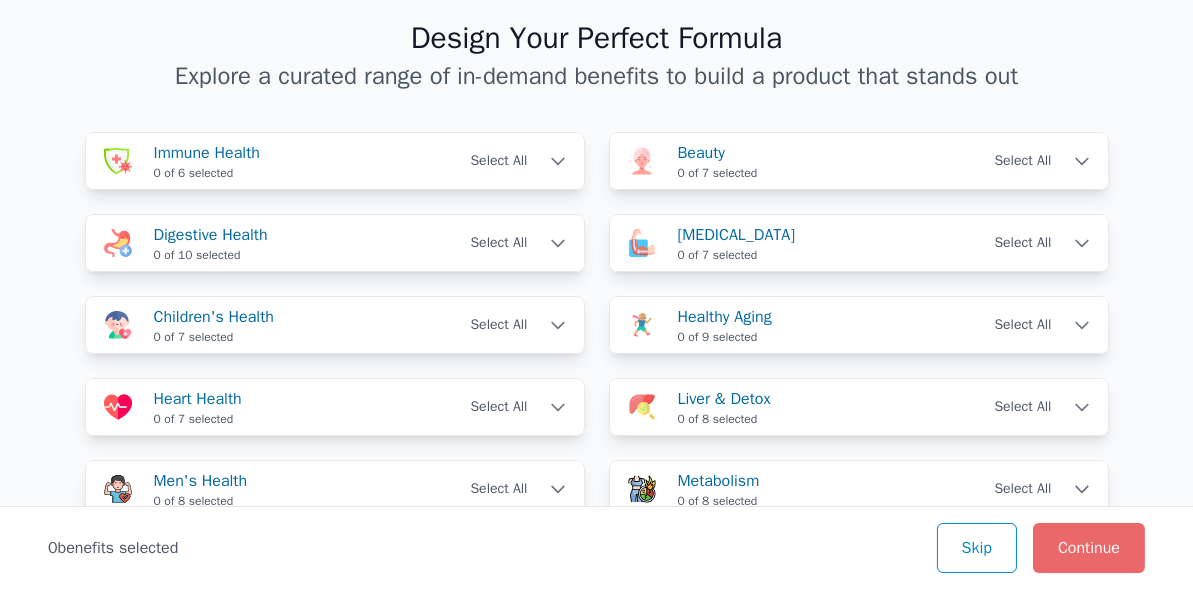 scroll, scrollTop: 200, scrollLeft: 0, axis: vertical 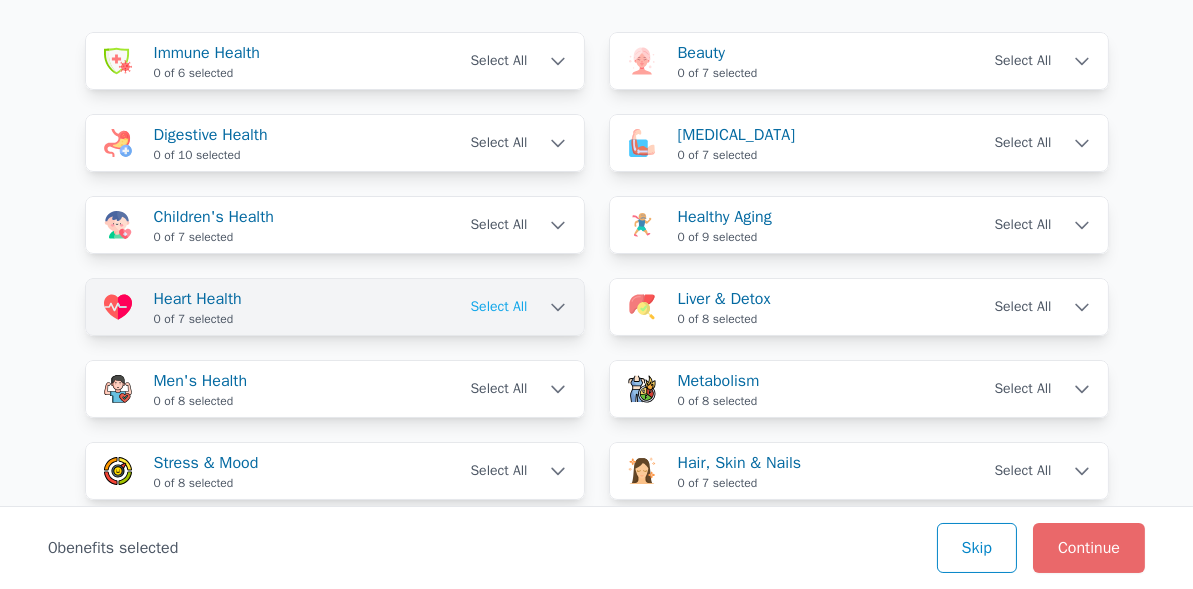 click on "Select All" at bounding box center [498, 307] 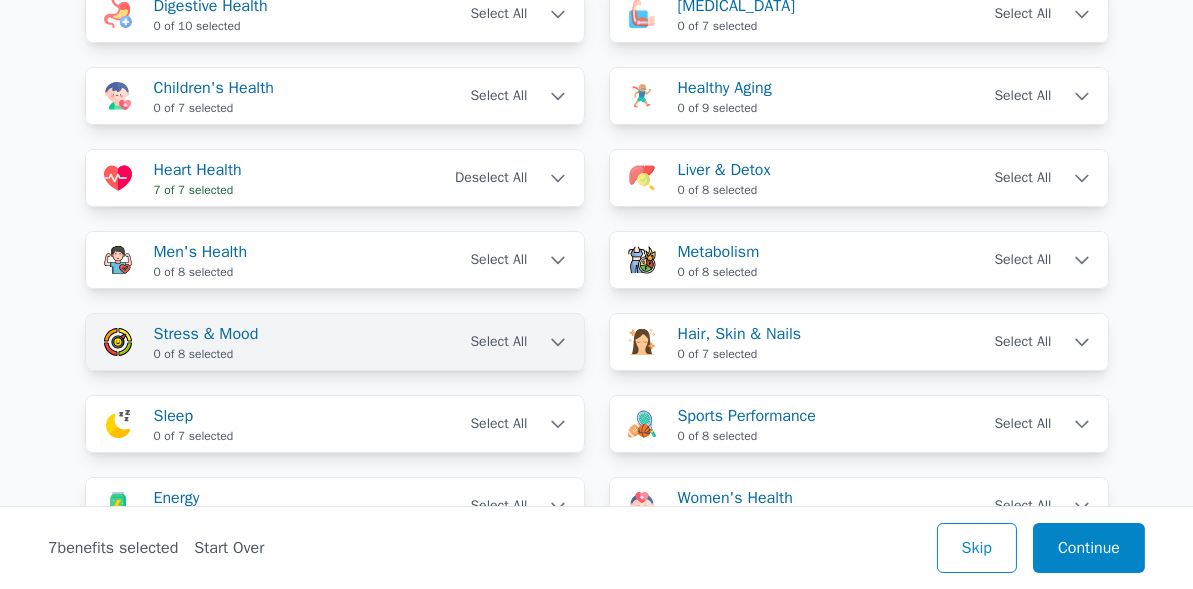scroll, scrollTop: 300, scrollLeft: 0, axis: vertical 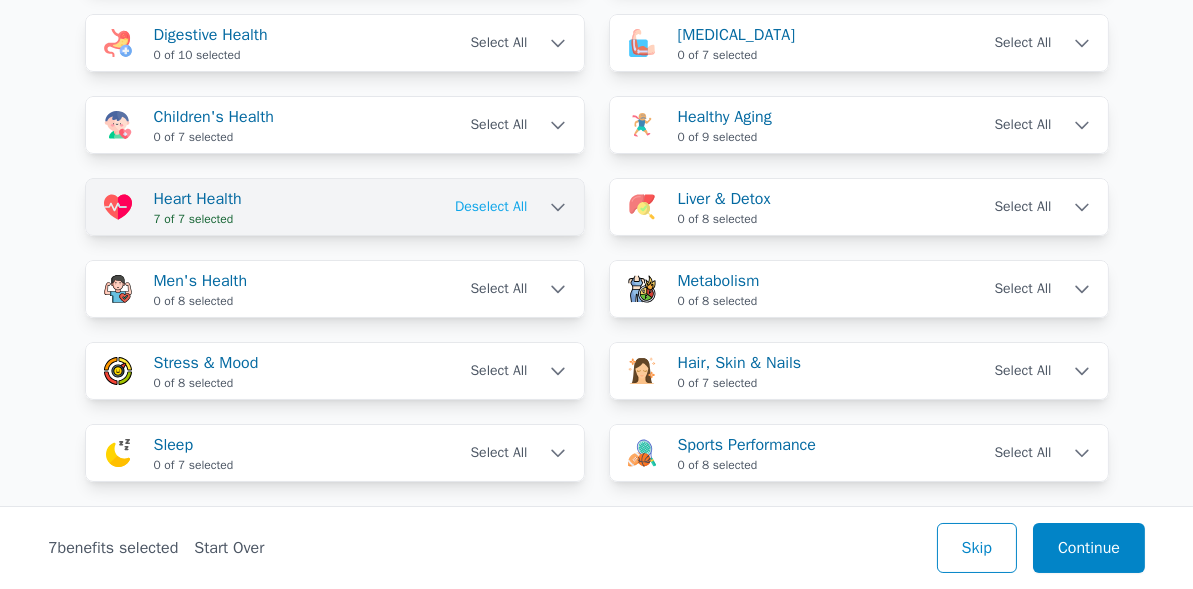 click on "Deselect All" at bounding box center (491, 207) 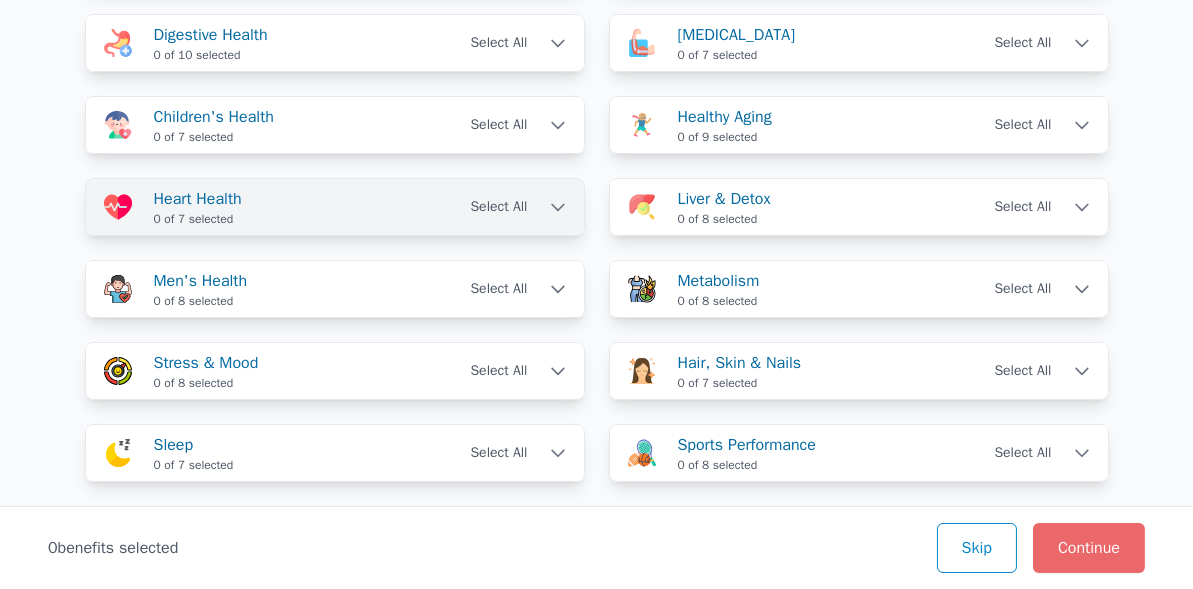 click 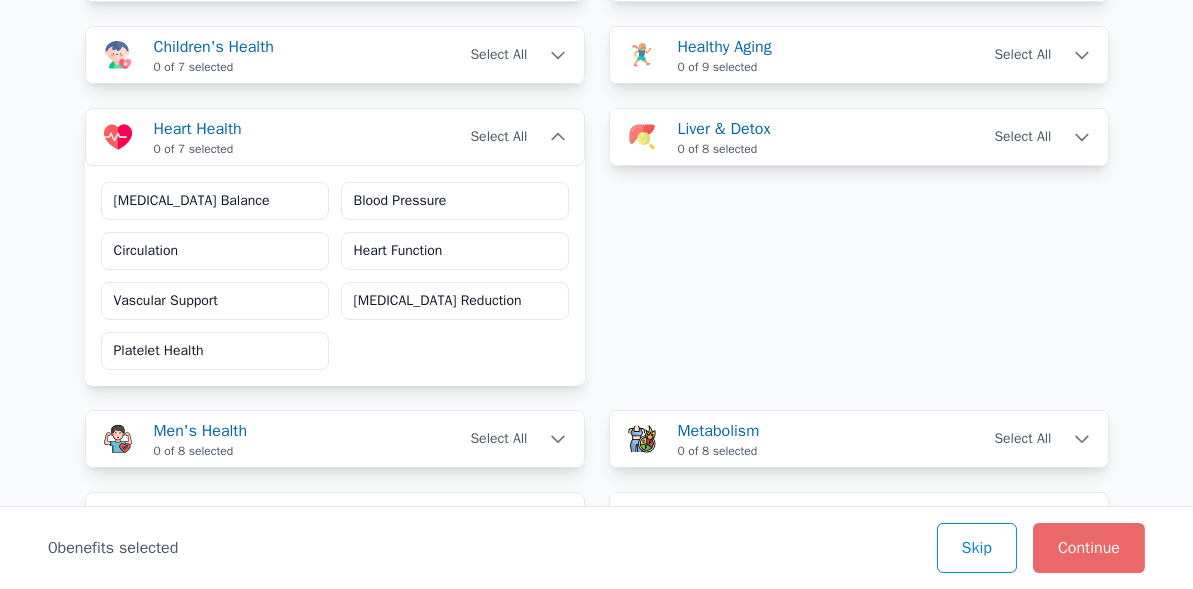 scroll, scrollTop: 400, scrollLeft: 0, axis: vertical 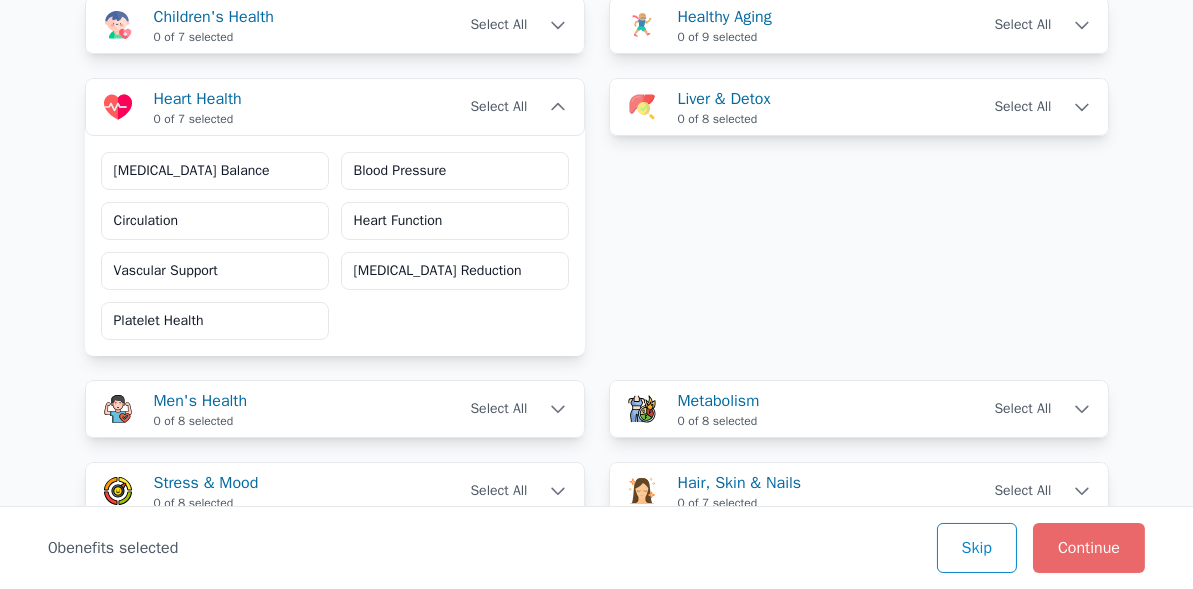 click on "Blood Pressure" at bounding box center [455, 171] 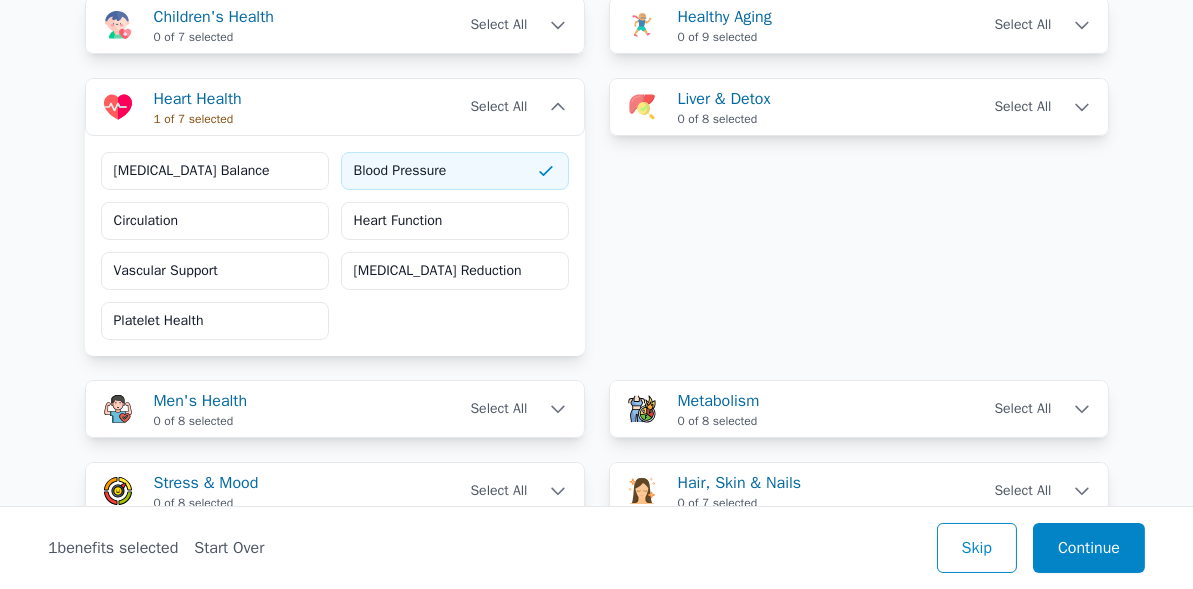 click on "Vascular Support" at bounding box center [215, 271] 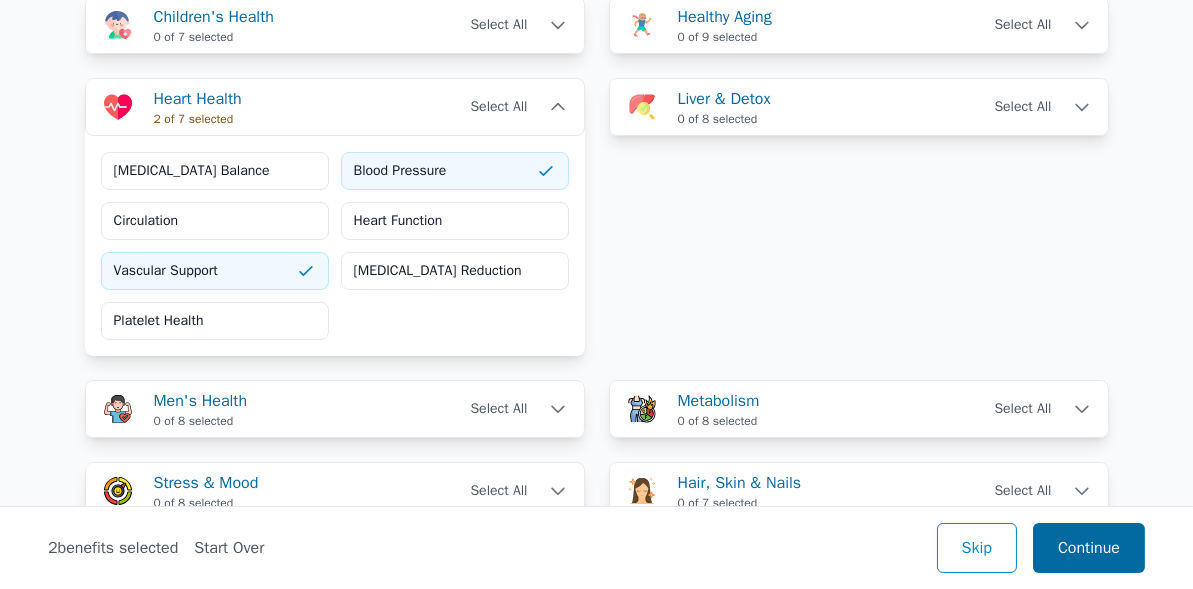 click on "Continue" at bounding box center (1089, 548) 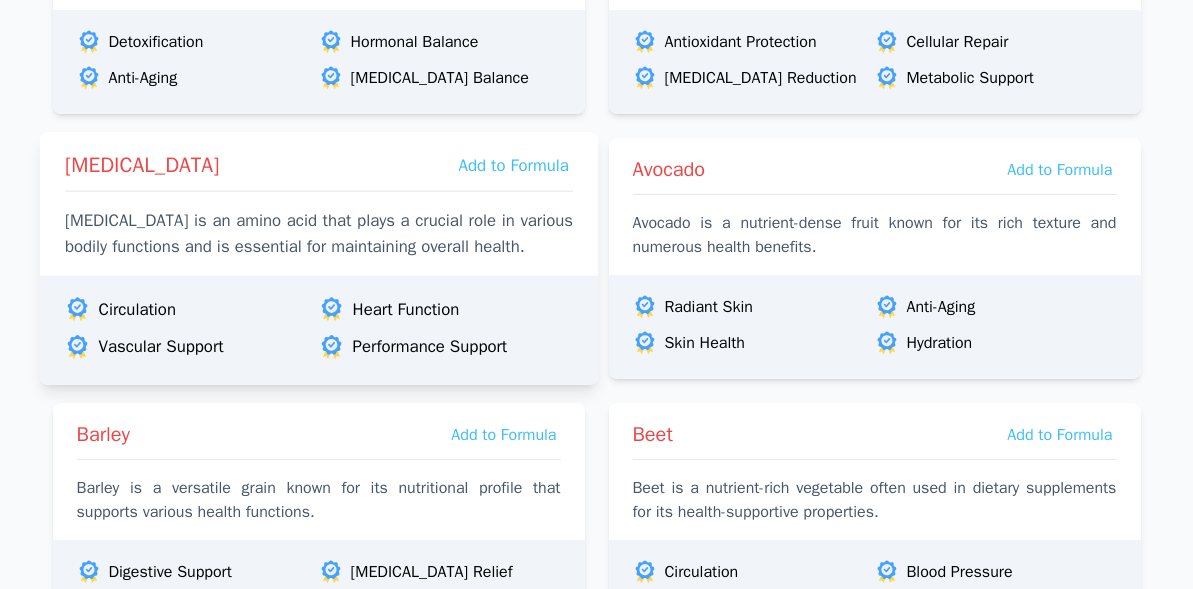 scroll, scrollTop: 1300, scrollLeft: 0, axis: vertical 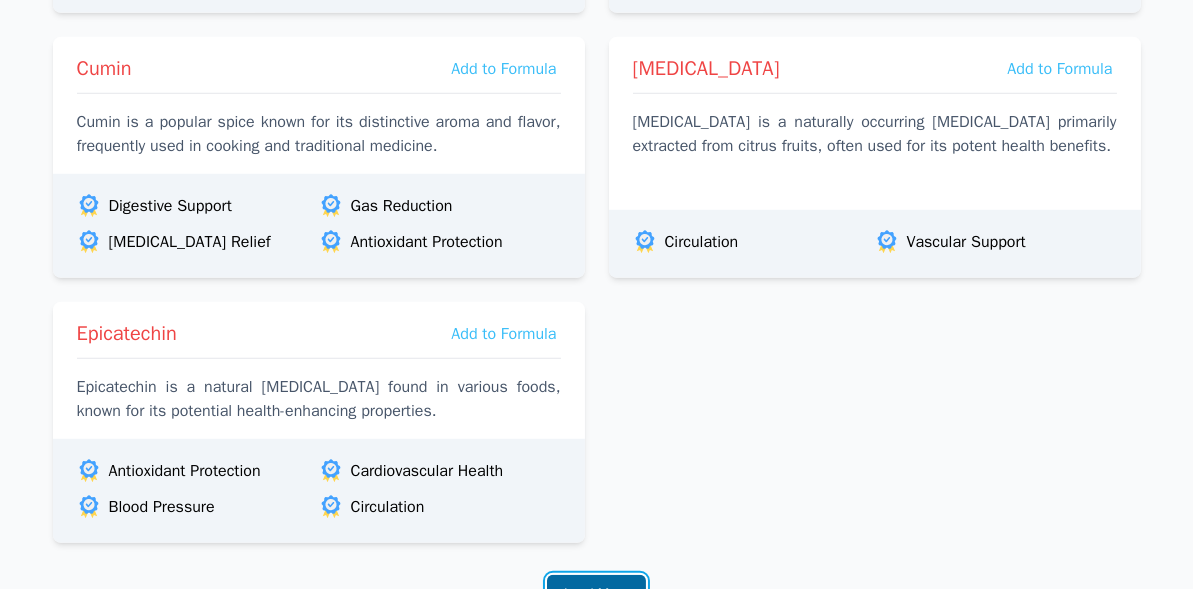 click on "Load More" at bounding box center [596, 594] 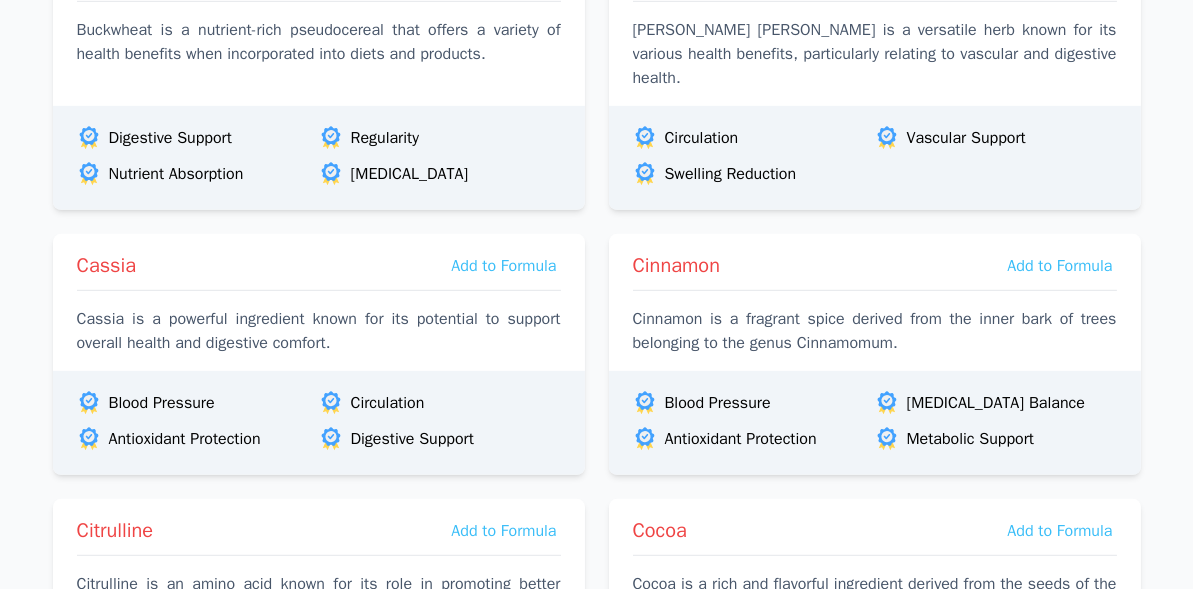 scroll, scrollTop: 0, scrollLeft: 0, axis: both 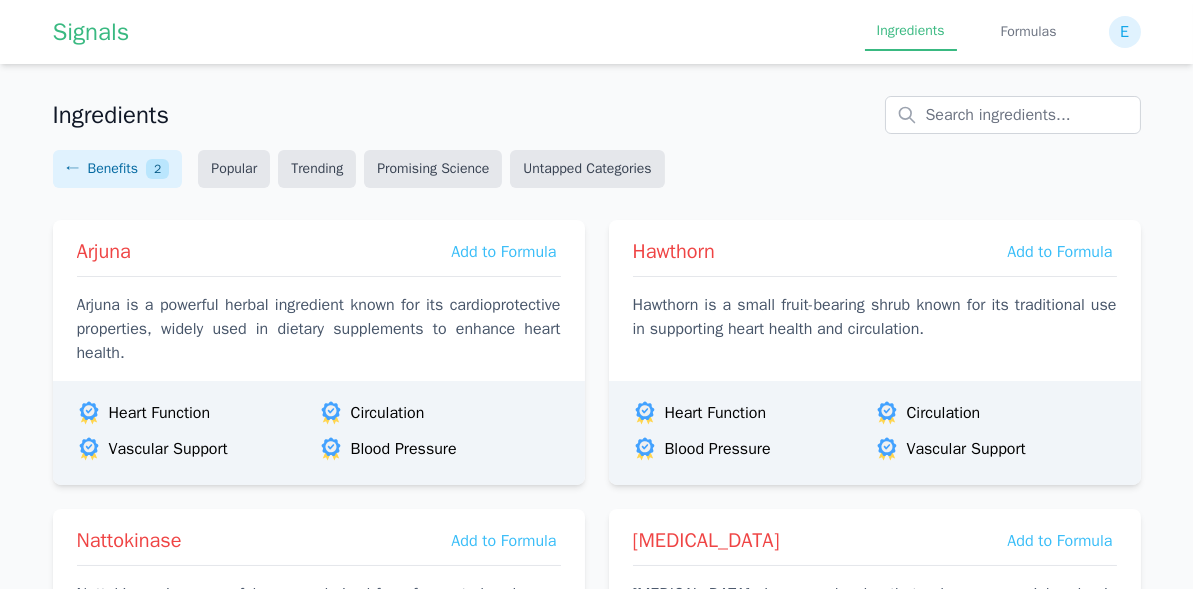 click on "Promising Science" at bounding box center (433, 169) 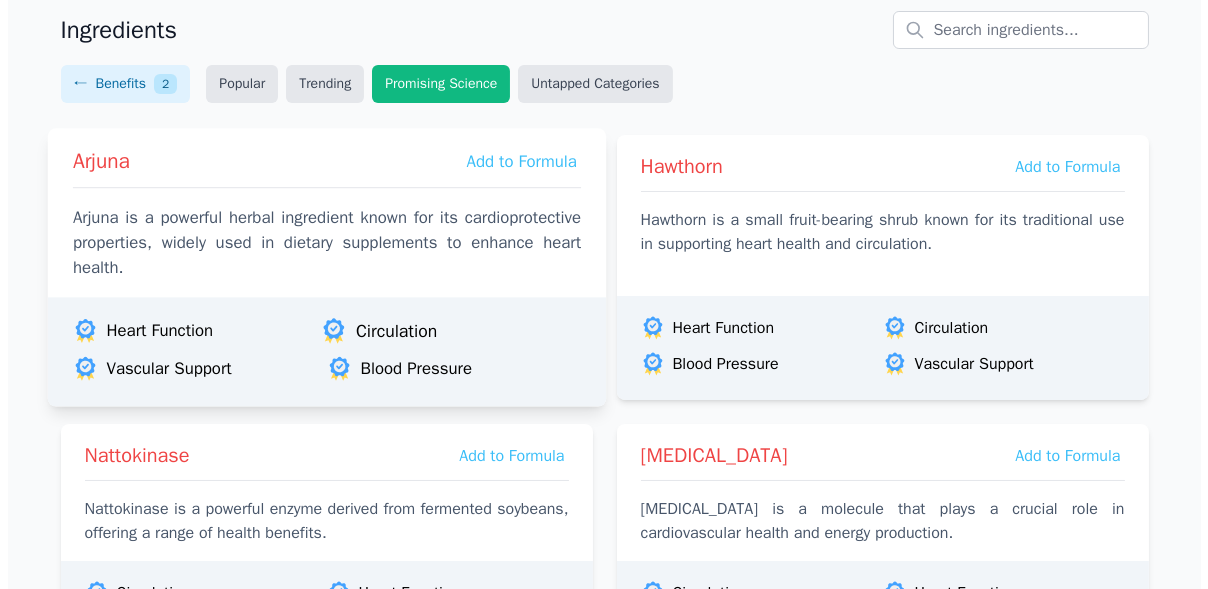 scroll, scrollTop: 0, scrollLeft: 0, axis: both 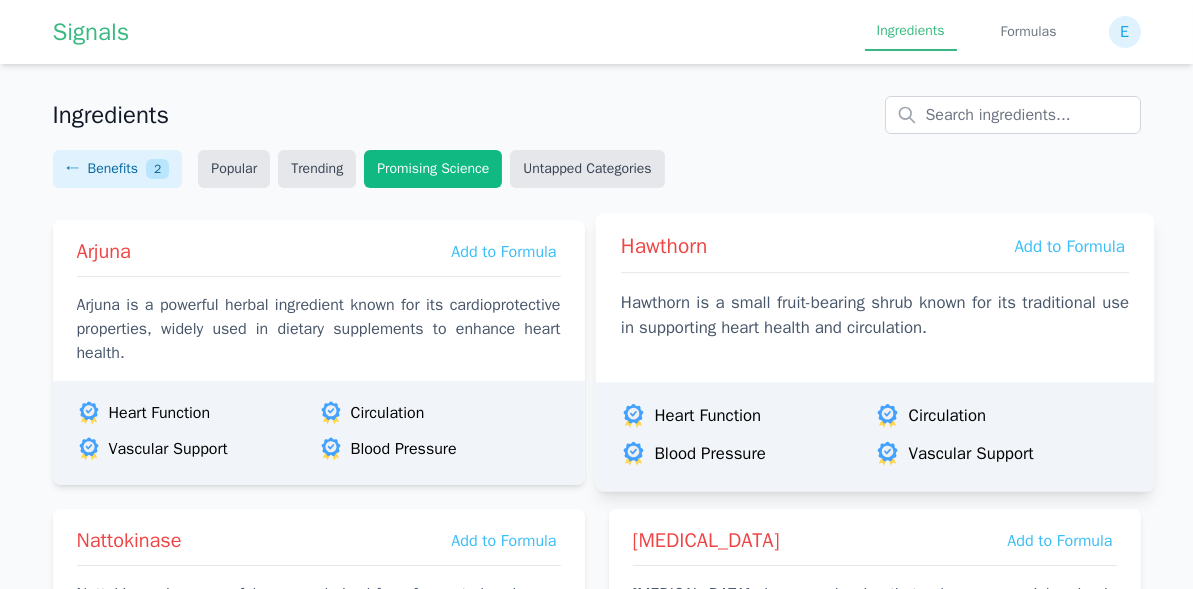 click on "Hawthorn is a small fruit-bearing shrub known for its traditional use in supporting heart health and circulation." at bounding box center [874, 315] 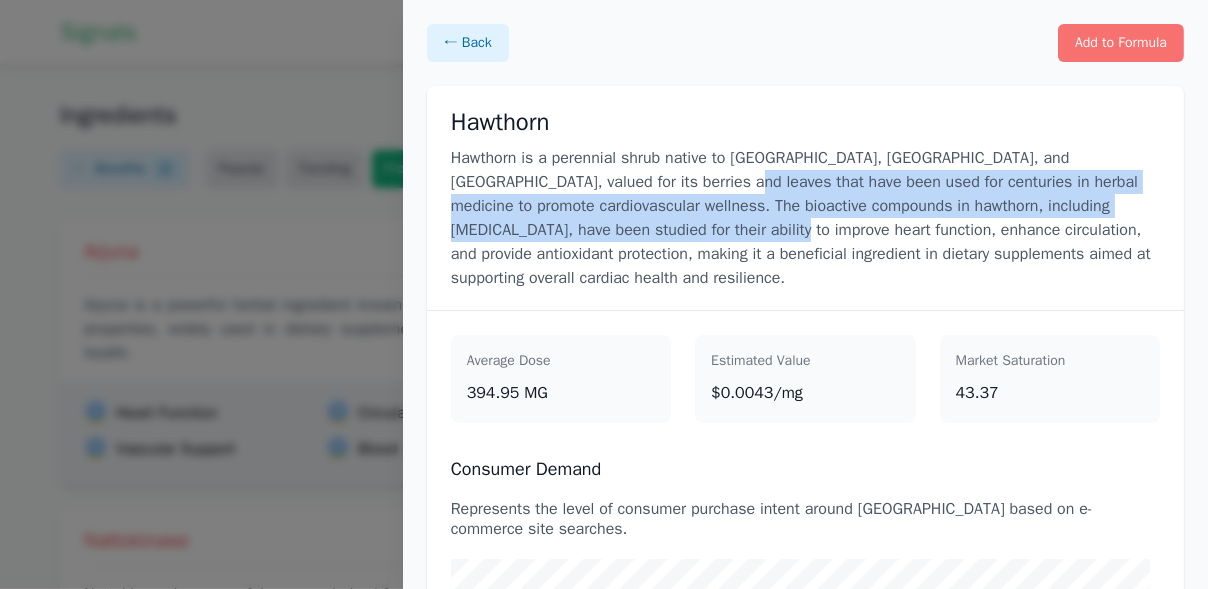 drag, startPoint x: 635, startPoint y: 179, endPoint x: 659, endPoint y: 232, distance: 58.18075 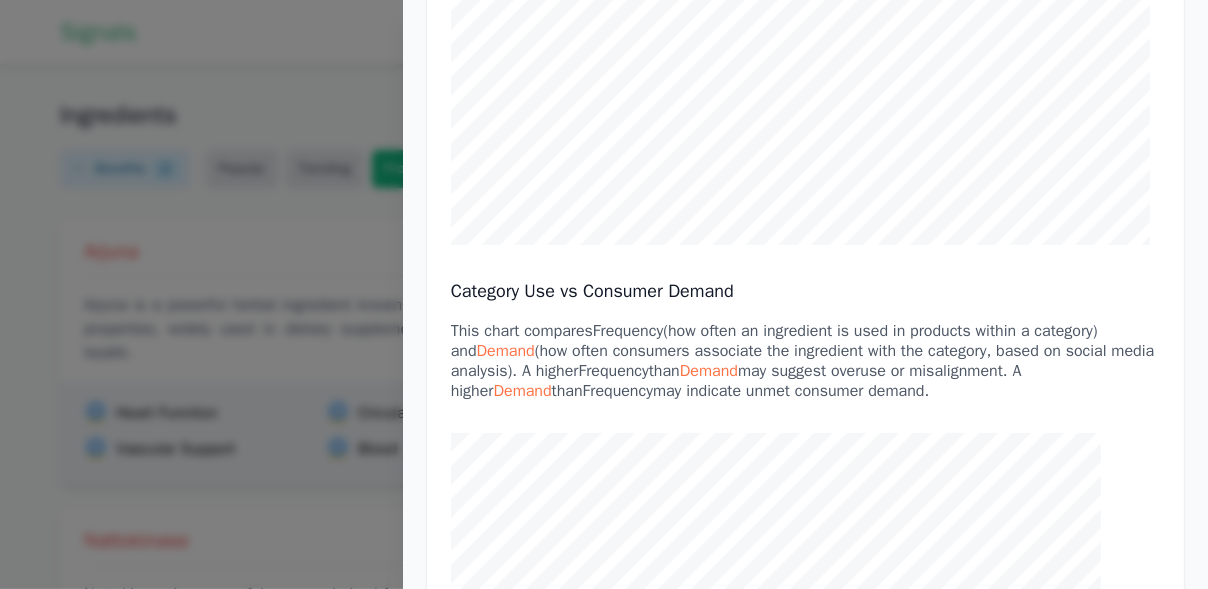 scroll, scrollTop: 700, scrollLeft: 0, axis: vertical 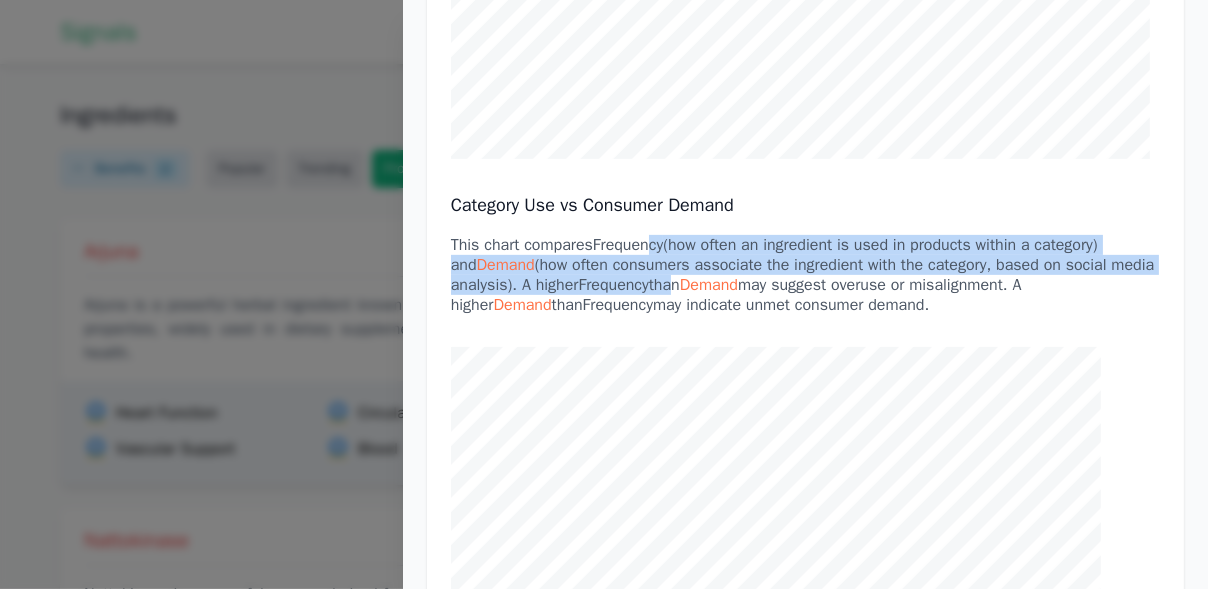 drag, startPoint x: 655, startPoint y: 236, endPoint x: 728, endPoint y: 277, distance: 83.725746 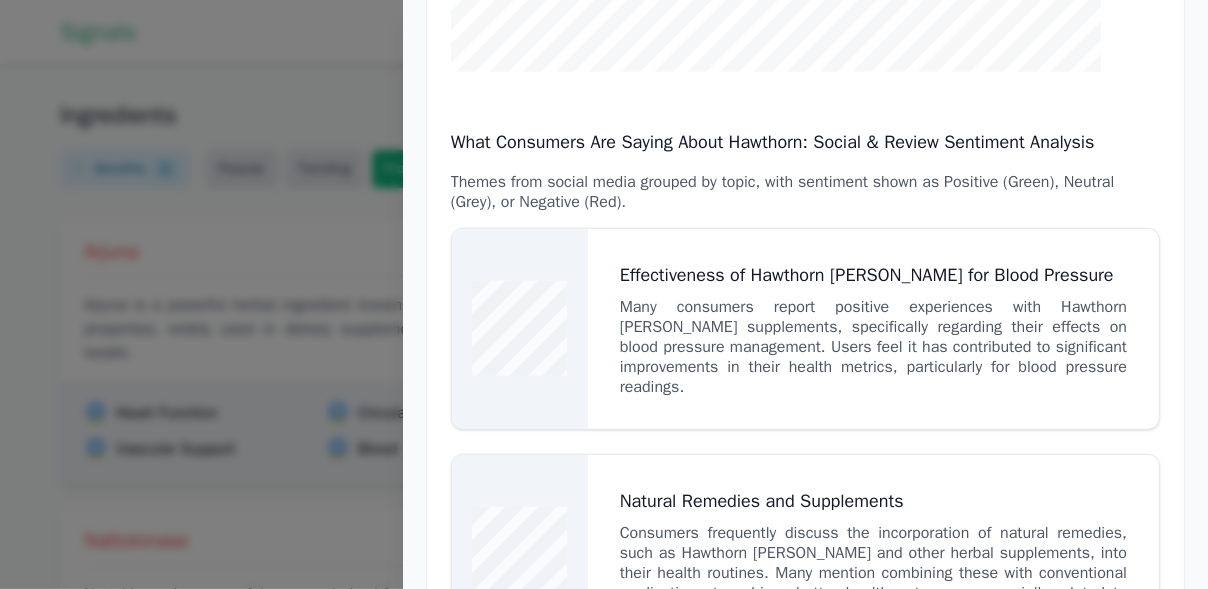 scroll, scrollTop: 1500, scrollLeft: 0, axis: vertical 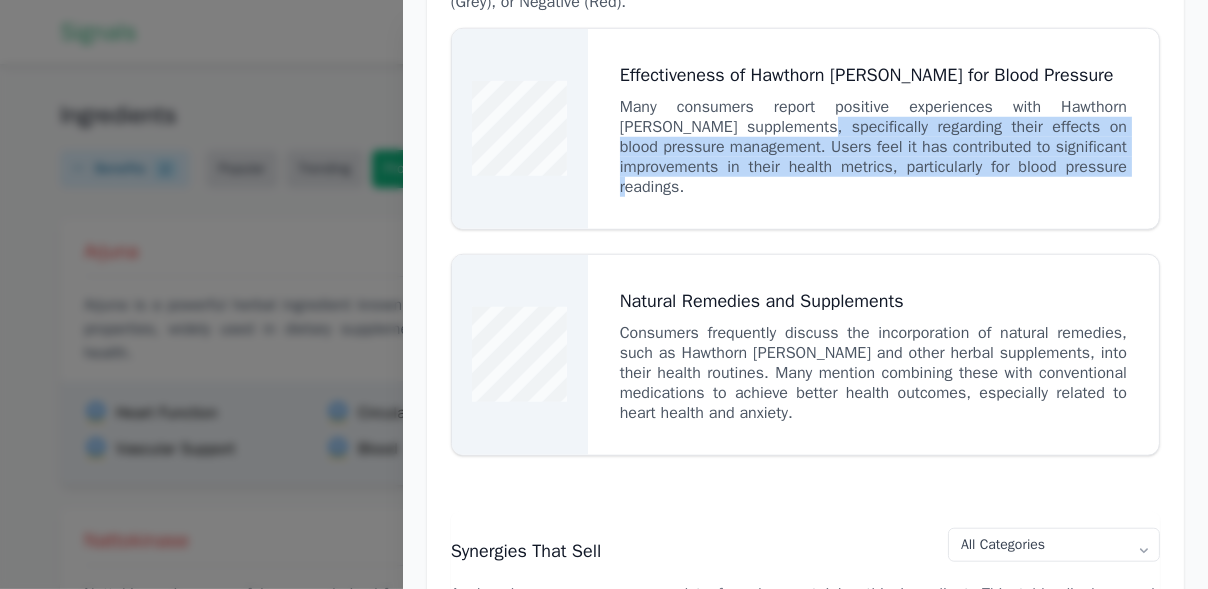 drag, startPoint x: 762, startPoint y: 119, endPoint x: 788, endPoint y: 189, distance: 74.672615 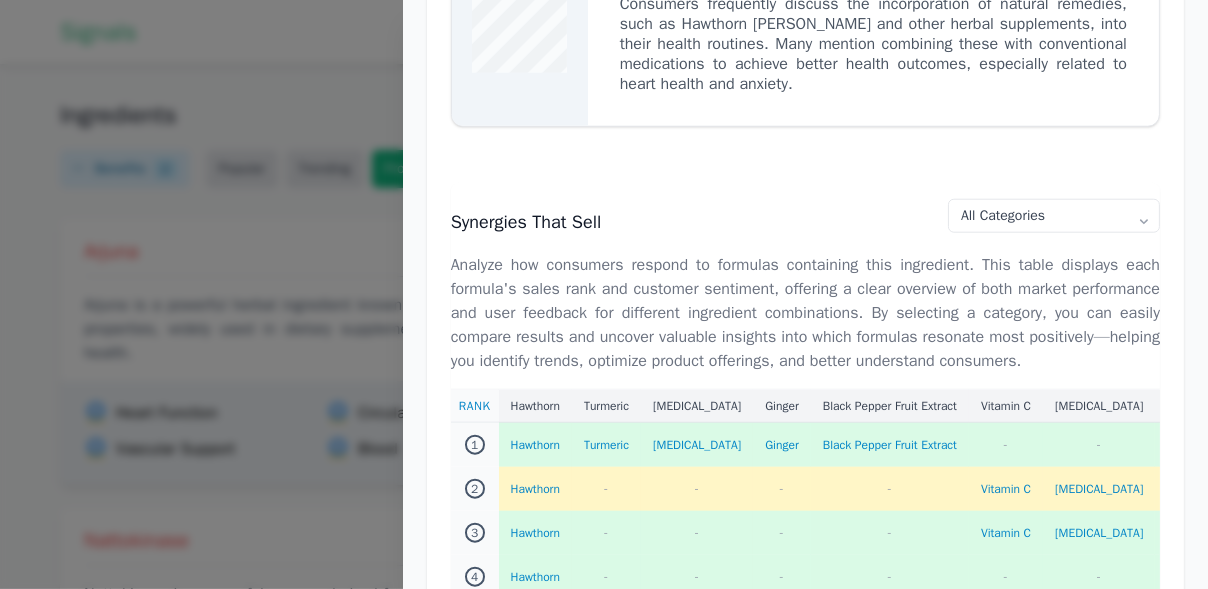 scroll, scrollTop: 1900, scrollLeft: 0, axis: vertical 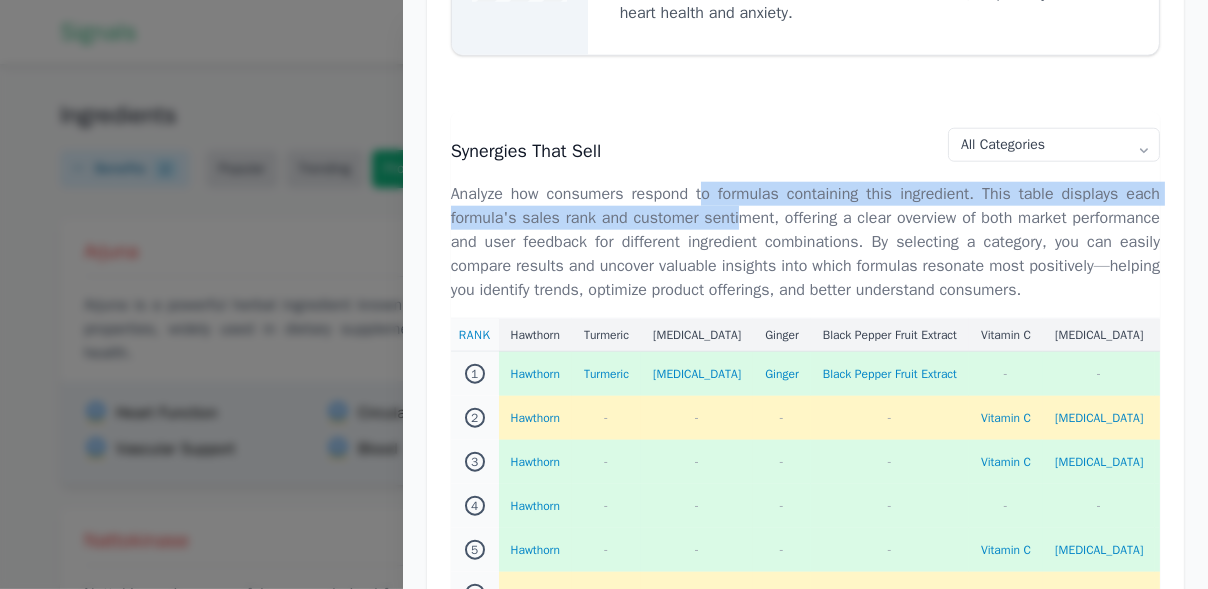 drag, startPoint x: 702, startPoint y: 194, endPoint x: 734, endPoint y: 224, distance: 43.863426 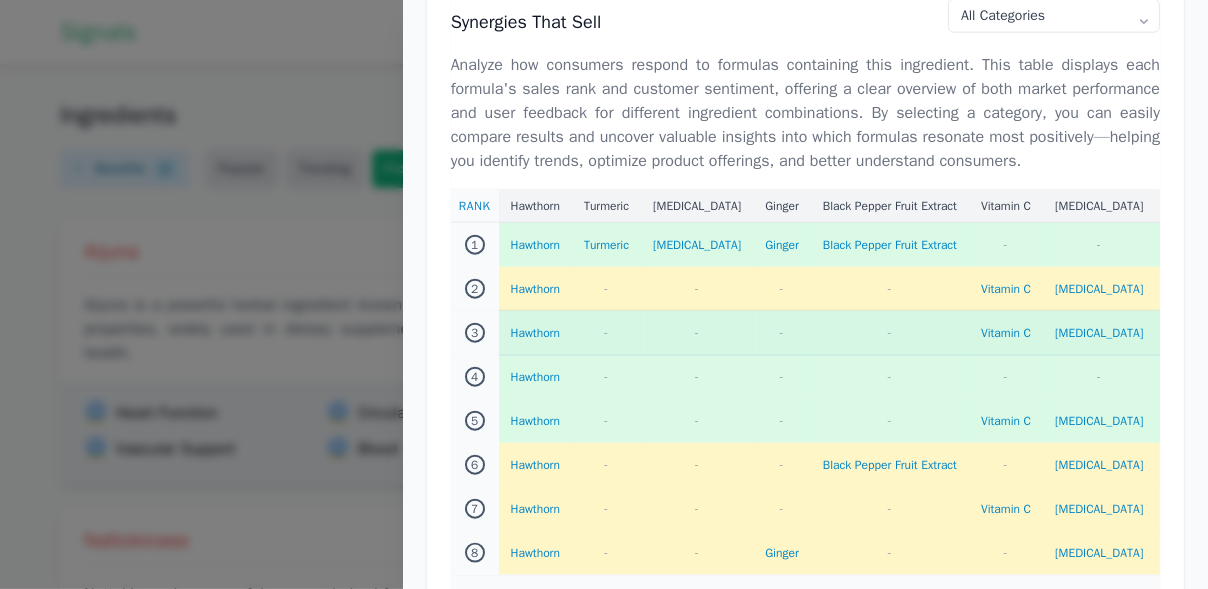 scroll, scrollTop: 2000, scrollLeft: 0, axis: vertical 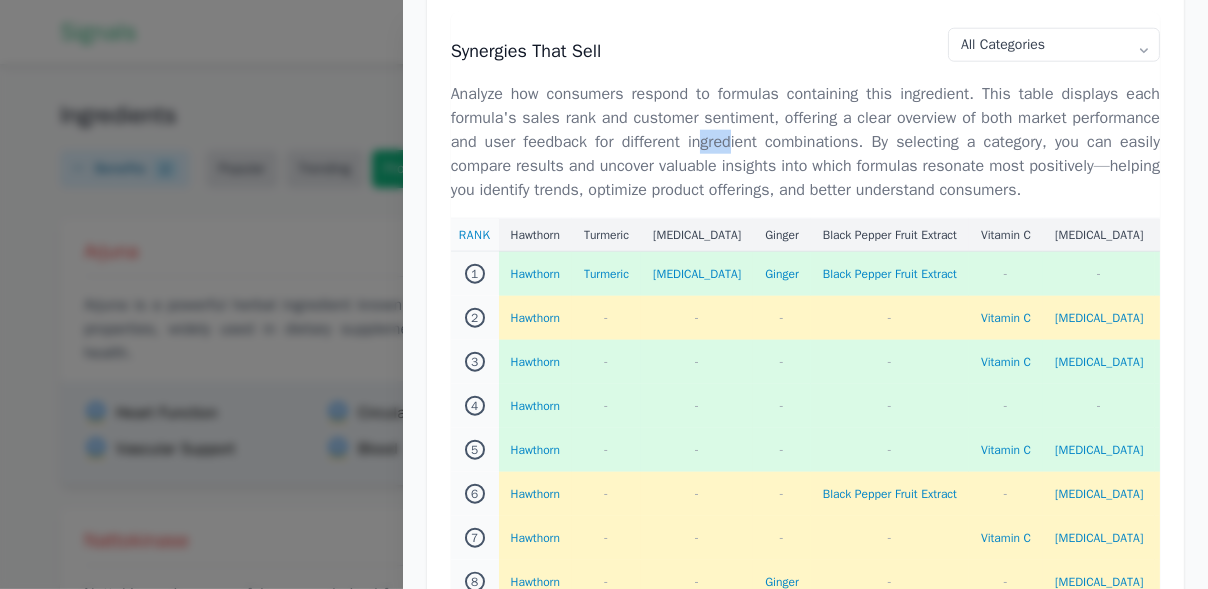 drag, startPoint x: 696, startPoint y: 128, endPoint x: 725, endPoint y: 150, distance: 36.40055 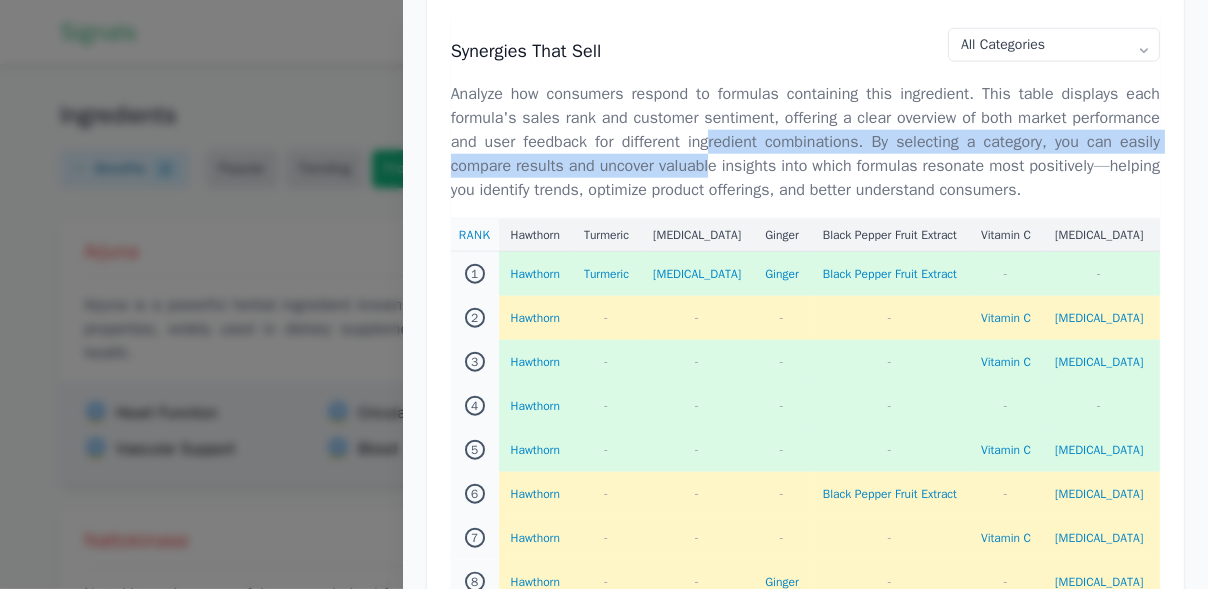 drag, startPoint x: 705, startPoint y: 131, endPoint x: 725, endPoint y: 153, distance: 29.732138 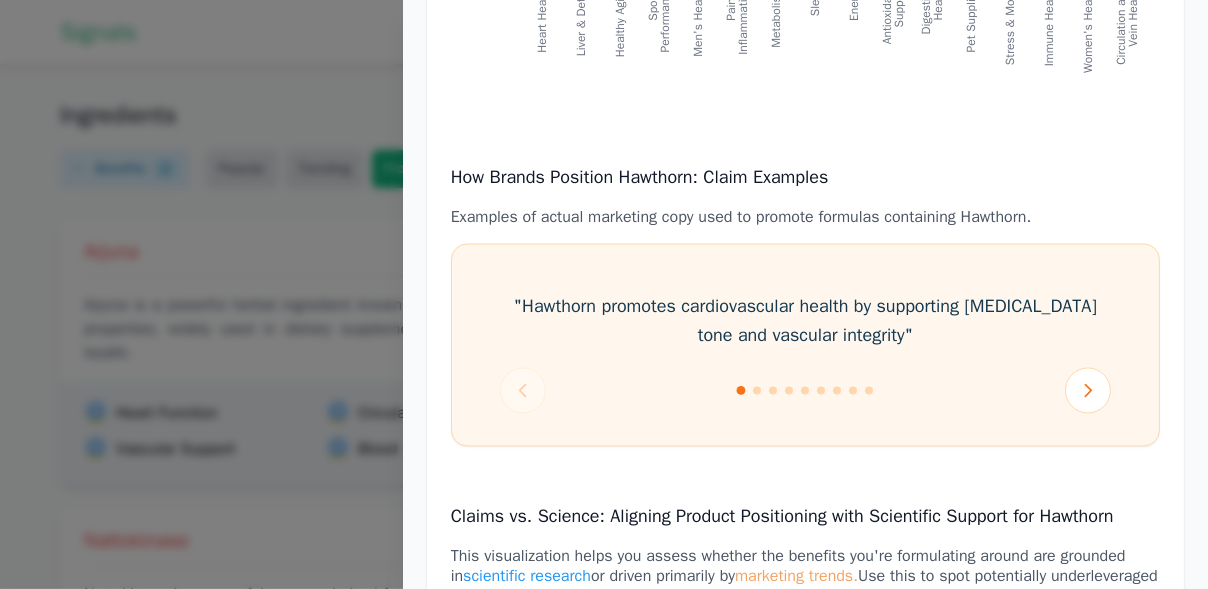 scroll, scrollTop: 3500, scrollLeft: 0, axis: vertical 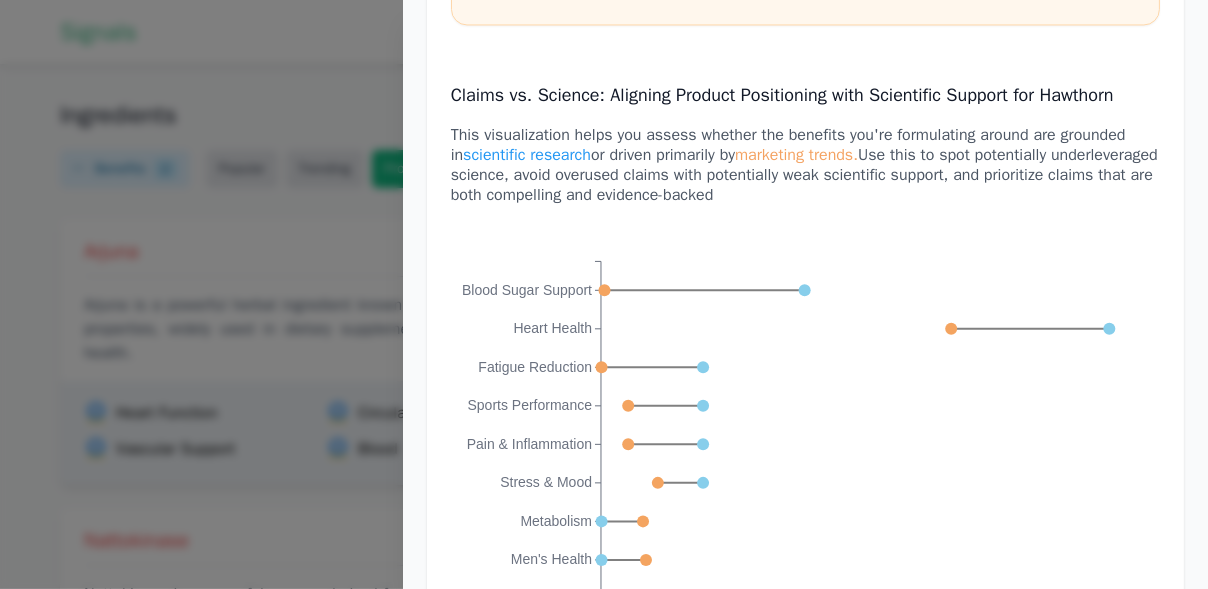 click on "← Back  Add to Formula Hawthorn Hawthorn is a perennial shrub native to [GEOGRAPHIC_DATA], [GEOGRAPHIC_DATA], and [GEOGRAPHIC_DATA], valued for its berries and leaves that have been used for centuries in herbal medicine to promote cardiovascular wellness. The bioactive compounds in hawthorn, including [MEDICAL_DATA], have been studied for their ability to improve heart function, enhance circulation, and provide antioxidant protection, making it a beneficial ingredient in dietary supplements aimed at supporting overall cardiac health and resilience.  Average Dose  394.95 MG  Estimated Value  $0.0043/mg  Market Saturation  43.37 Consumer Demand  Represents the level of consumer purchase intent around [GEOGRAPHIC_DATA] based on e-commerce site searches.  Category Use vs Consumer Demand  This chart compares  Frequency  (how often an ingredient is used in products within a category) and  Demand  (how often consumers associate the ingredient with the category, based on social media analysis). A higher  Frequency  than  Demand Demand  than  Frequency 1" at bounding box center (805, 294) 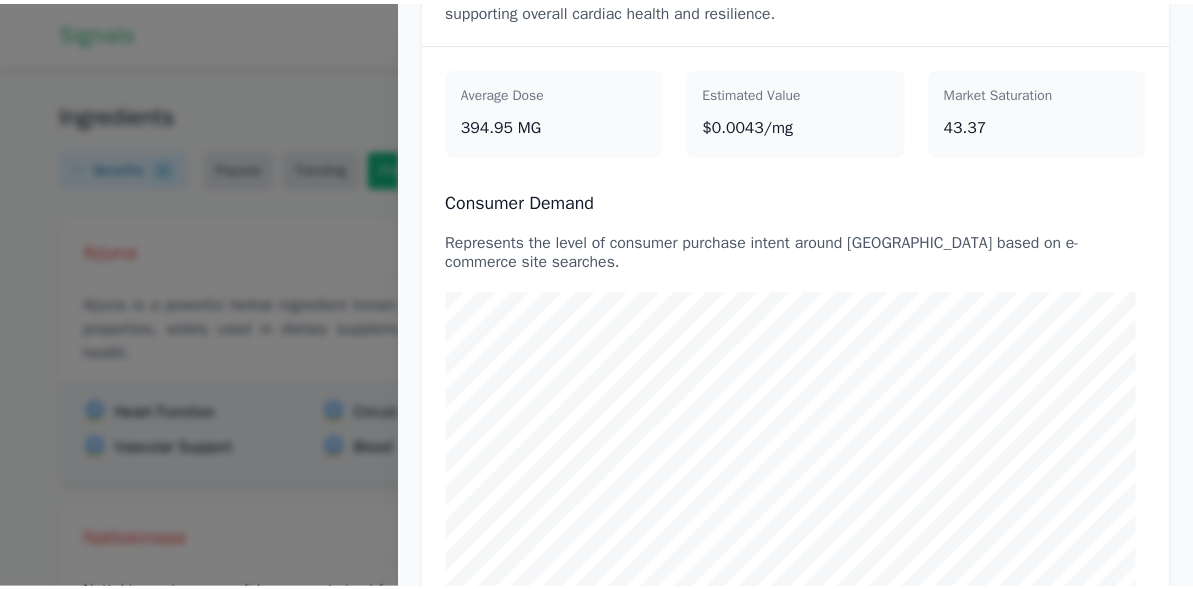 scroll, scrollTop: 0, scrollLeft: 0, axis: both 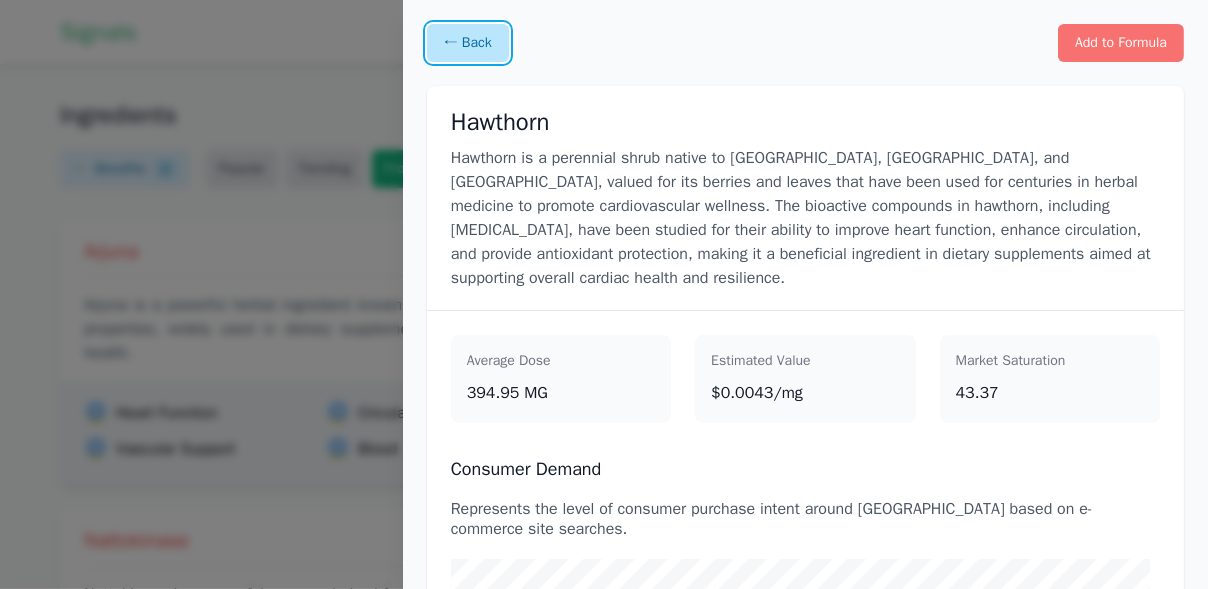 click on "← Back" at bounding box center [468, 43] 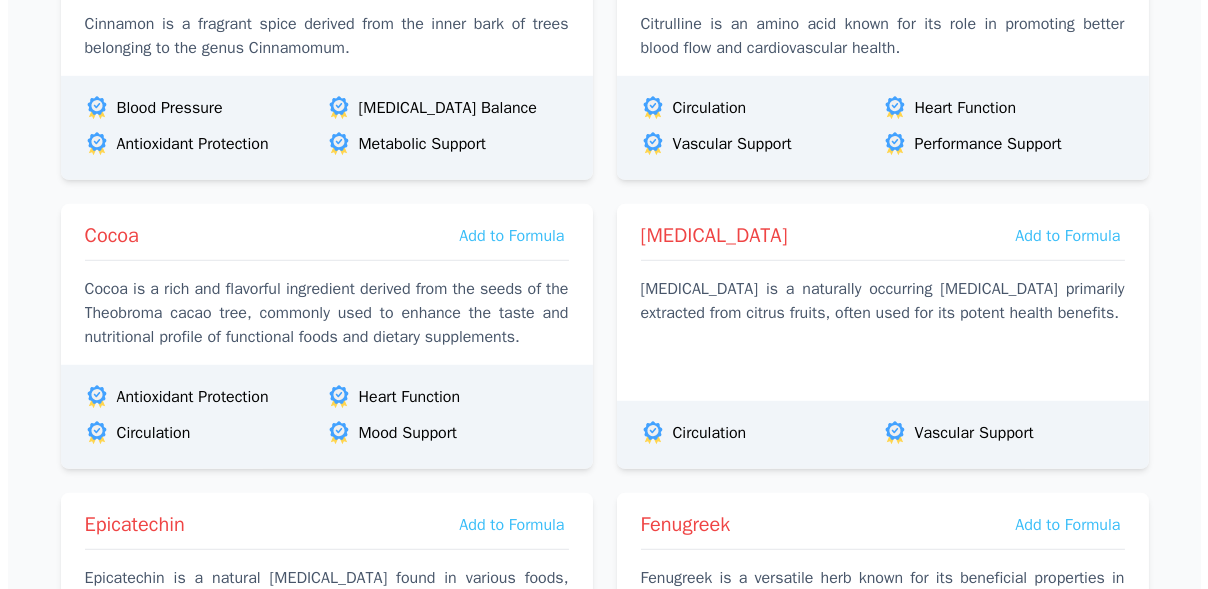 scroll, scrollTop: 2543, scrollLeft: 0, axis: vertical 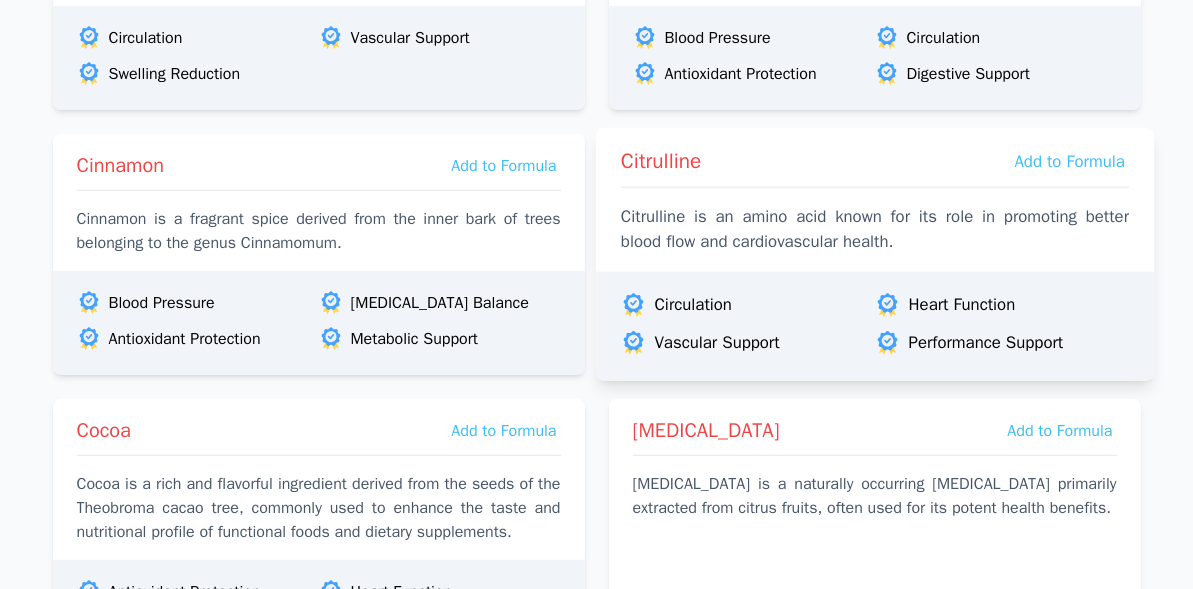 click on "Citrulline is an amino acid known for its role in promoting better blood flow and cardiovascular health." at bounding box center [874, 230] 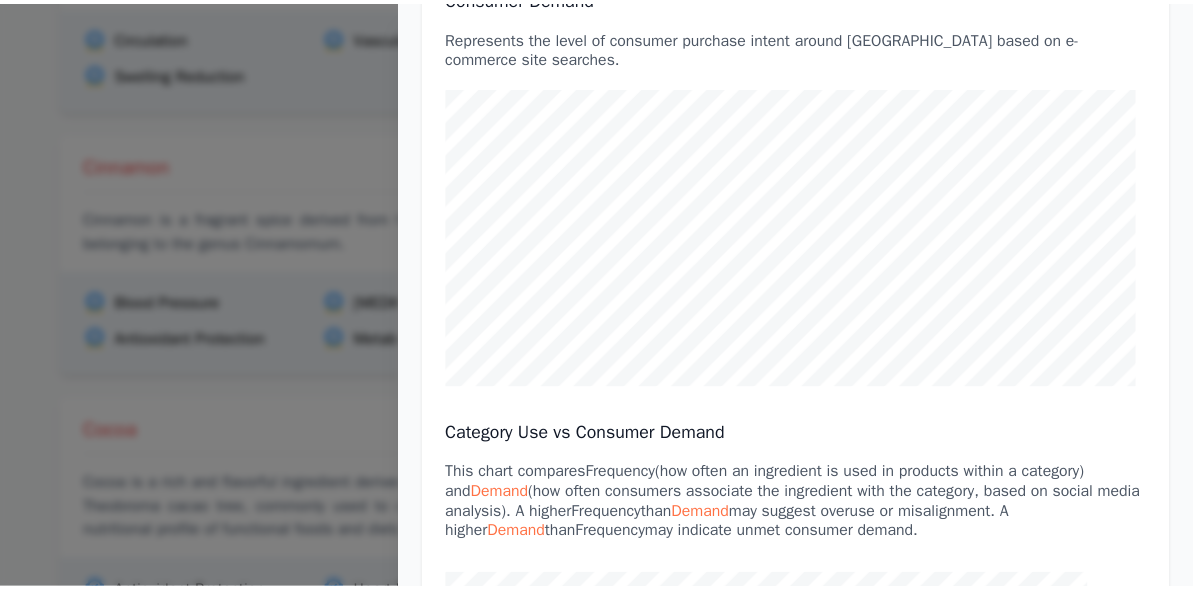 scroll, scrollTop: 0, scrollLeft: 0, axis: both 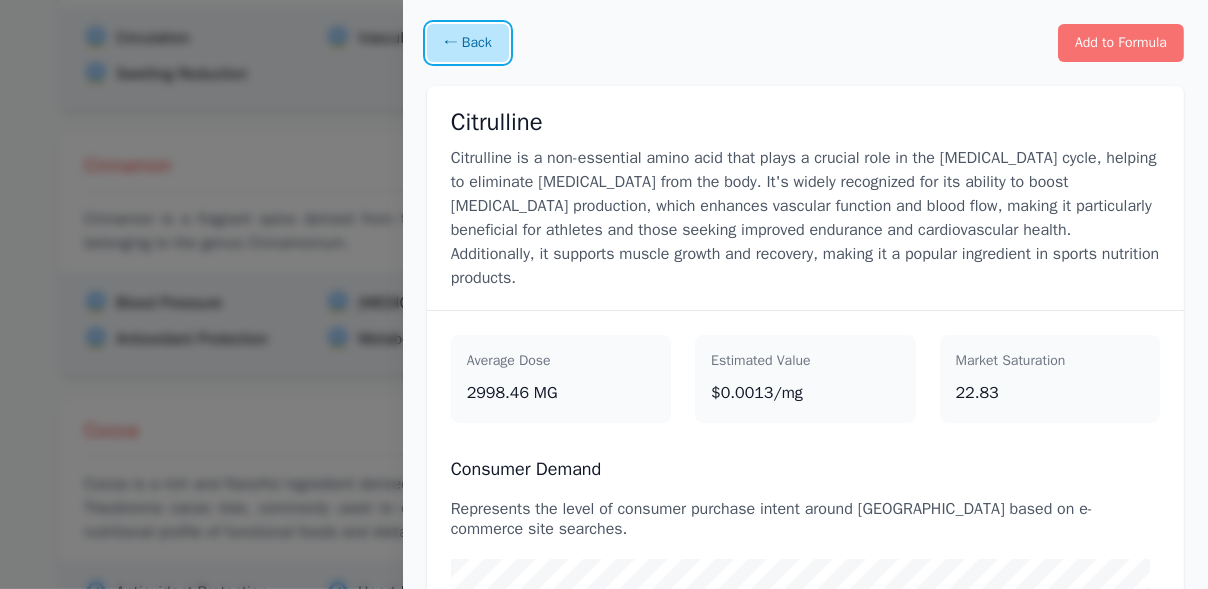 click on "← Back" at bounding box center [468, 43] 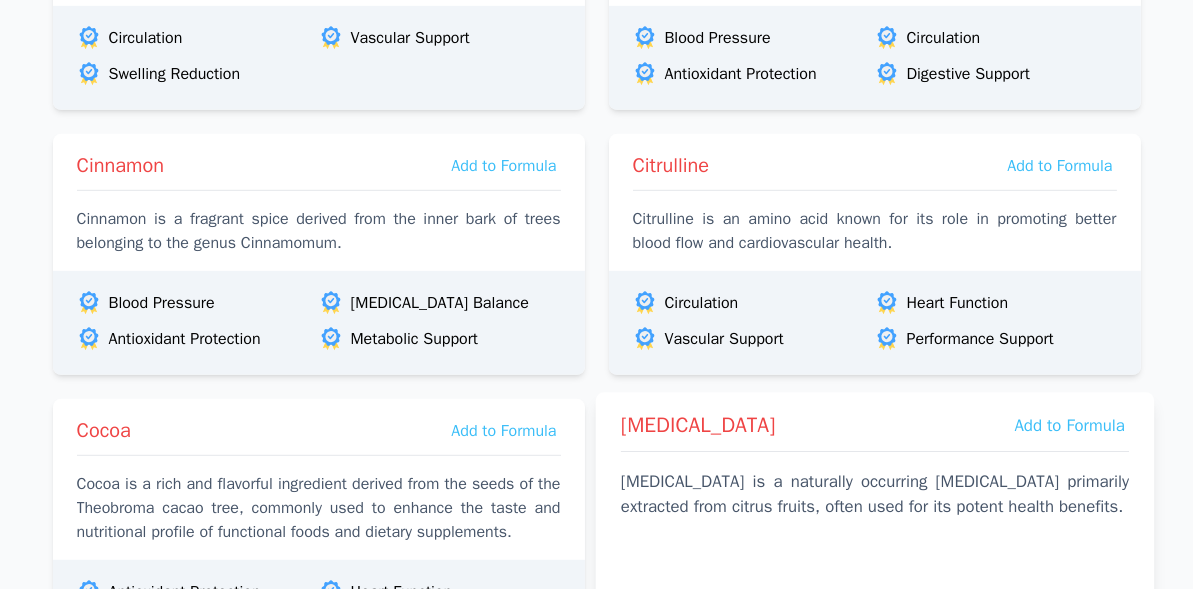 scroll, scrollTop: 2743, scrollLeft: 0, axis: vertical 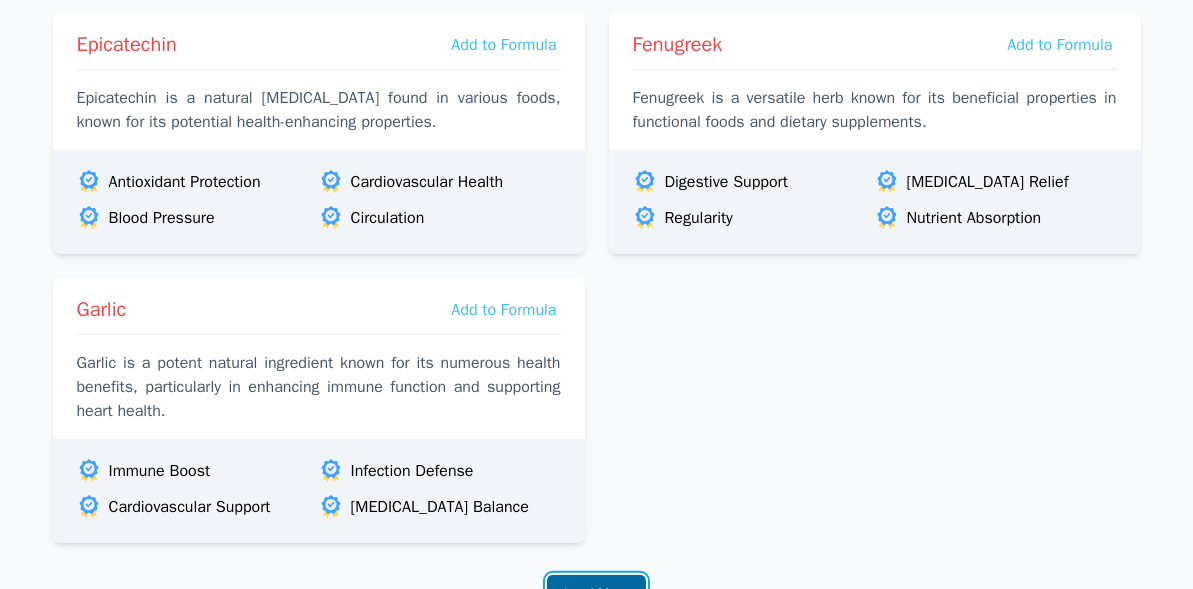 click on "Load More" at bounding box center (596, 594) 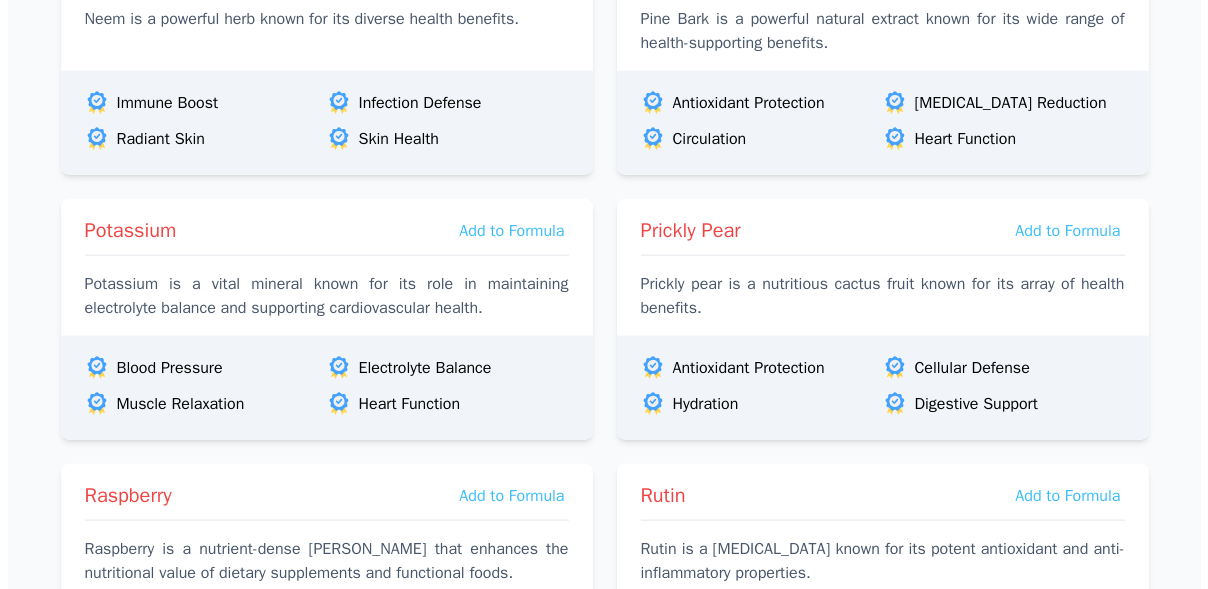 scroll, scrollTop: 5101, scrollLeft: 0, axis: vertical 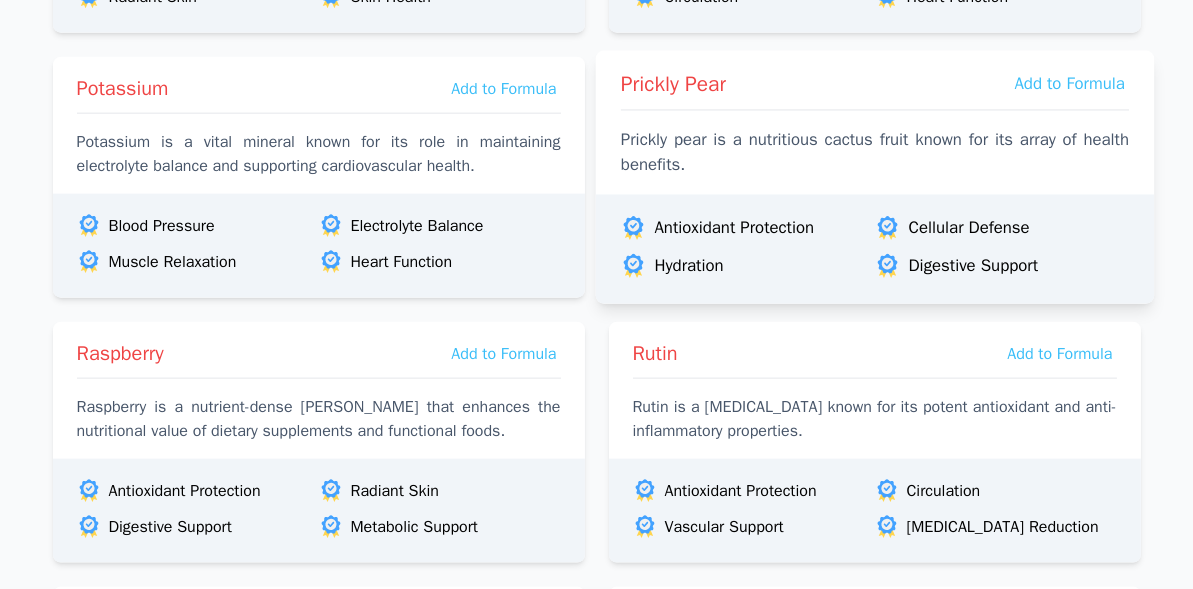 click on "Prickly pear is a nutritious cactus fruit known for its array of health benefits." at bounding box center (874, 153) 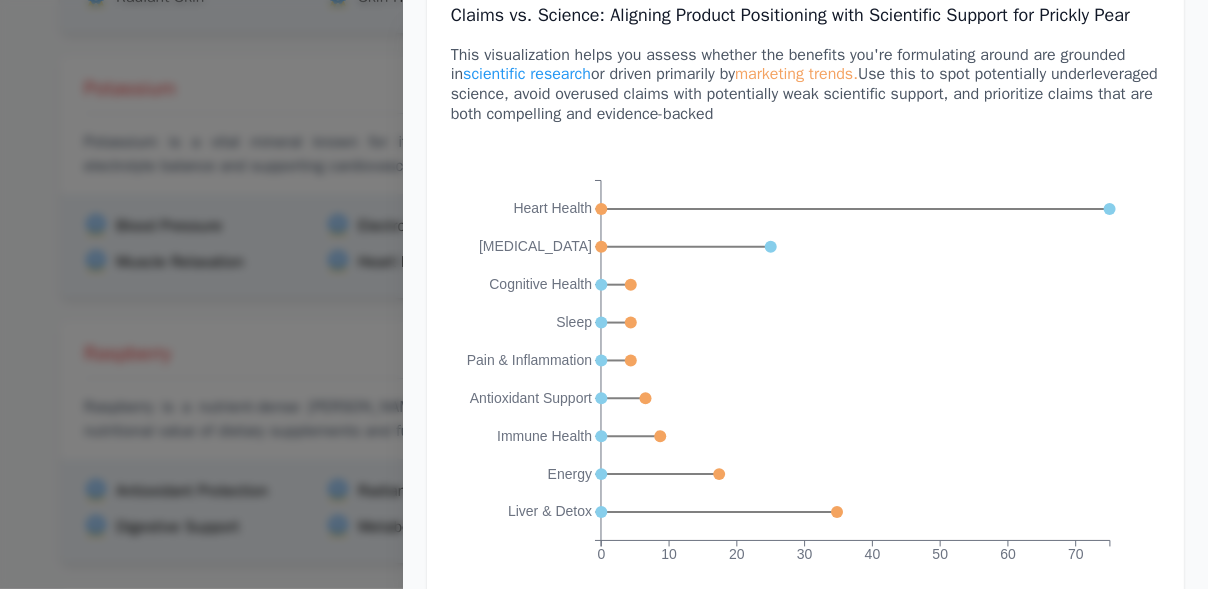 scroll, scrollTop: 3359, scrollLeft: 0, axis: vertical 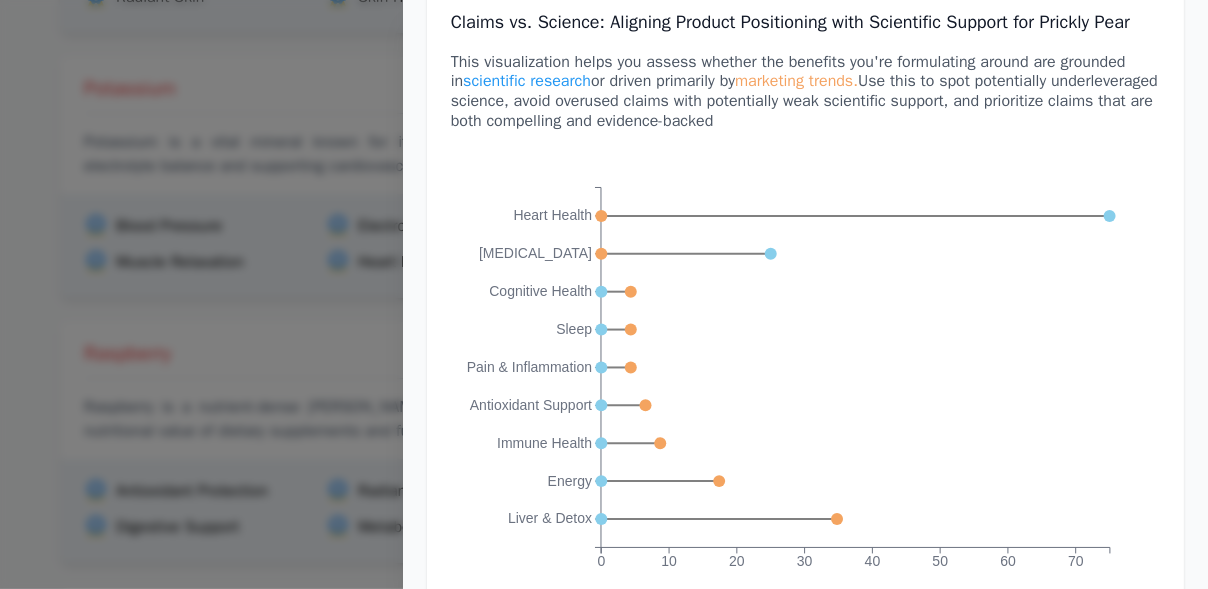 click 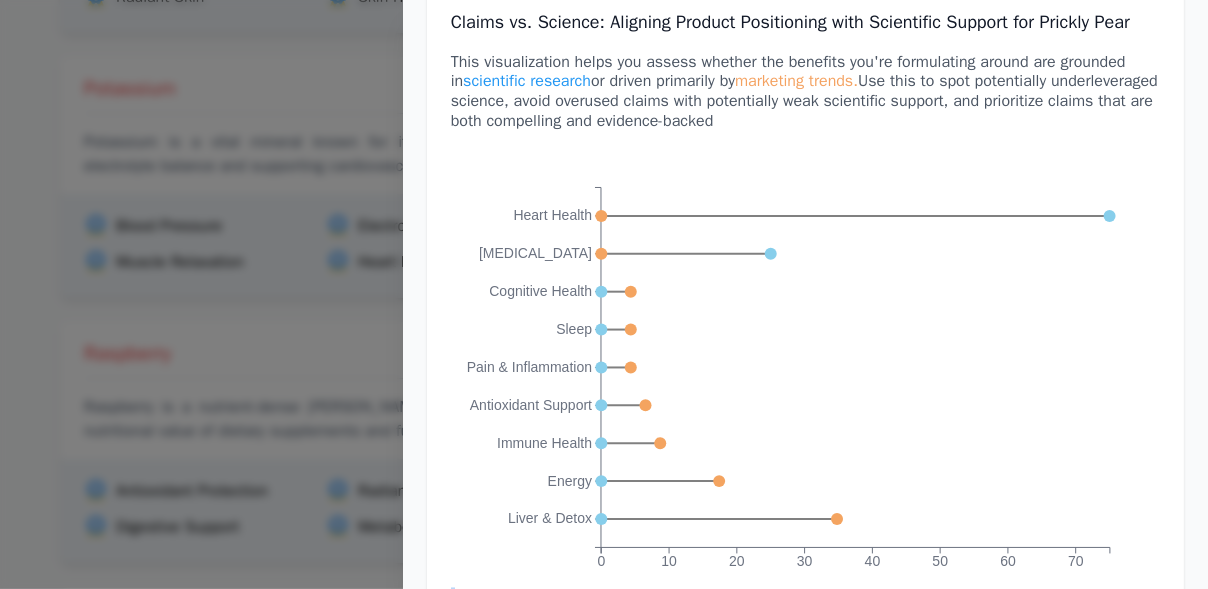 click 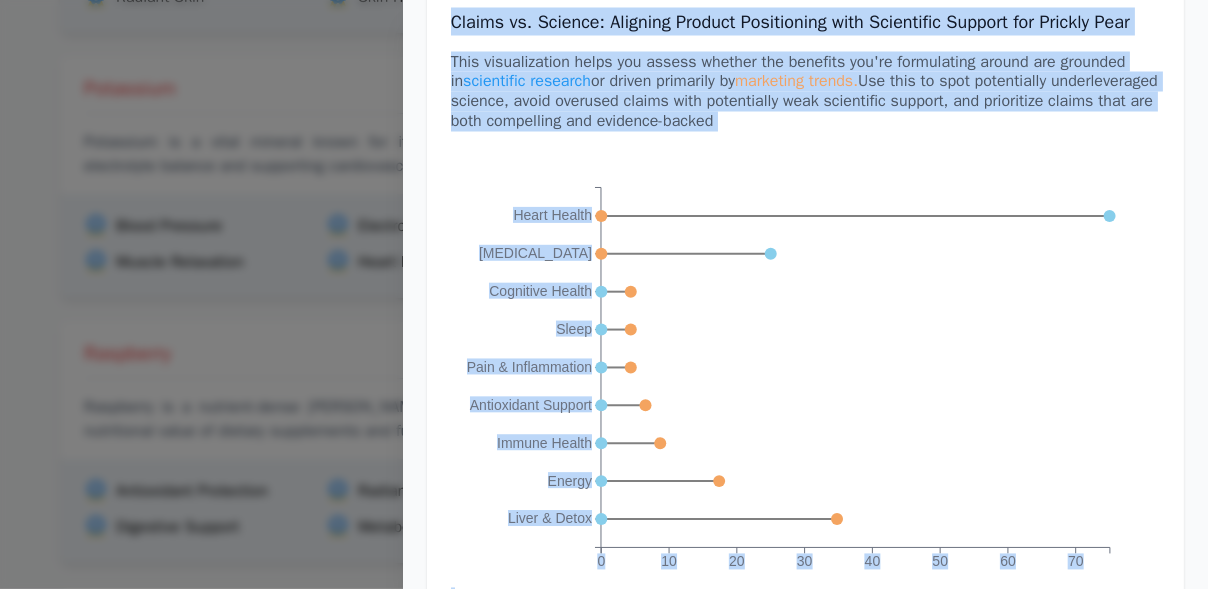 click 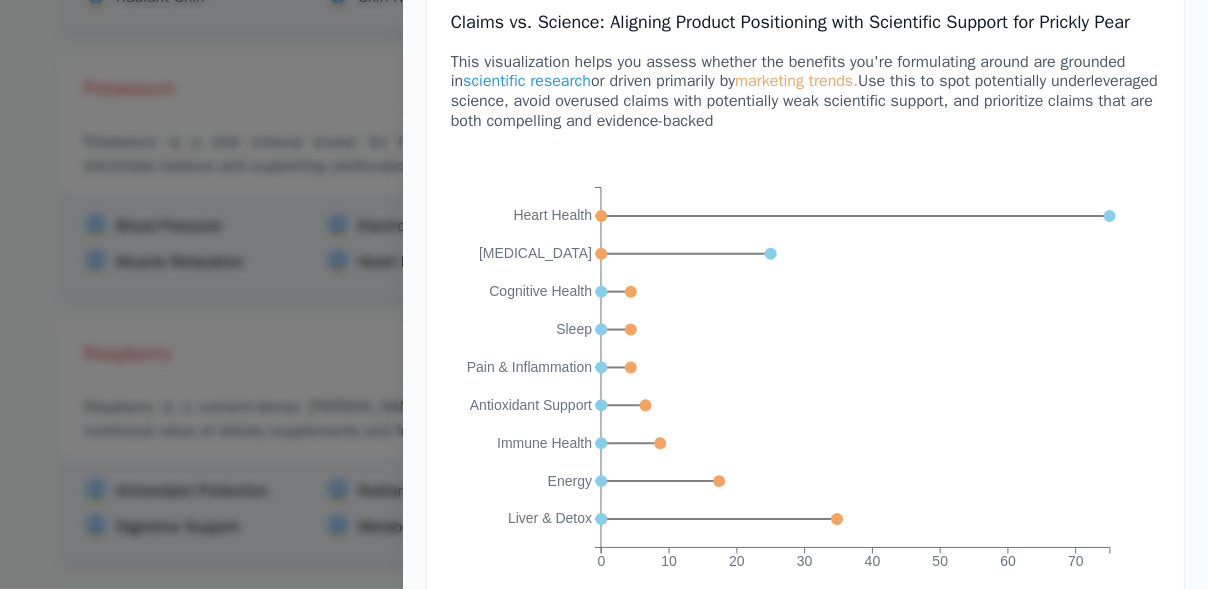 drag, startPoint x: 1110, startPoint y: 227, endPoint x: 1127, endPoint y: 275, distance: 50.92151 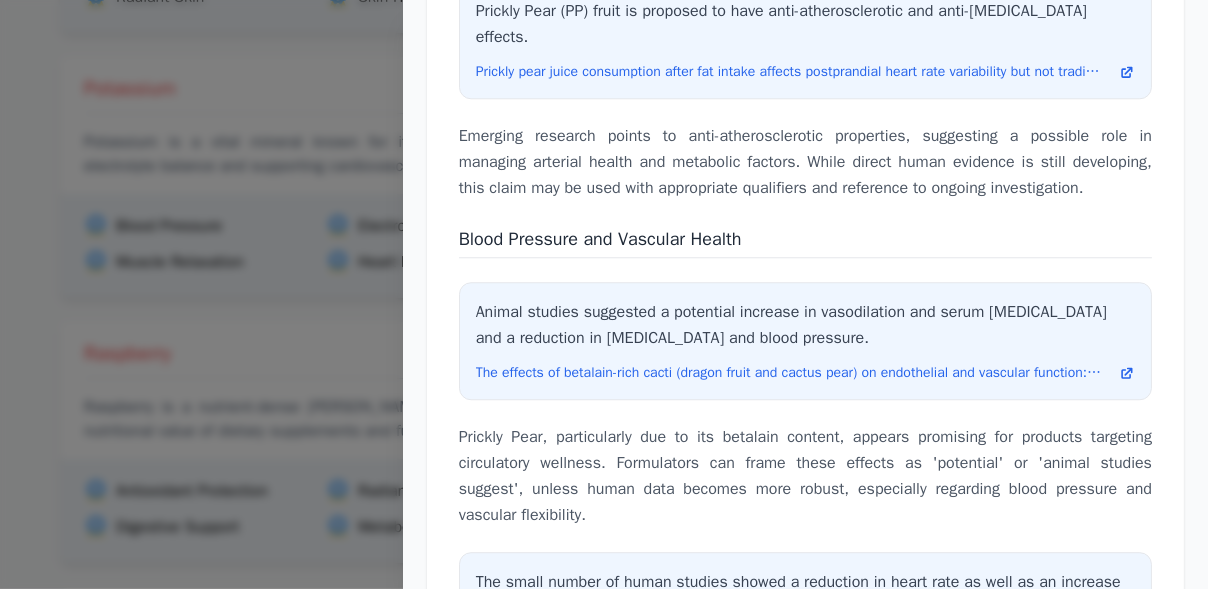 scroll, scrollTop: 4842, scrollLeft: 0, axis: vertical 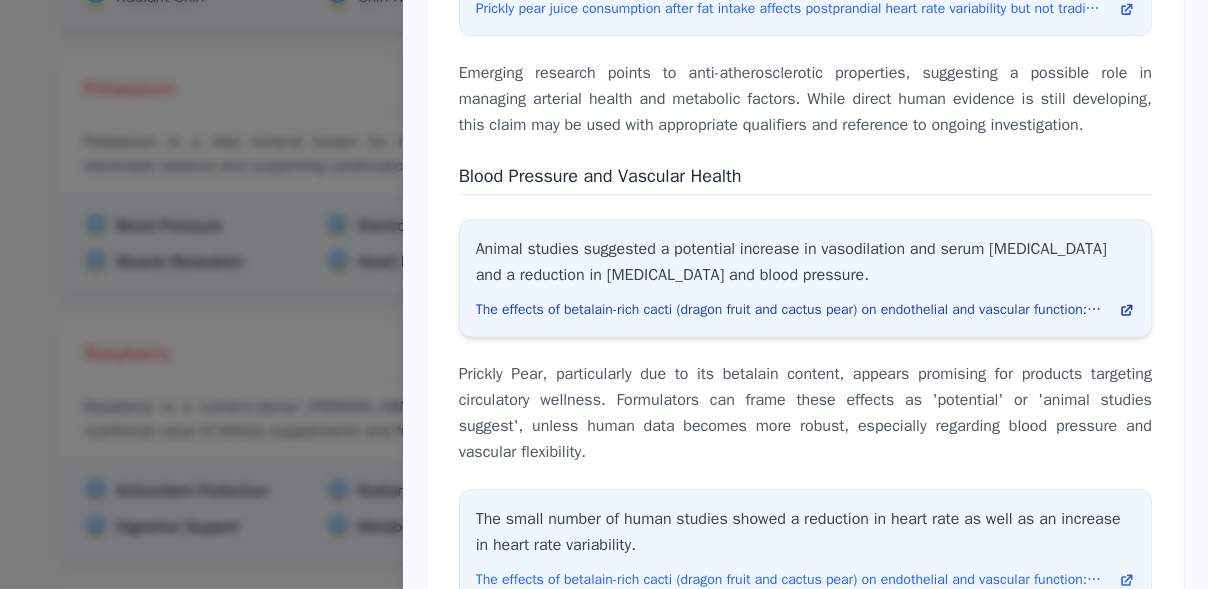 click 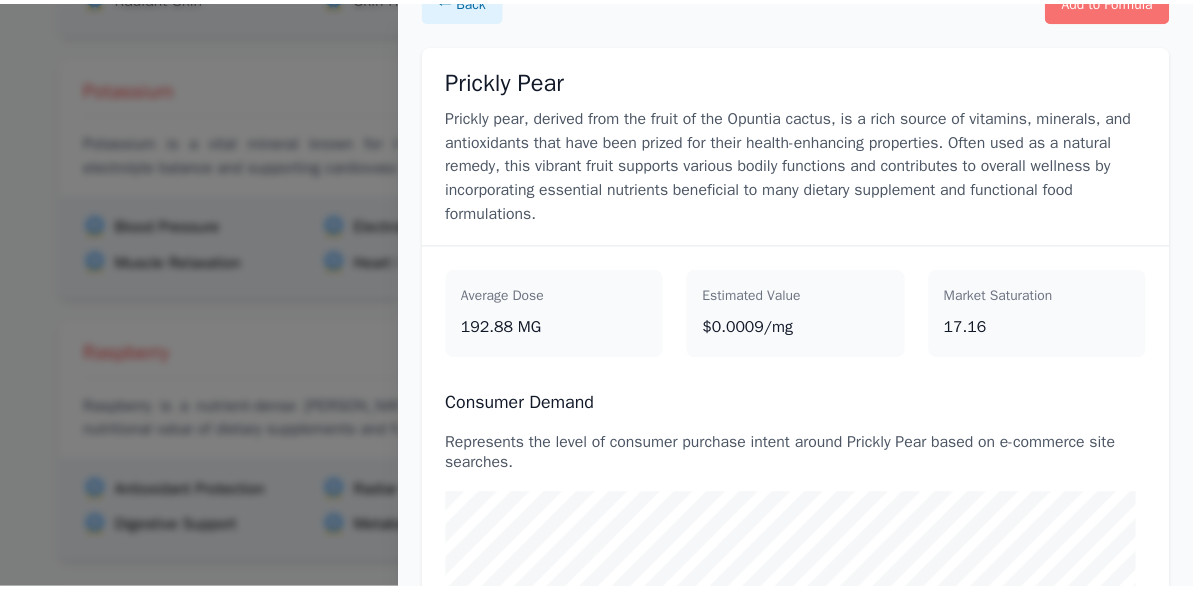 scroll, scrollTop: 0, scrollLeft: 0, axis: both 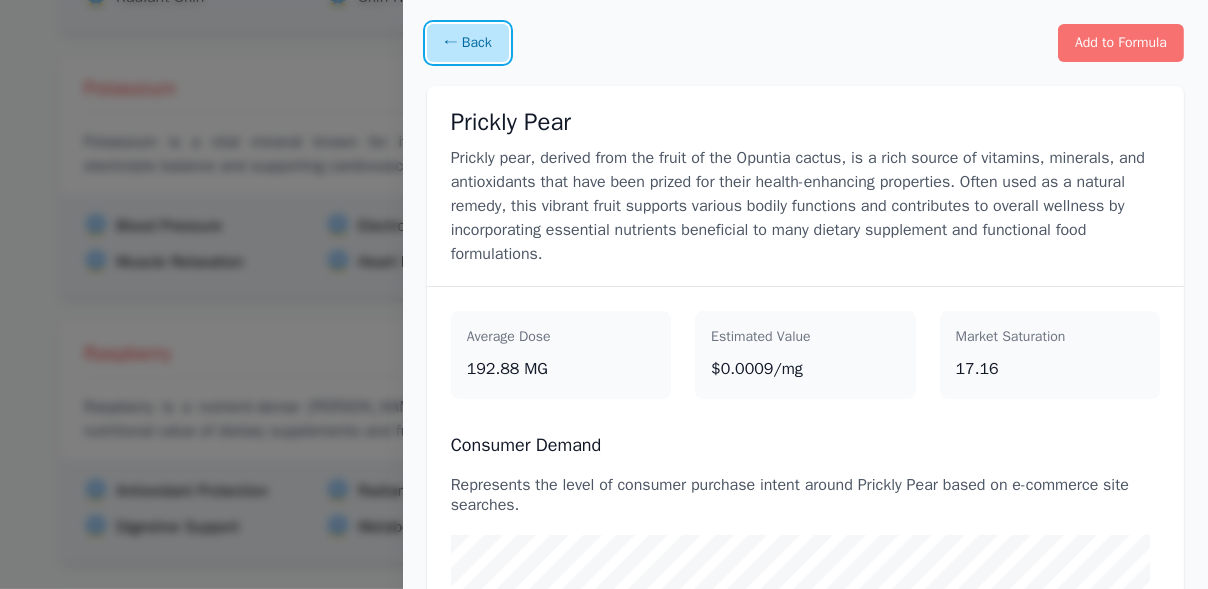 click on "← Back" at bounding box center (468, 43) 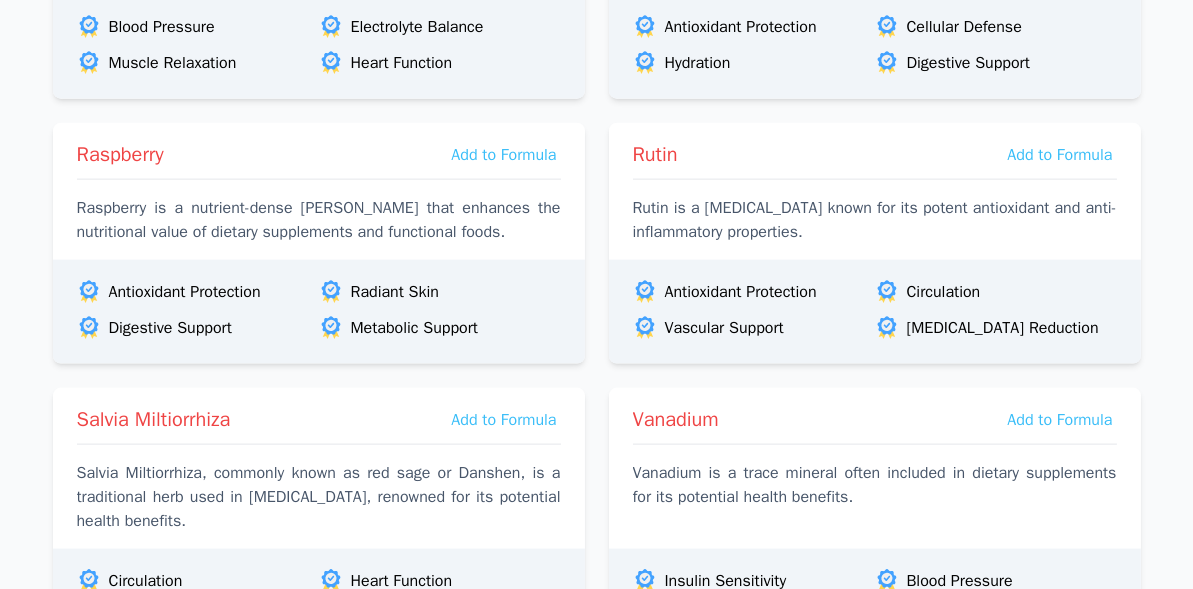 scroll, scrollTop: 5301, scrollLeft: 0, axis: vertical 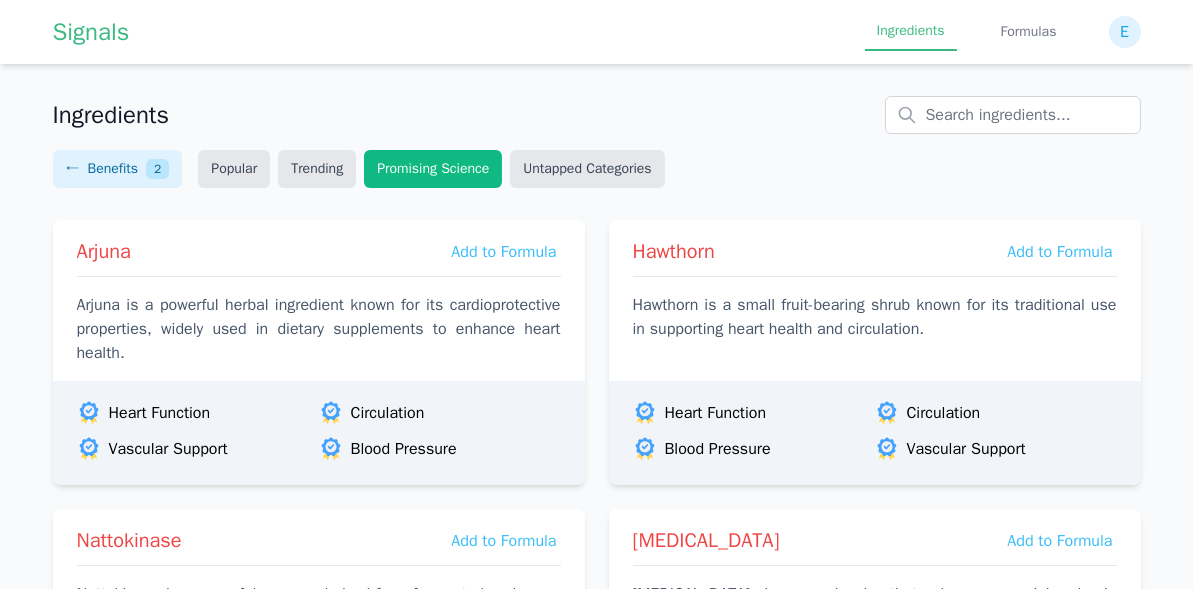 click on "Trending" at bounding box center (317, 169) 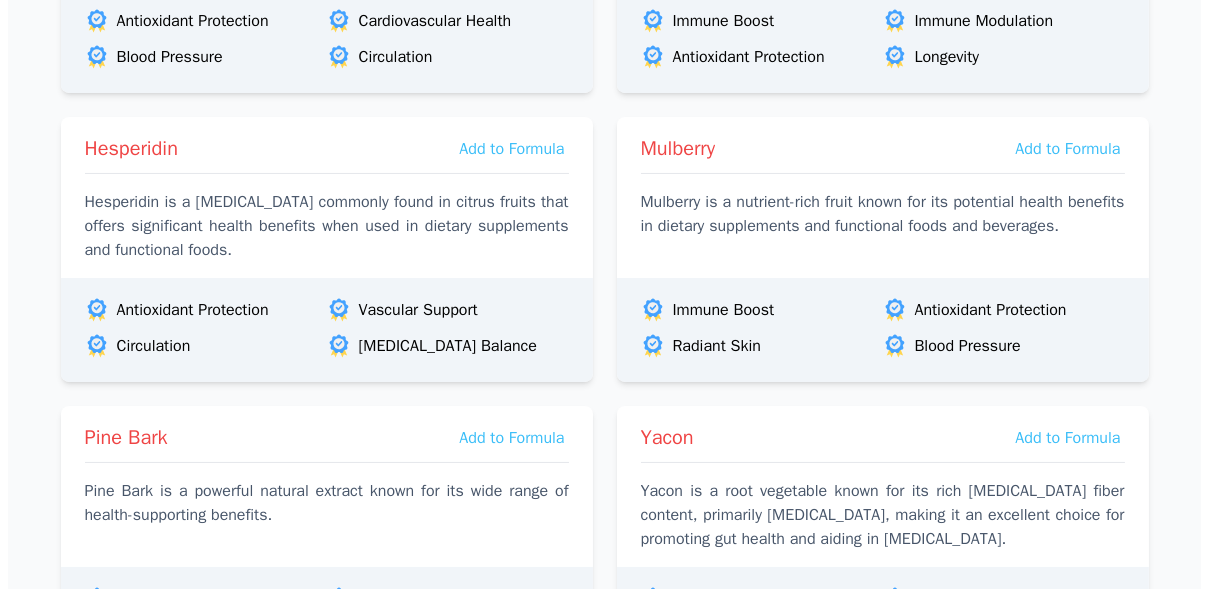 scroll, scrollTop: 605, scrollLeft: 0, axis: vertical 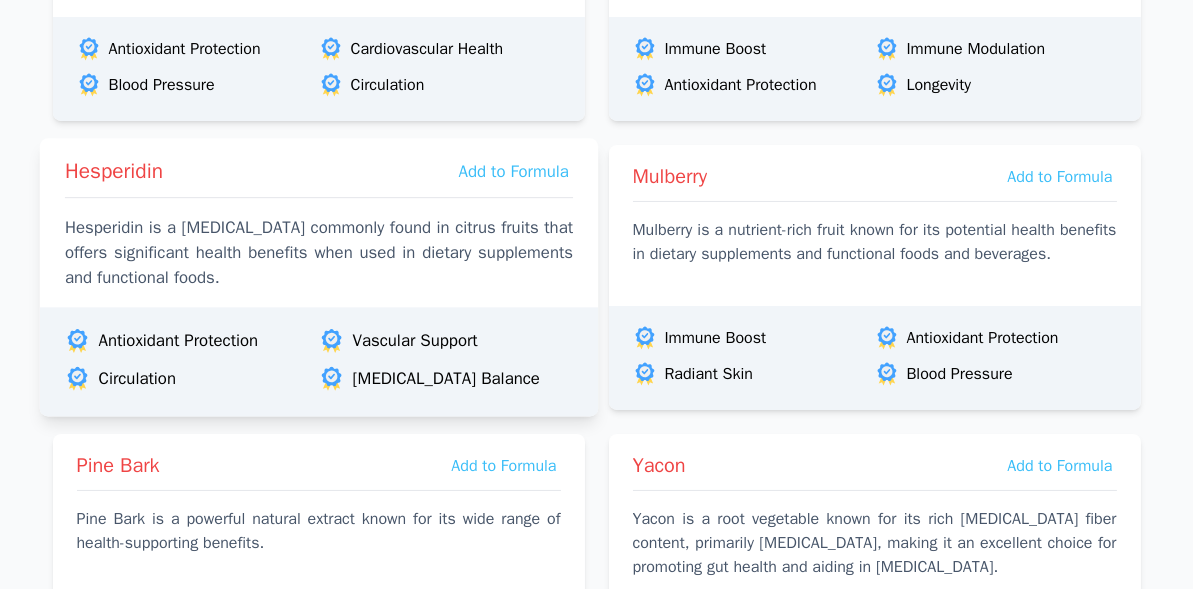 click on "Hesperidin  Add to Formula  Hesperidin is a [MEDICAL_DATA] commonly found in citrus fruits that offers significant health benefits when used in dietary supplements and functional foods." at bounding box center (318, 218) 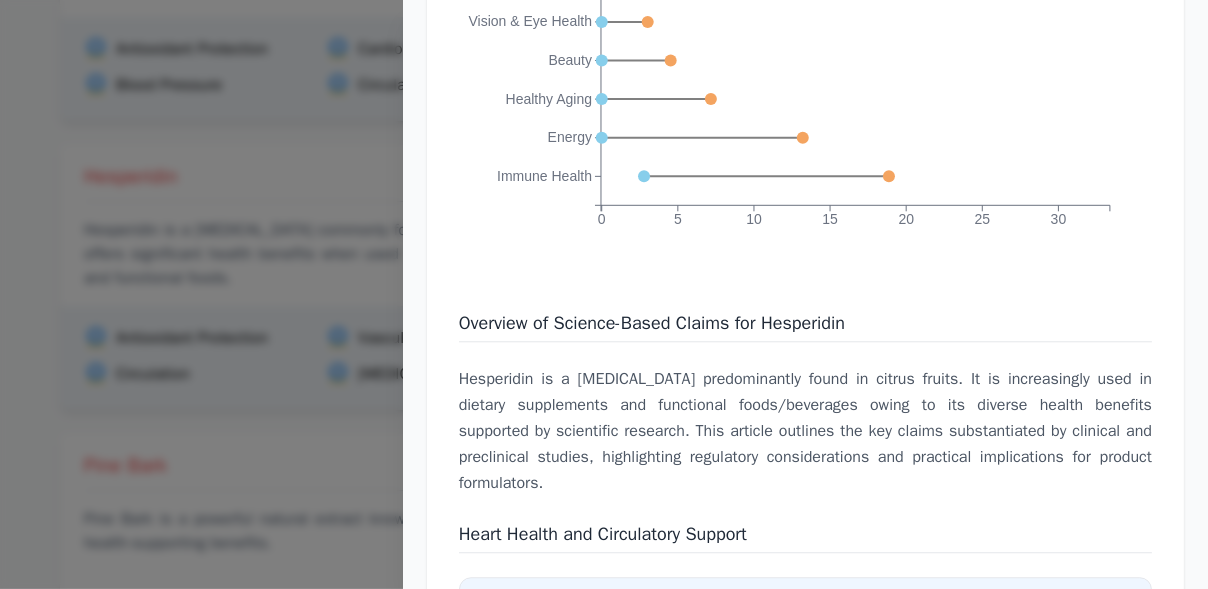 scroll, scrollTop: 4600, scrollLeft: 0, axis: vertical 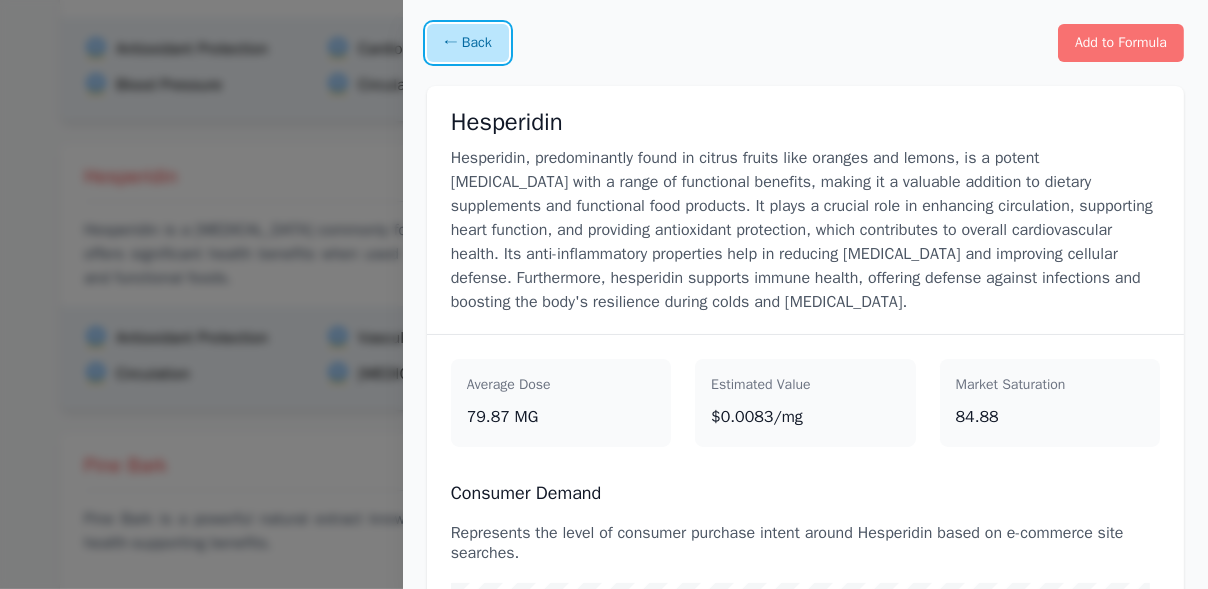 click on "← Back" at bounding box center (468, 43) 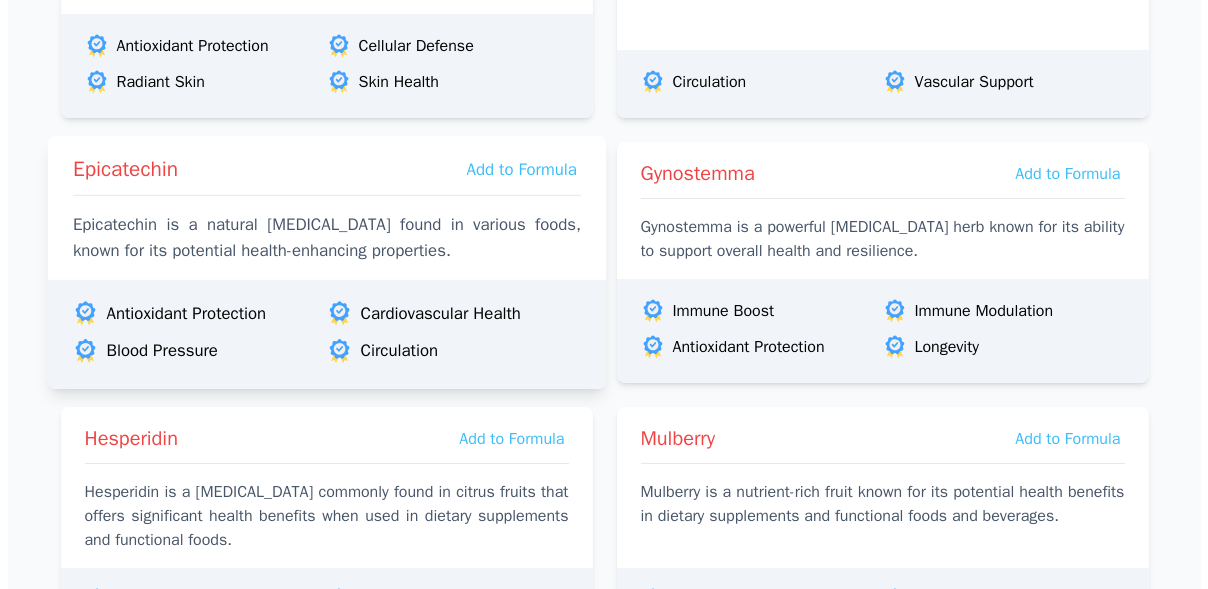 scroll, scrollTop: 443, scrollLeft: 0, axis: vertical 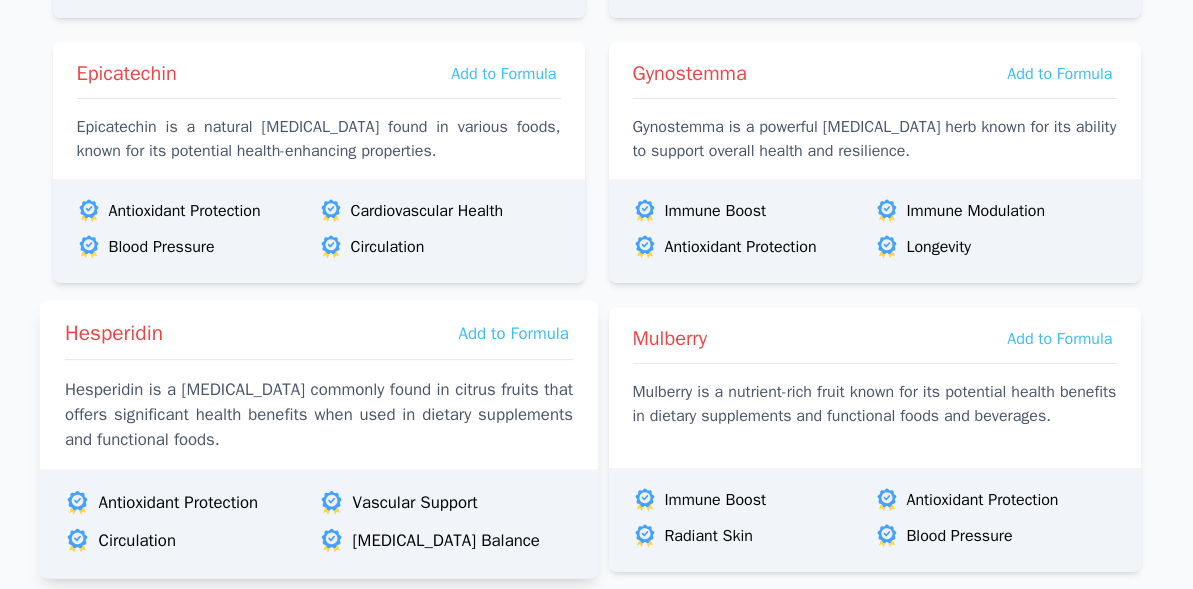 click on "Hesperidin" at bounding box center (113, 333) 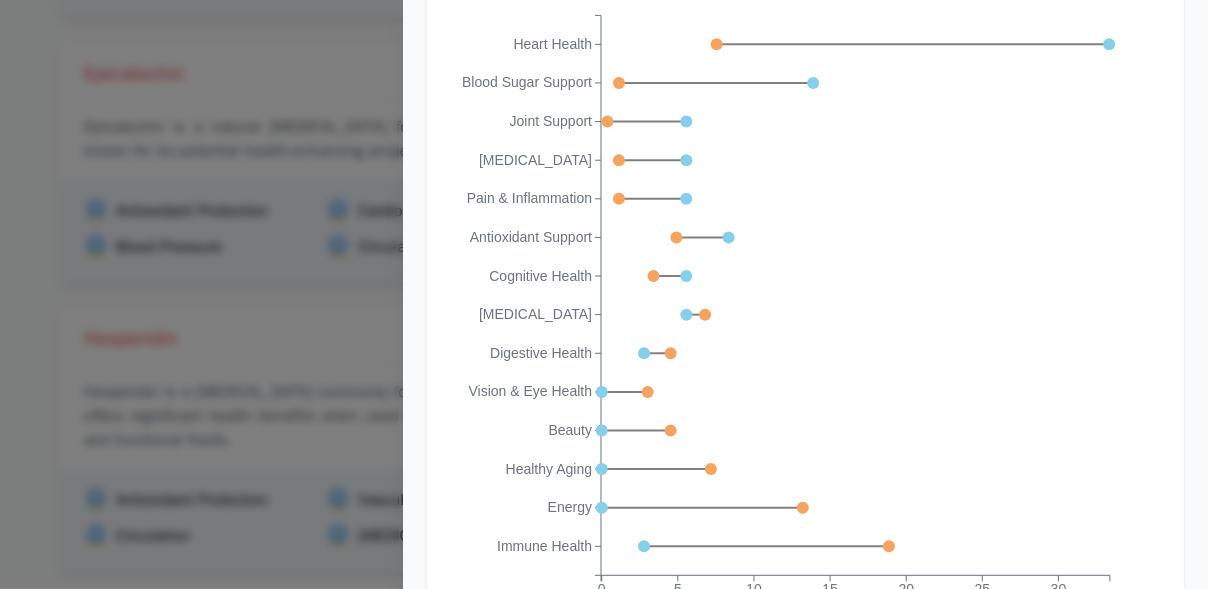 scroll, scrollTop: 4378, scrollLeft: 0, axis: vertical 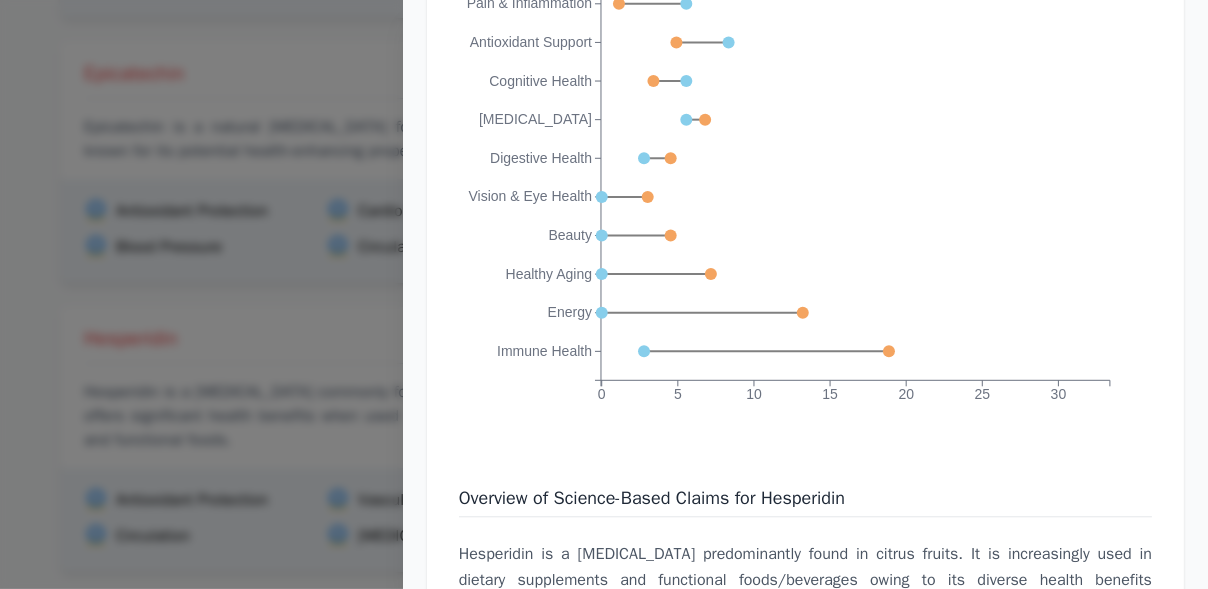 click on "0 5 10 15 20 25 30 Heart Health Blood Sugar Support Joint Support [MEDICAL_DATA] Pain & Inflammation Antioxidant Support Cognitive Health [MEDICAL_DATA] Digestive Health Vision & Eye Health Beauty Healthy Aging Energy Immune Health" 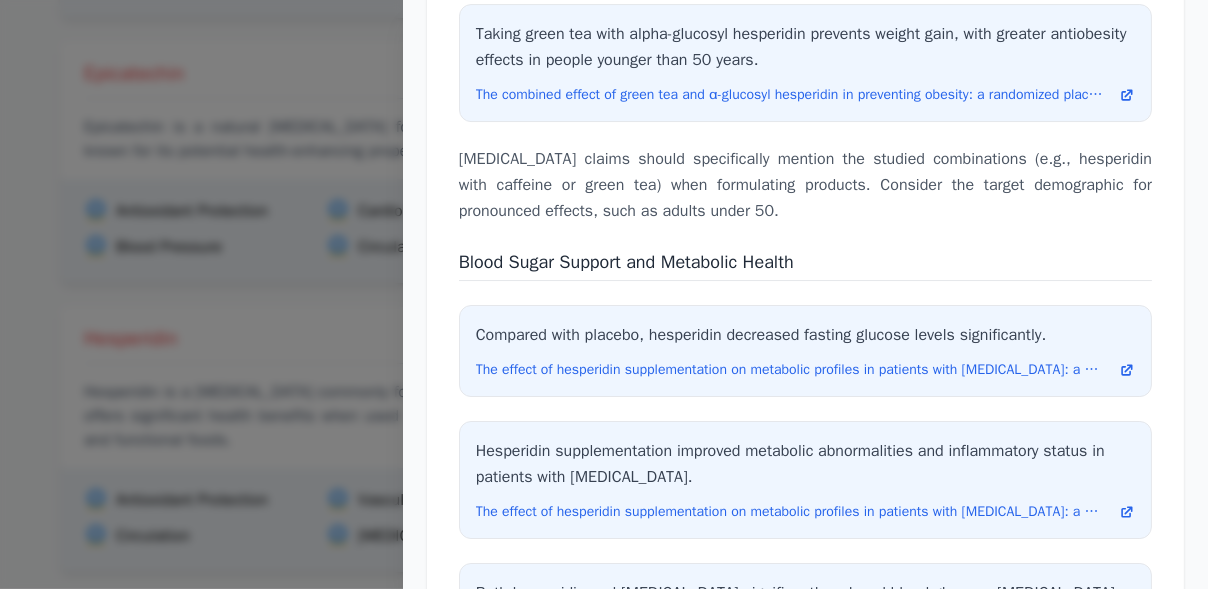 scroll, scrollTop: 6278, scrollLeft: 0, axis: vertical 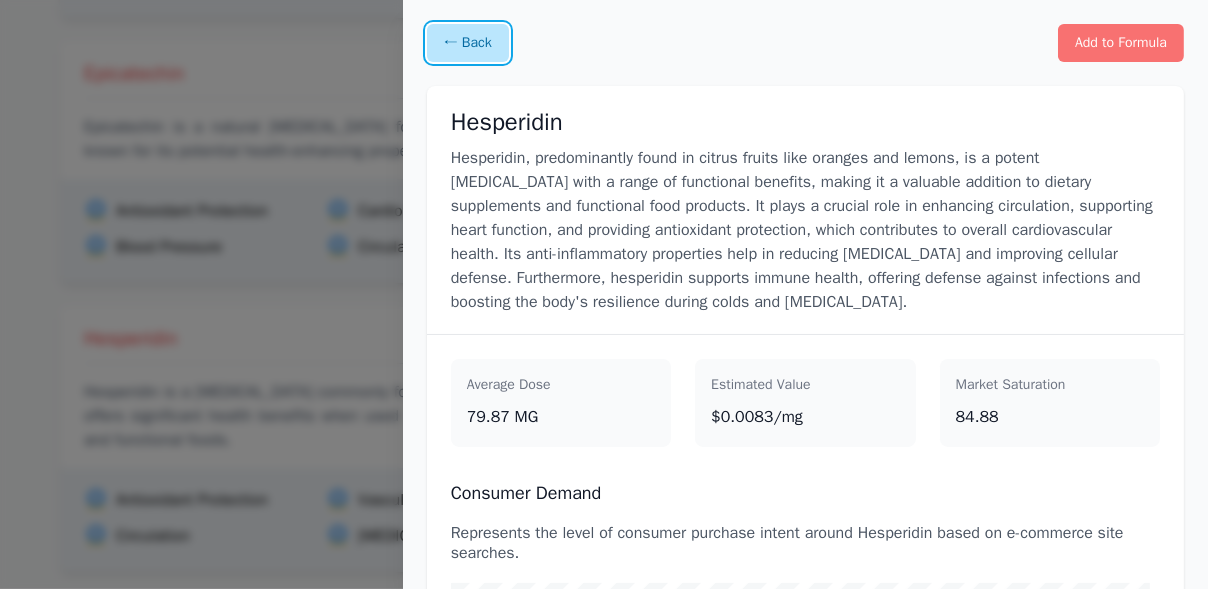 click on "← Back" at bounding box center (468, 43) 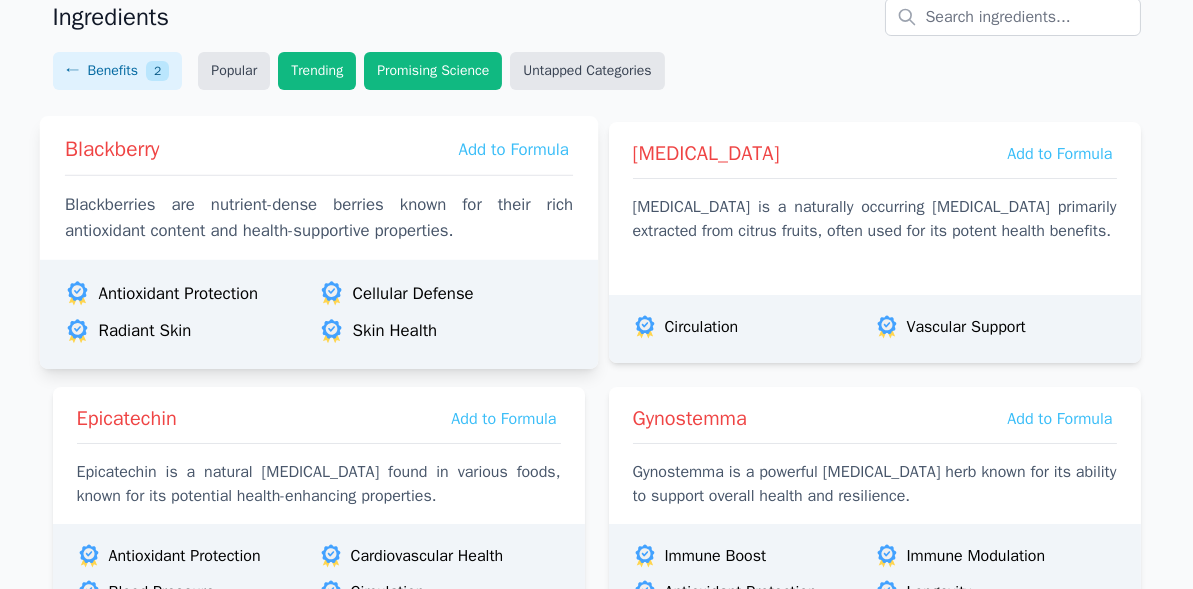 scroll, scrollTop: 0, scrollLeft: 0, axis: both 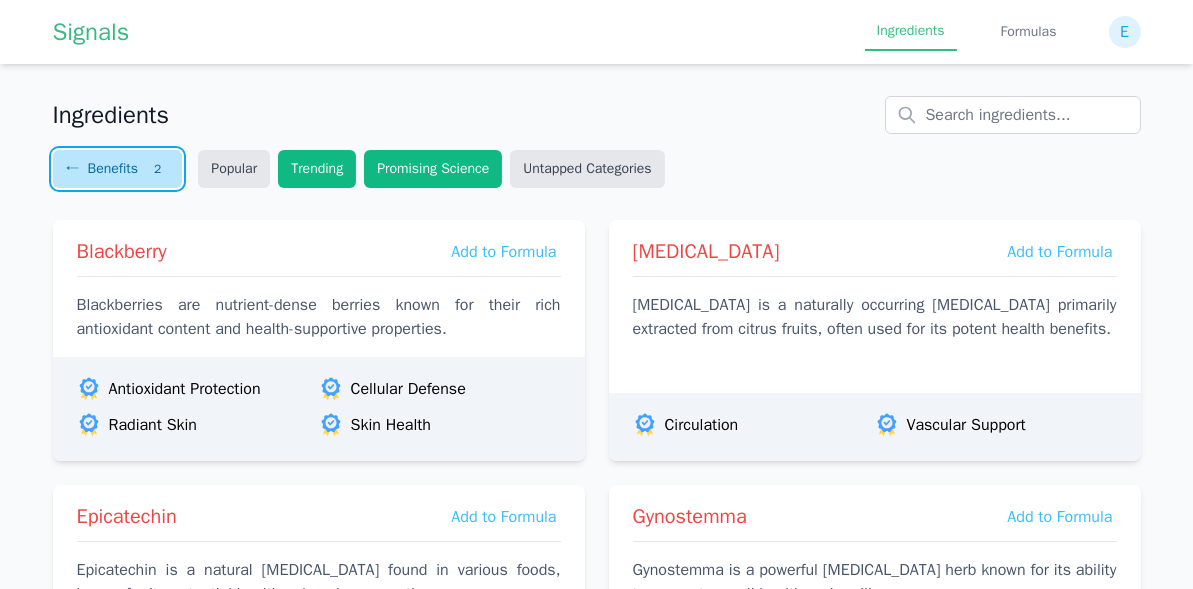 click on "← Benefits 2" at bounding box center (118, 169) 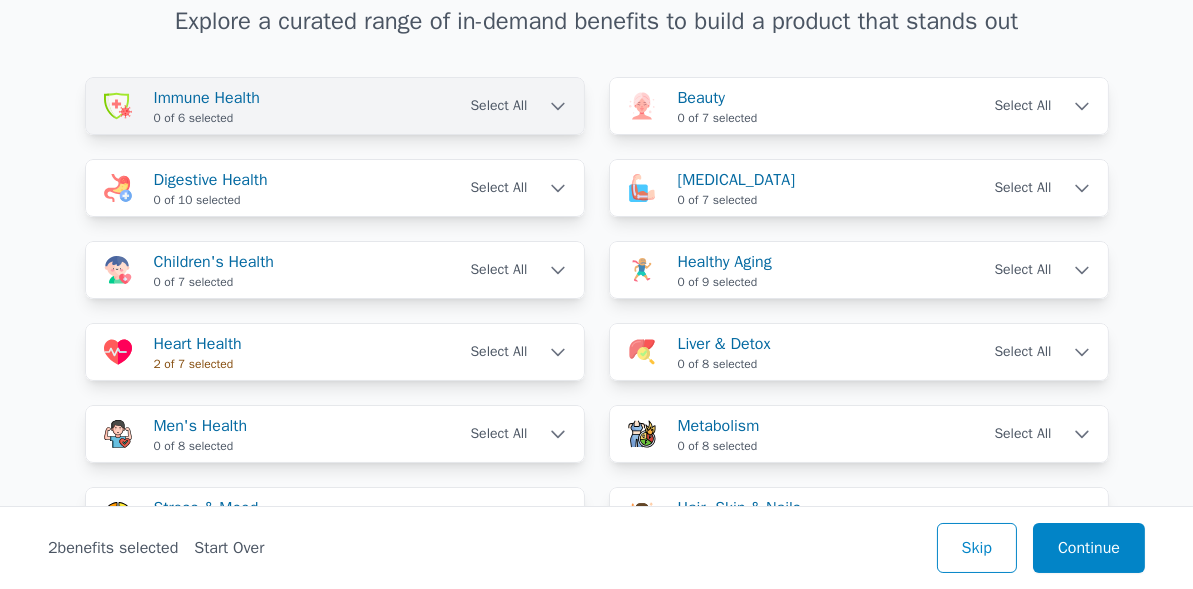 scroll, scrollTop: 200, scrollLeft: 0, axis: vertical 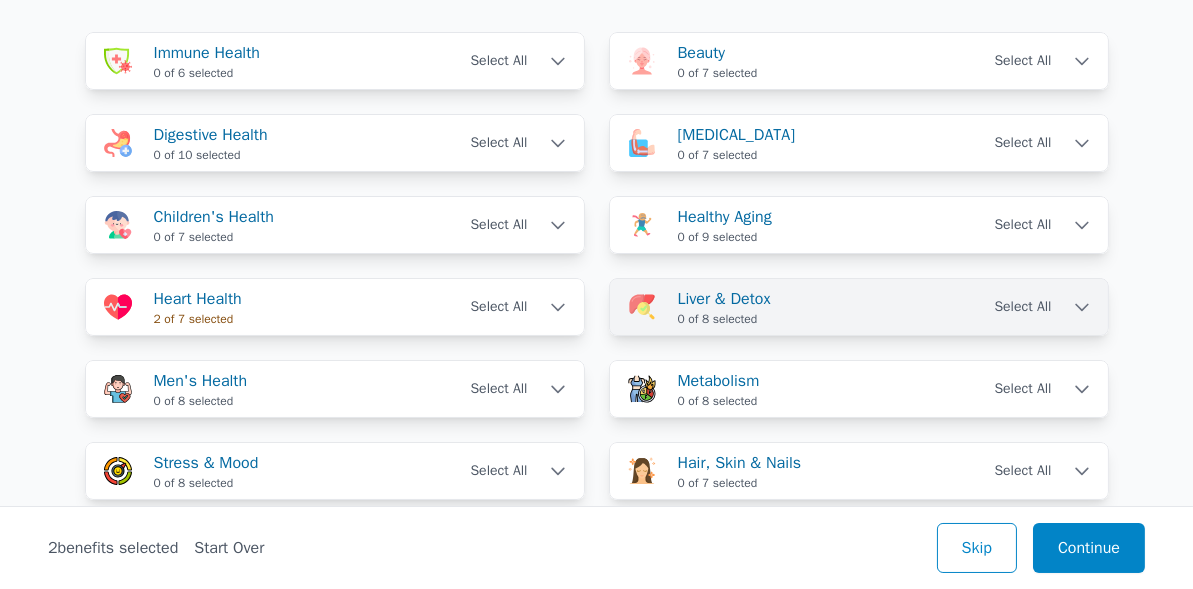 click 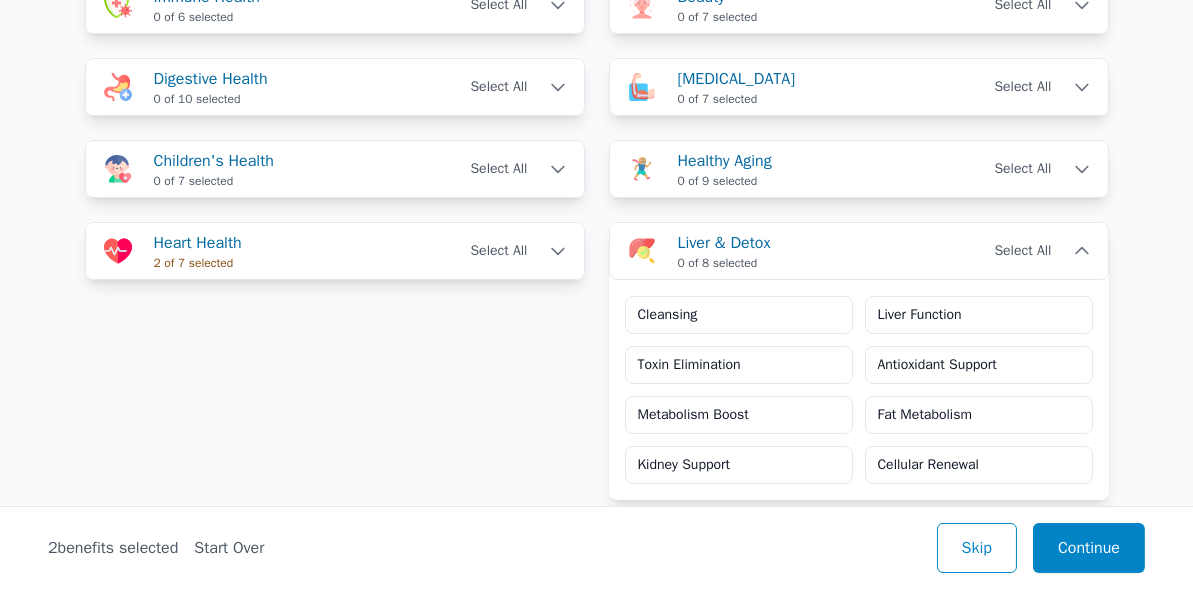 scroll, scrollTop: 300, scrollLeft: 0, axis: vertical 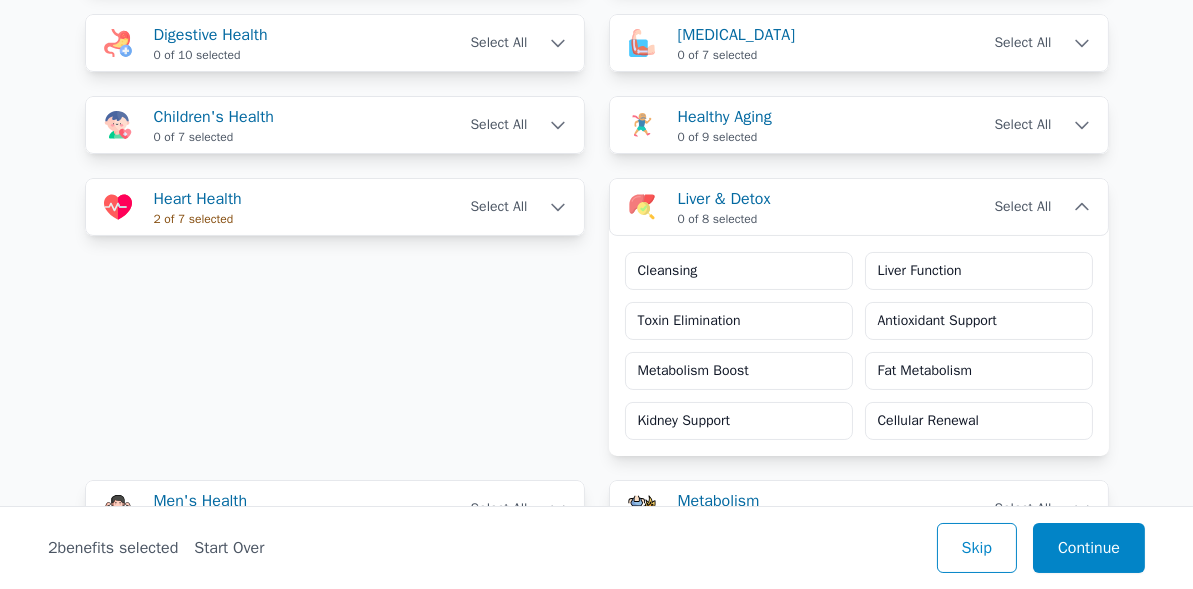 click on "Toxin Elimination" at bounding box center (739, 321) 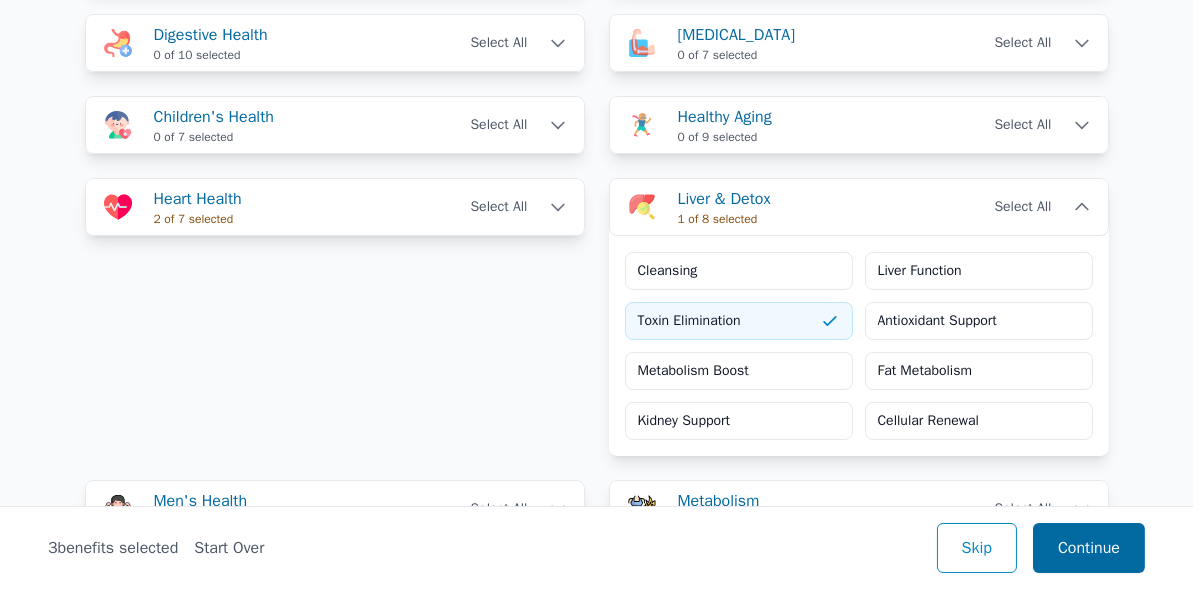 click on "Continue" at bounding box center (1089, 548) 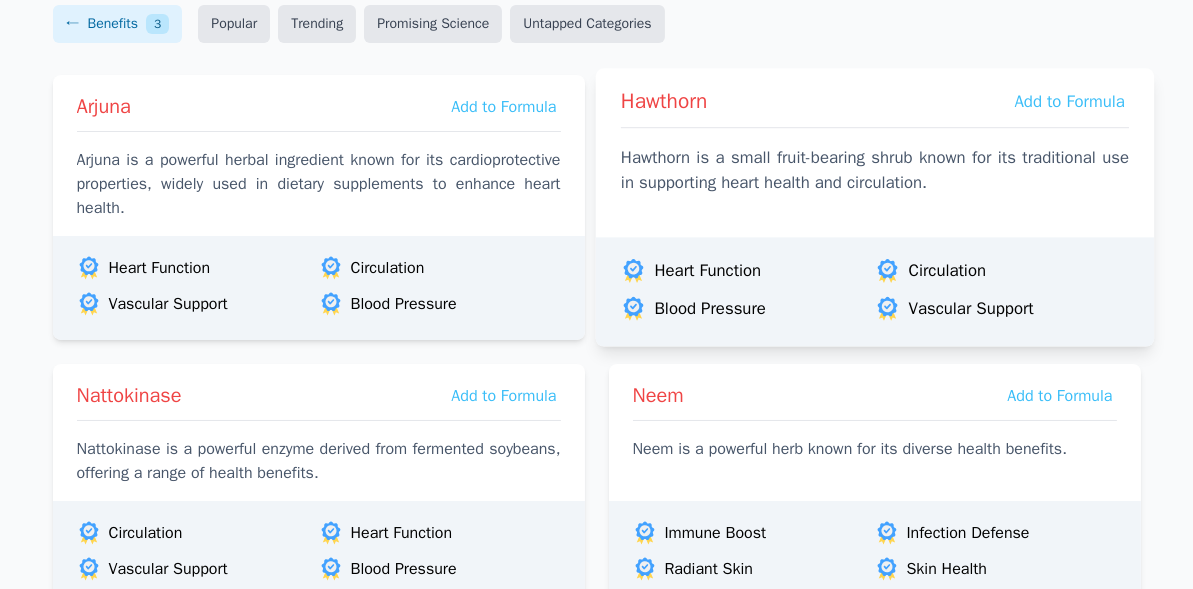 scroll, scrollTop: 300, scrollLeft: 0, axis: vertical 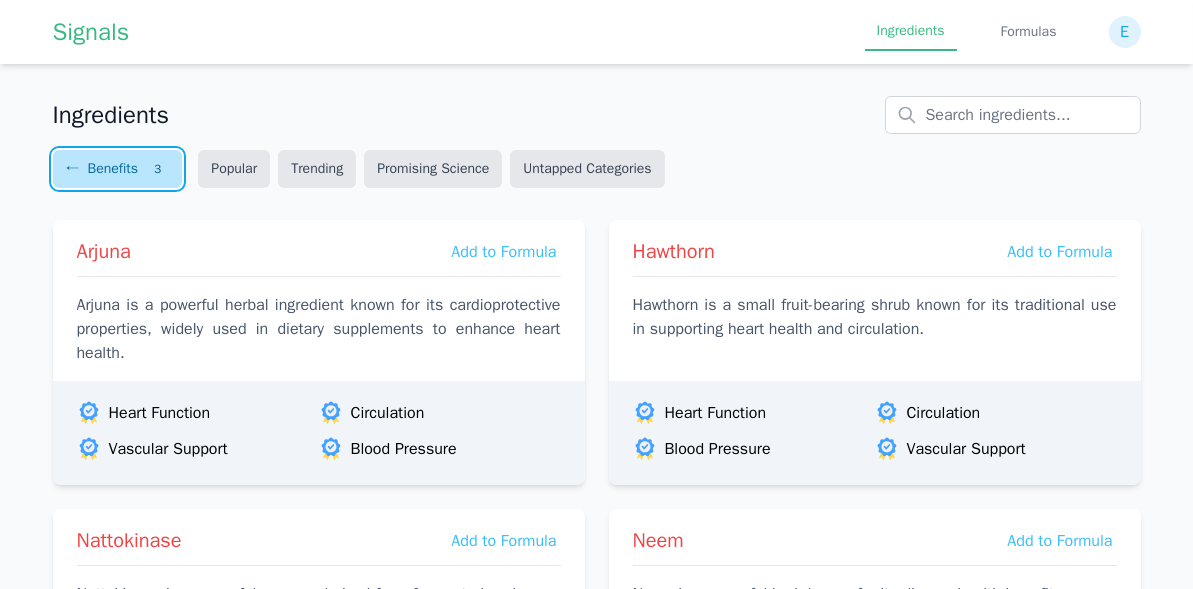 click on "3" at bounding box center (157, 169) 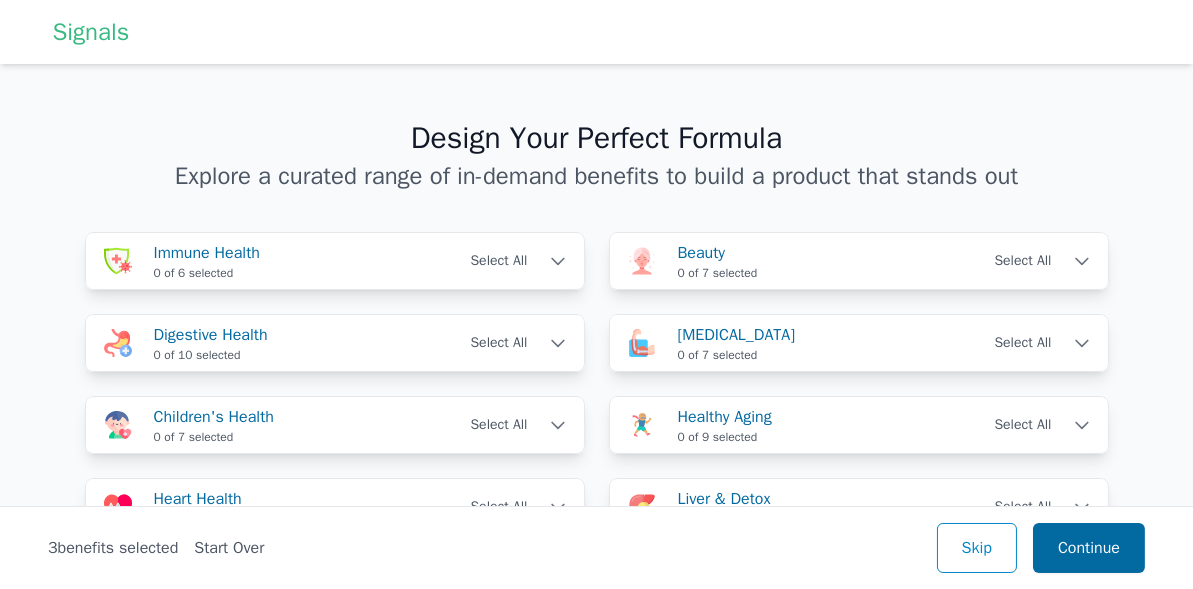 click on "Continue" at bounding box center (1089, 548) 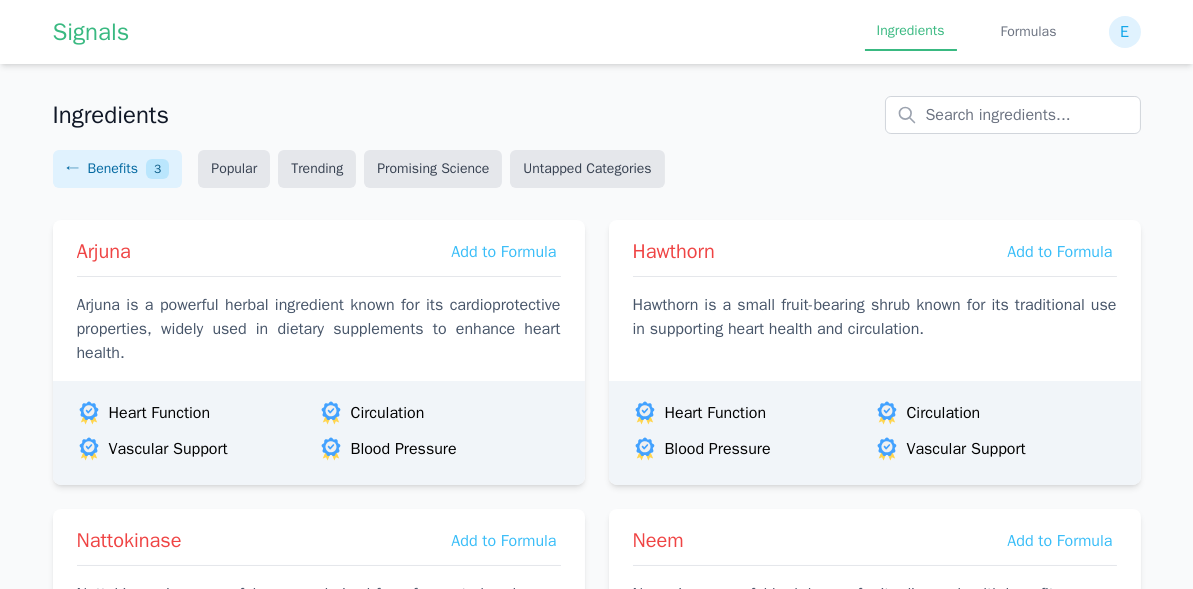click on "Promising Science" at bounding box center [433, 169] 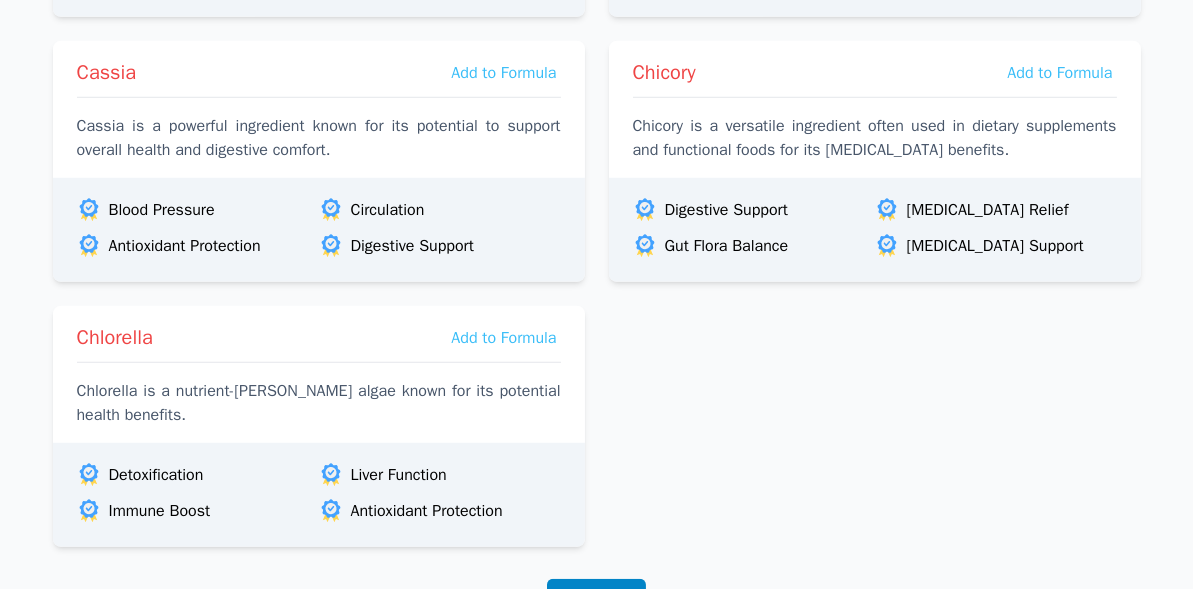 scroll, scrollTop: 3174, scrollLeft: 0, axis: vertical 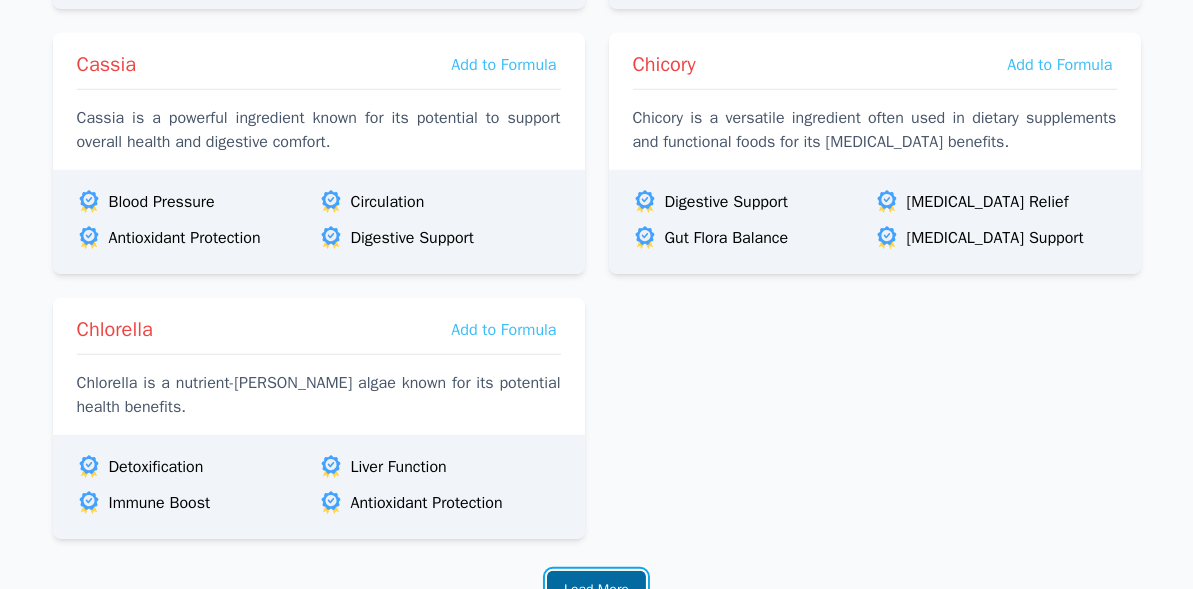 click on "Load More" at bounding box center [596, 590] 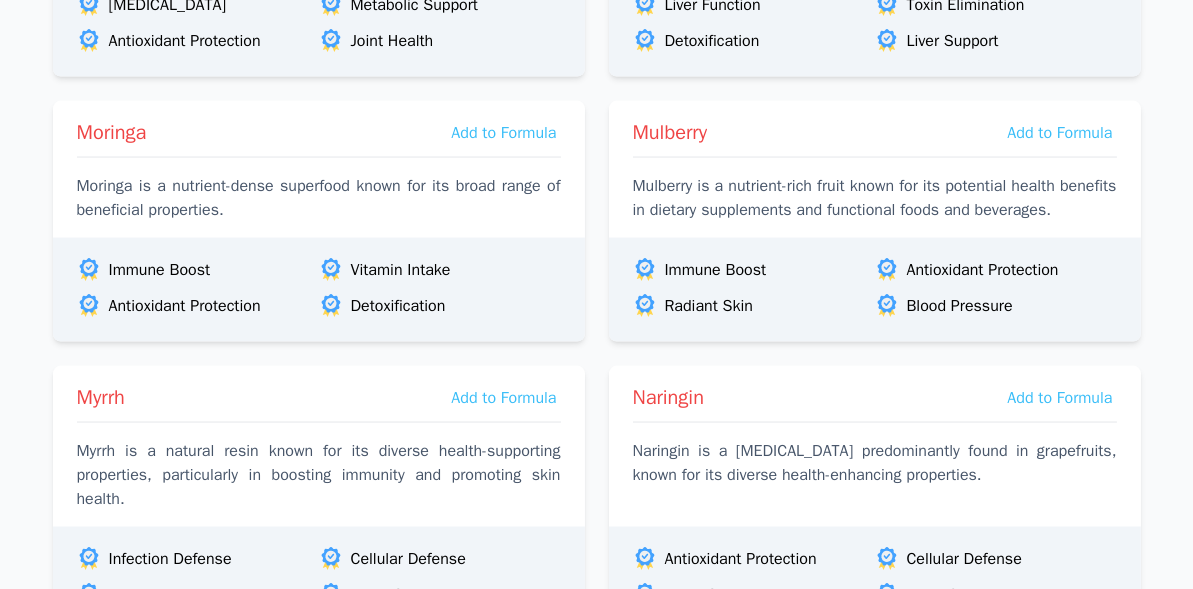 scroll, scrollTop: 6537, scrollLeft: 0, axis: vertical 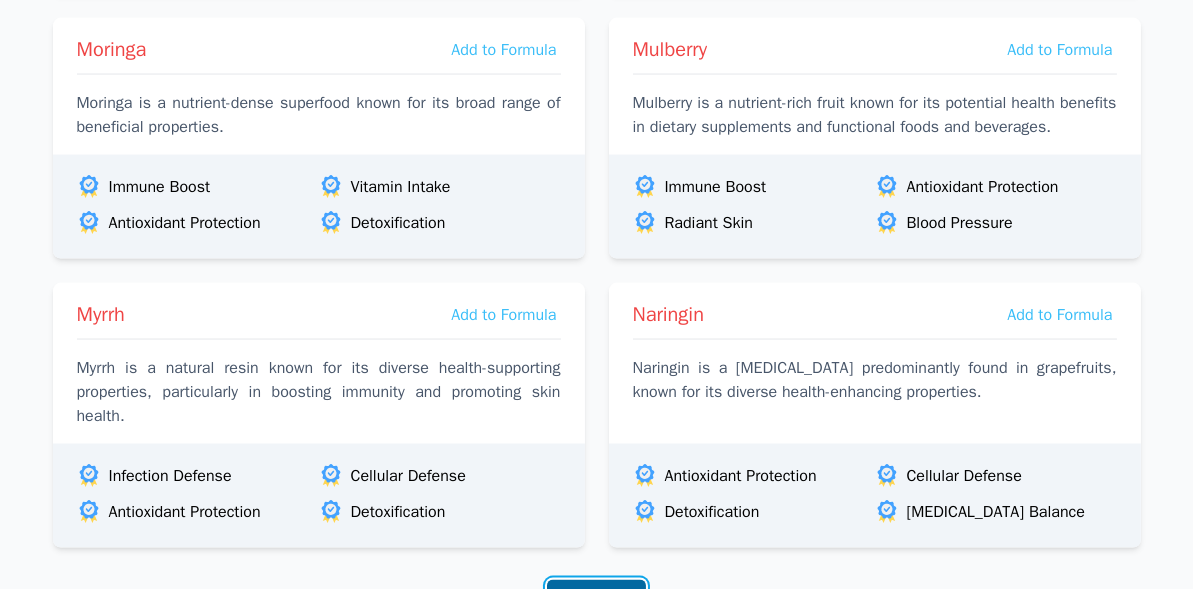click on "Load More" at bounding box center [596, 599] 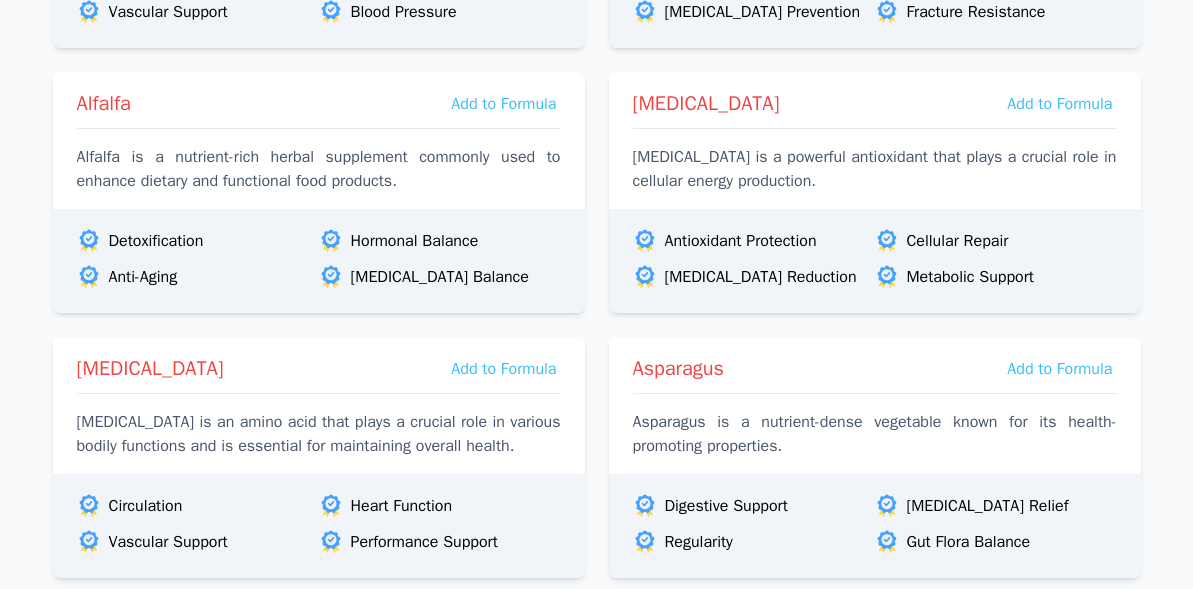 scroll, scrollTop: 0, scrollLeft: 0, axis: both 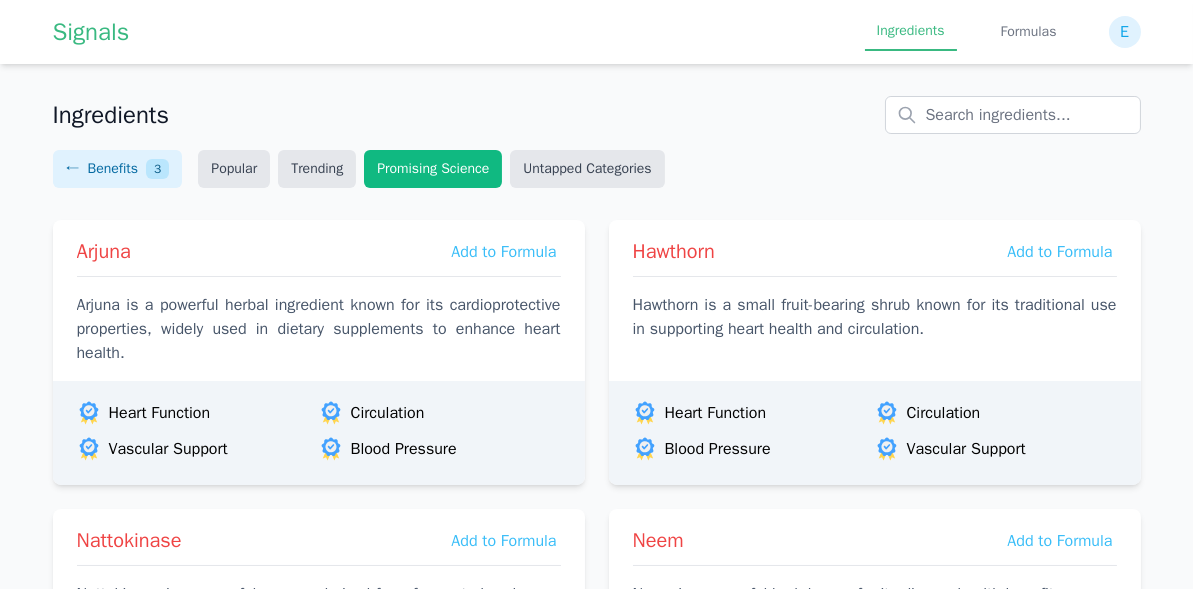 click on "Untapped Categories" at bounding box center [587, 169] 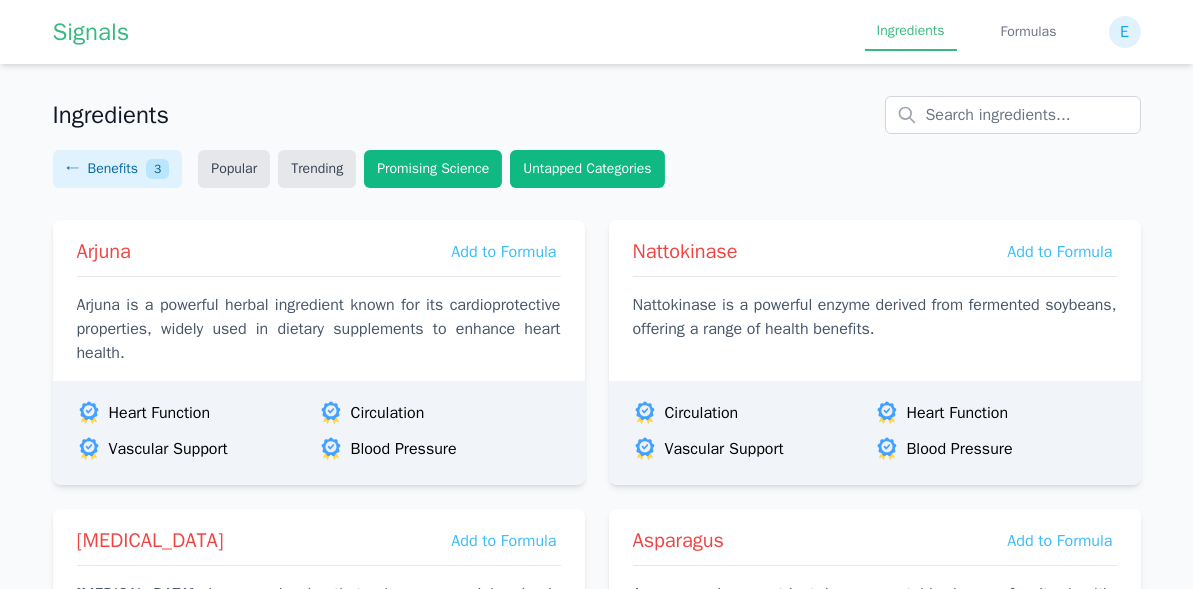click on "Trending" at bounding box center [317, 169] 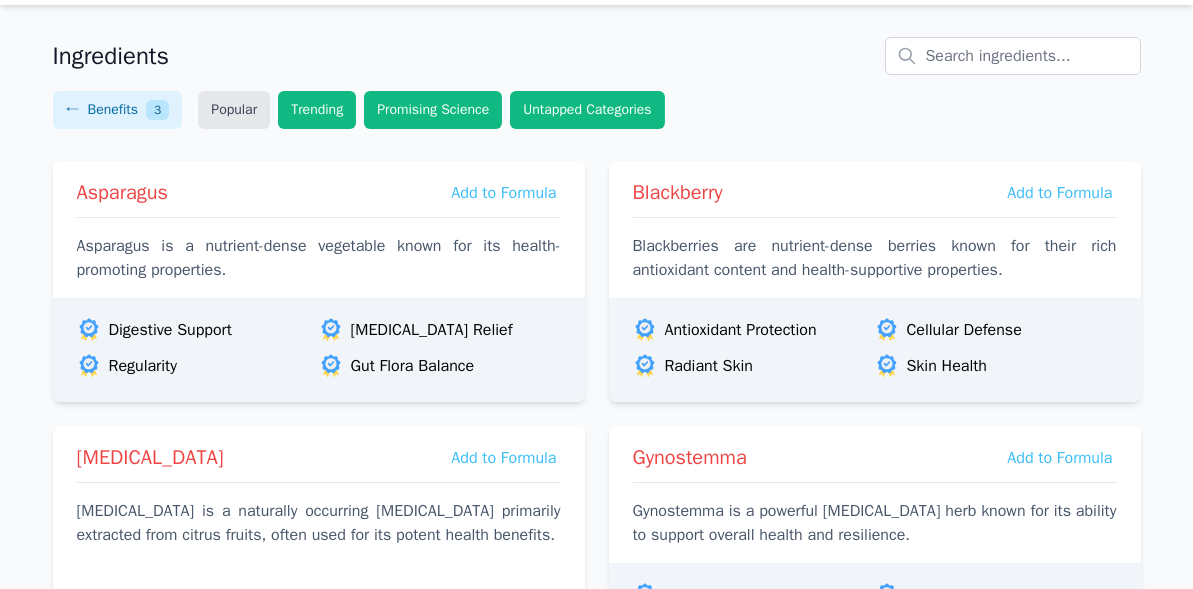 scroll, scrollTop: 54, scrollLeft: 0, axis: vertical 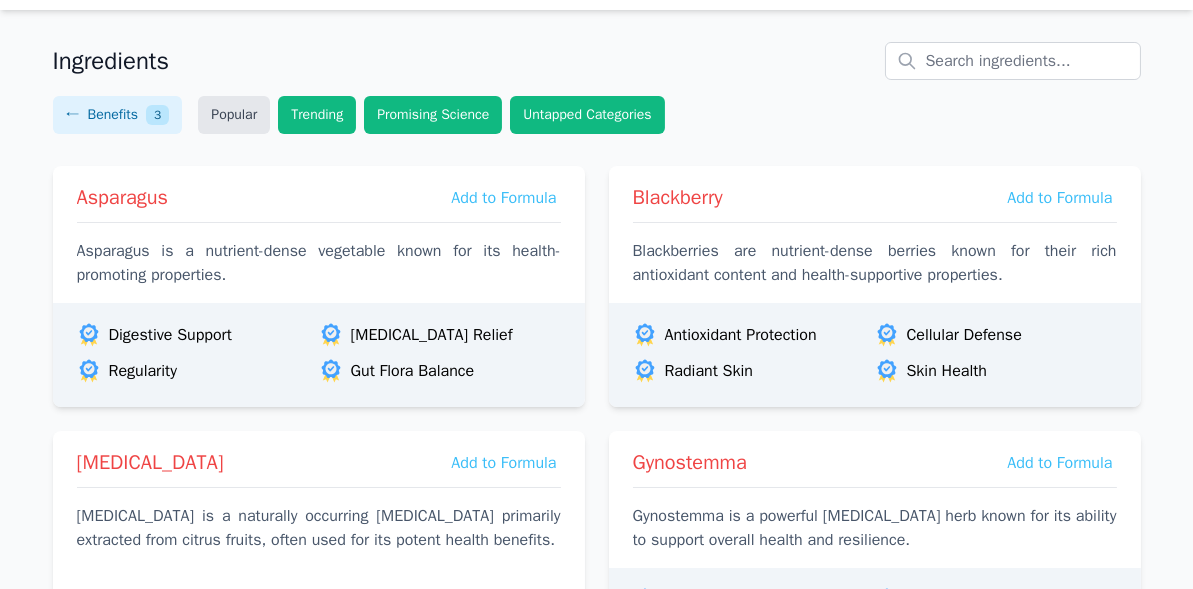 click on "Popular" at bounding box center [234, 115] 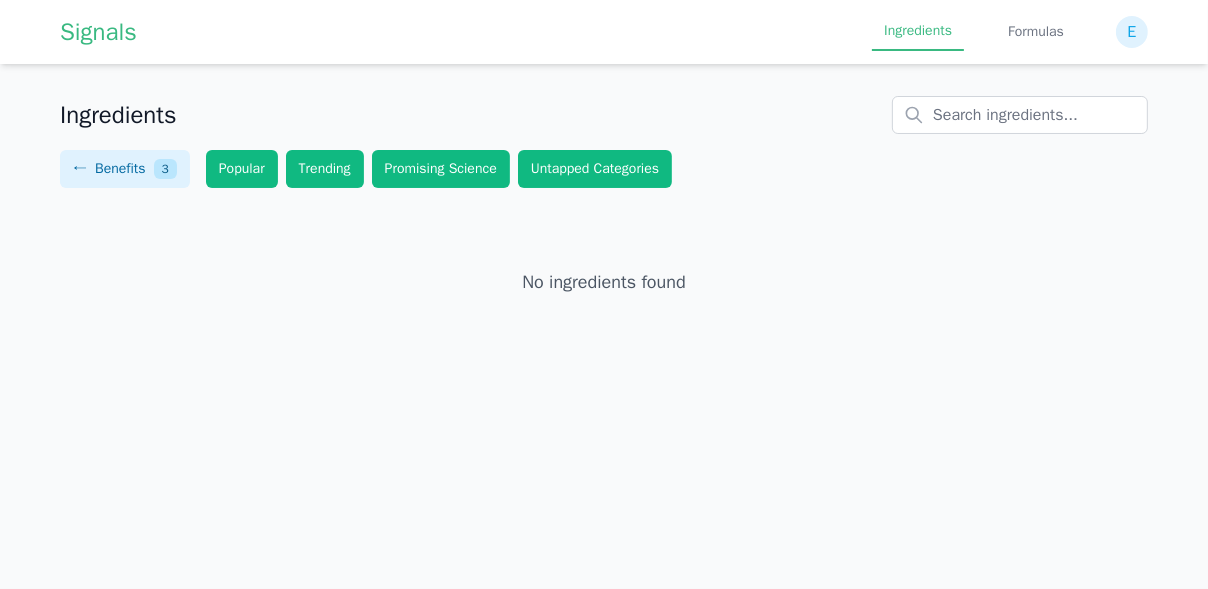 click on "Popular" at bounding box center [242, 169] 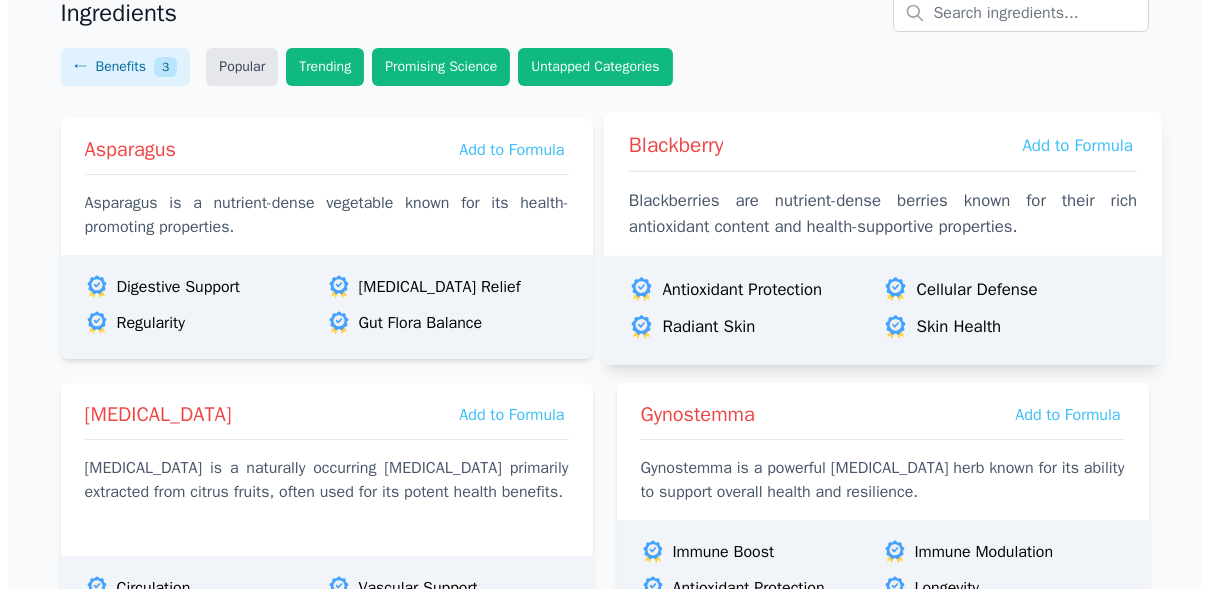 scroll, scrollTop: 100, scrollLeft: 0, axis: vertical 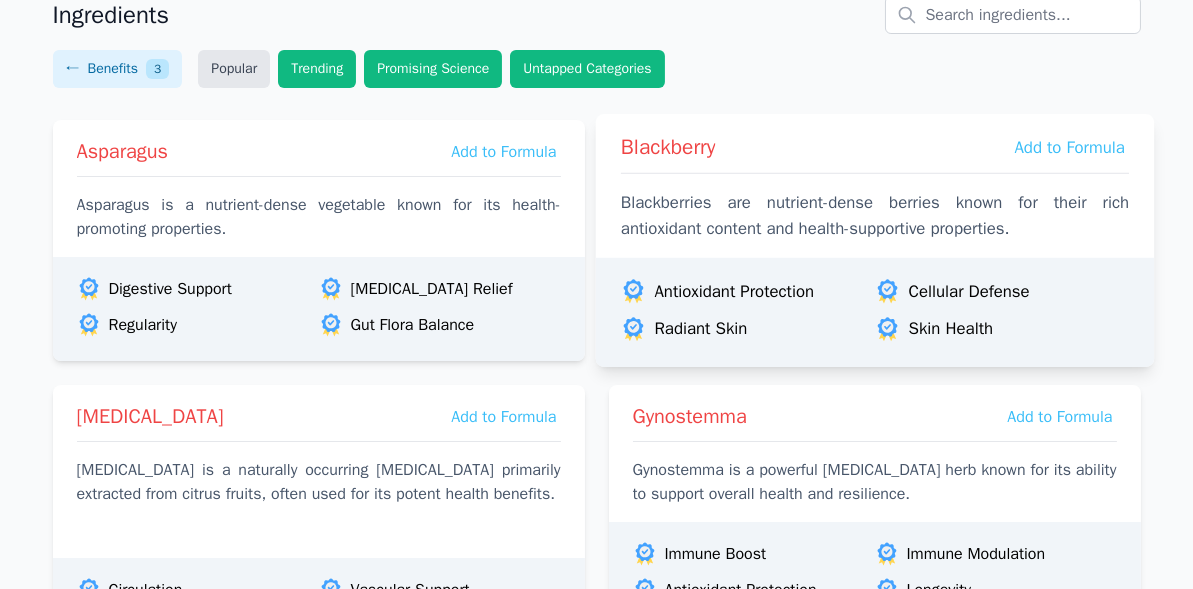 click on "Blackberries are nutrient-dense berries known for their rich antioxidant content and health-supportive properties." at bounding box center [874, 216] 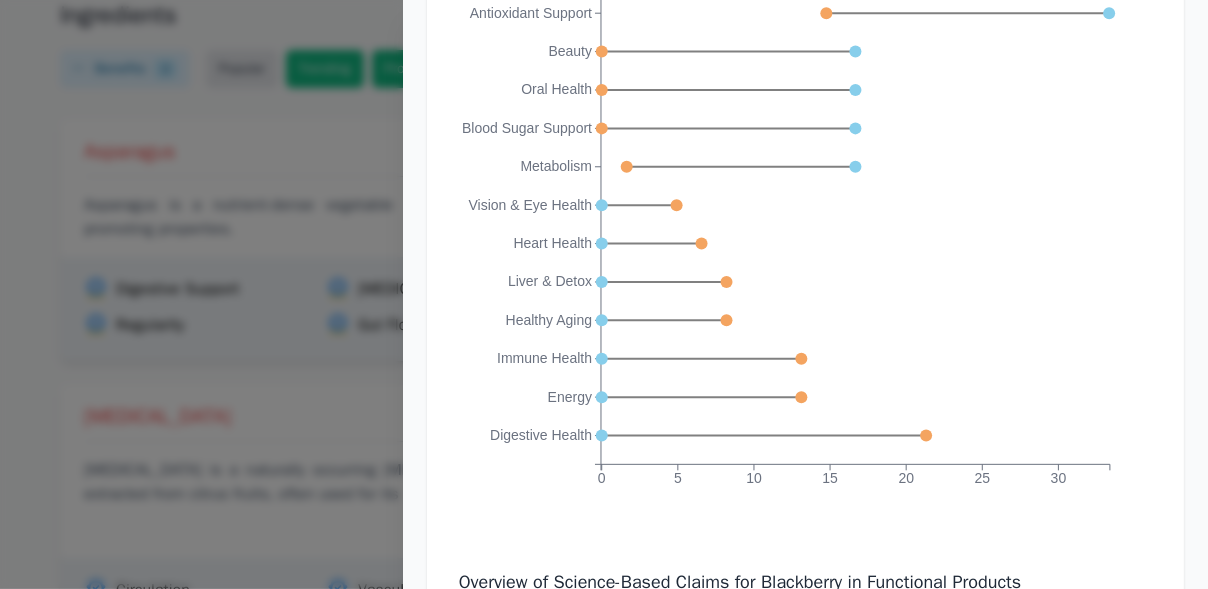 scroll, scrollTop: 4108, scrollLeft: 0, axis: vertical 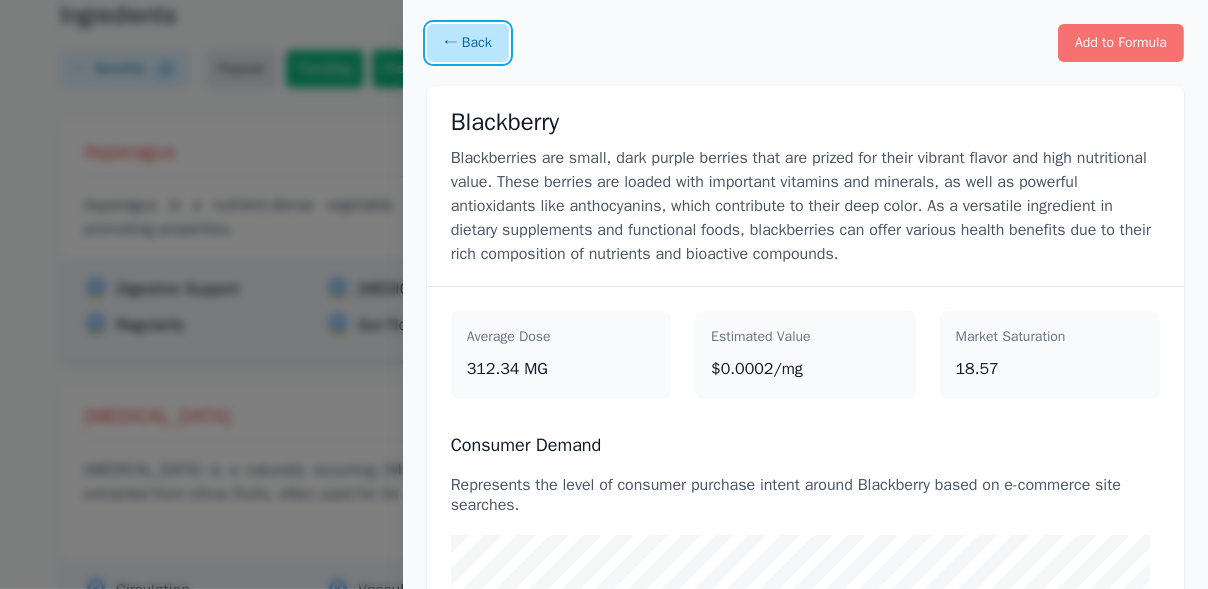 click on "← Back" at bounding box center [468, 43] 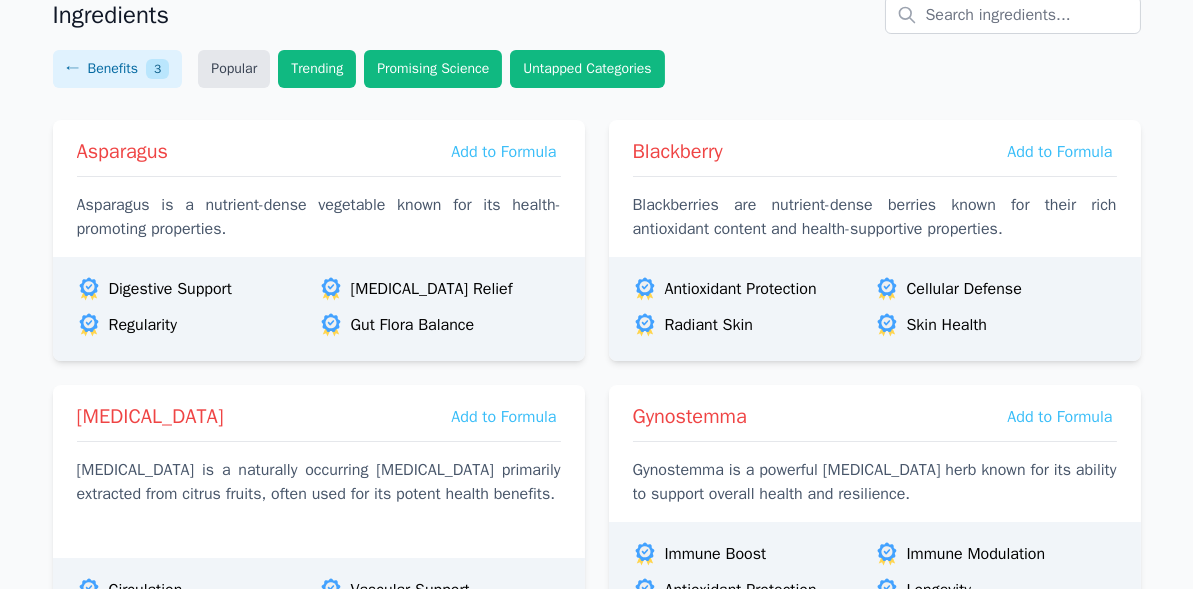 drag, startPoint x: 1194, startPoint y: 160, endPoint x: 1206, endPoint y: 194, distance: 36.05551 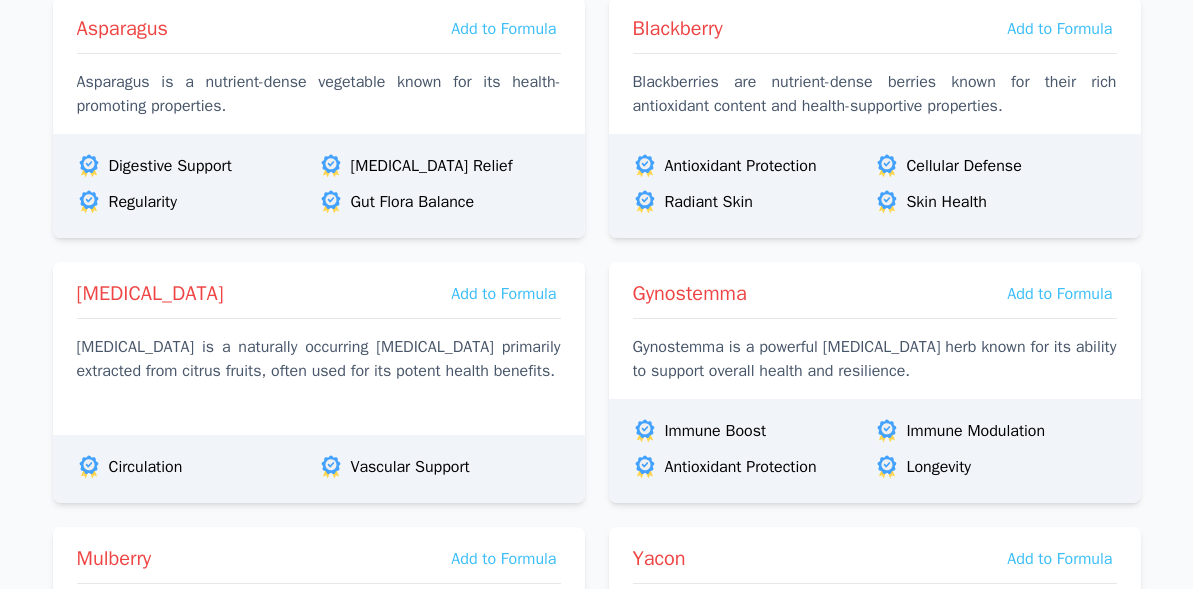 scroll, scrollTop: 0, scrollLeft: 0, axis: both 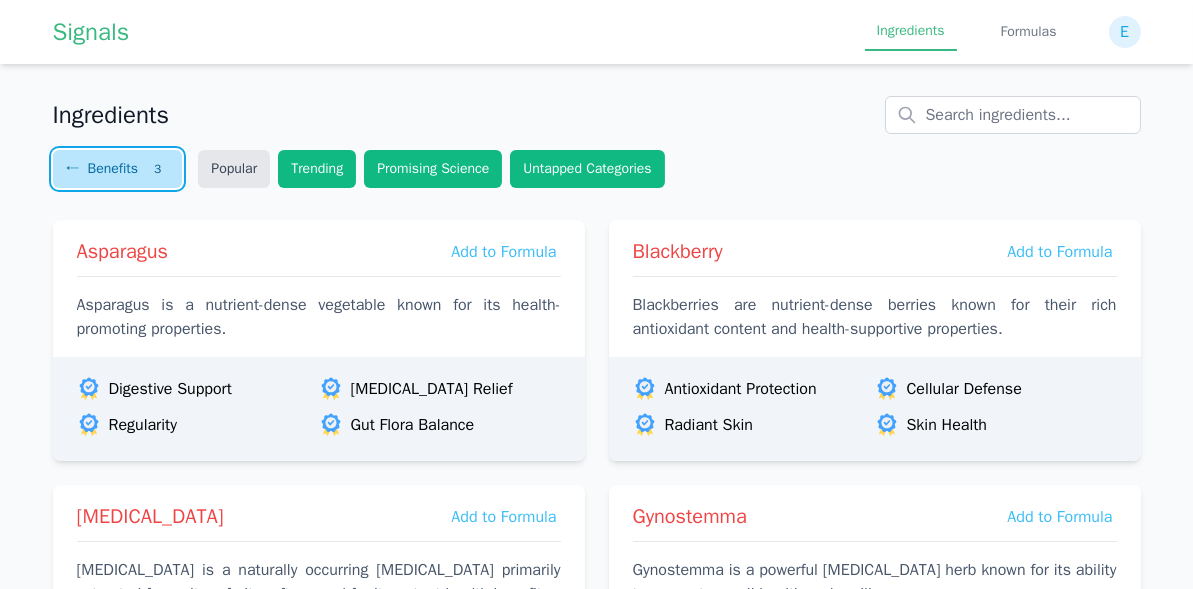 click on "←" at bounding box center [73, 169] 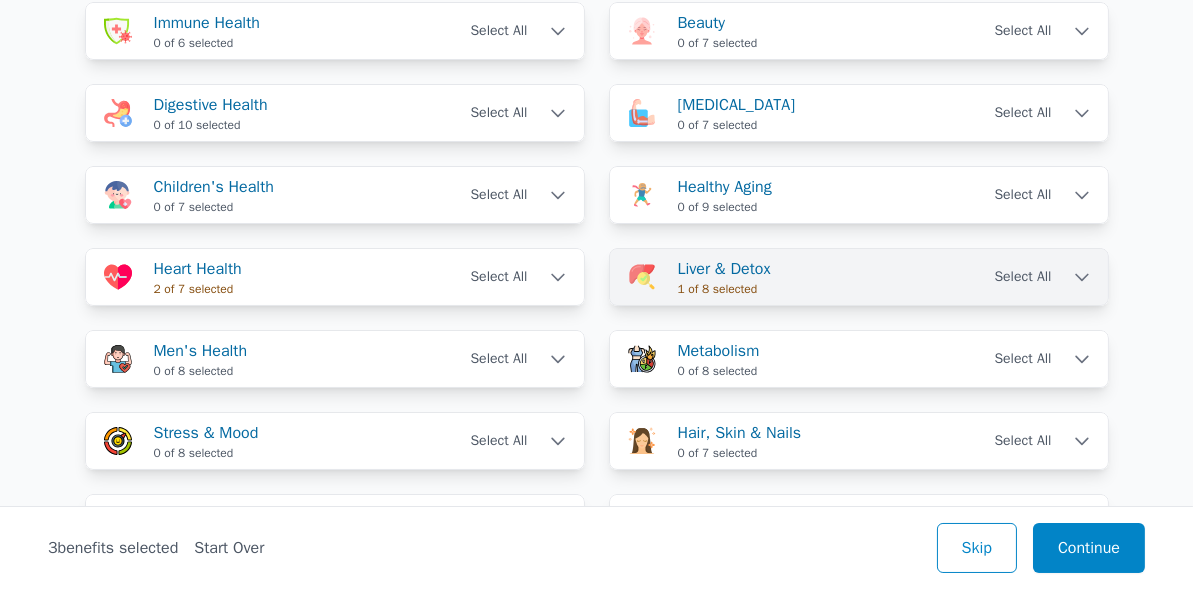 scroll, scrollTop: 200, scrollLeft: 0, axis: vertical 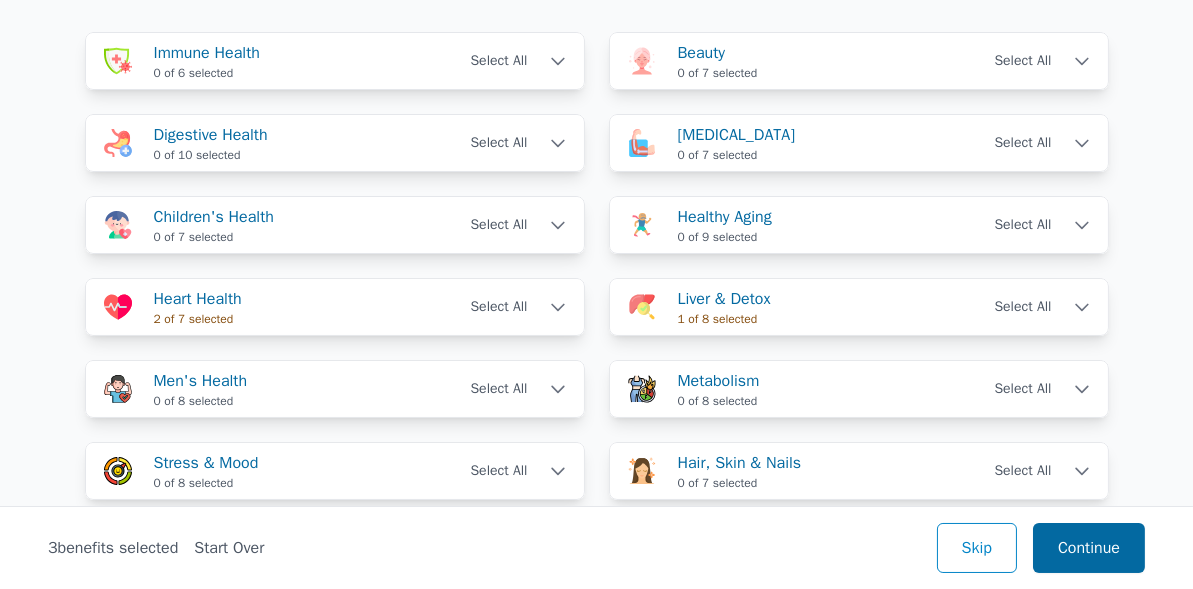 click on "Continue" at bounding box center [1089, 548] 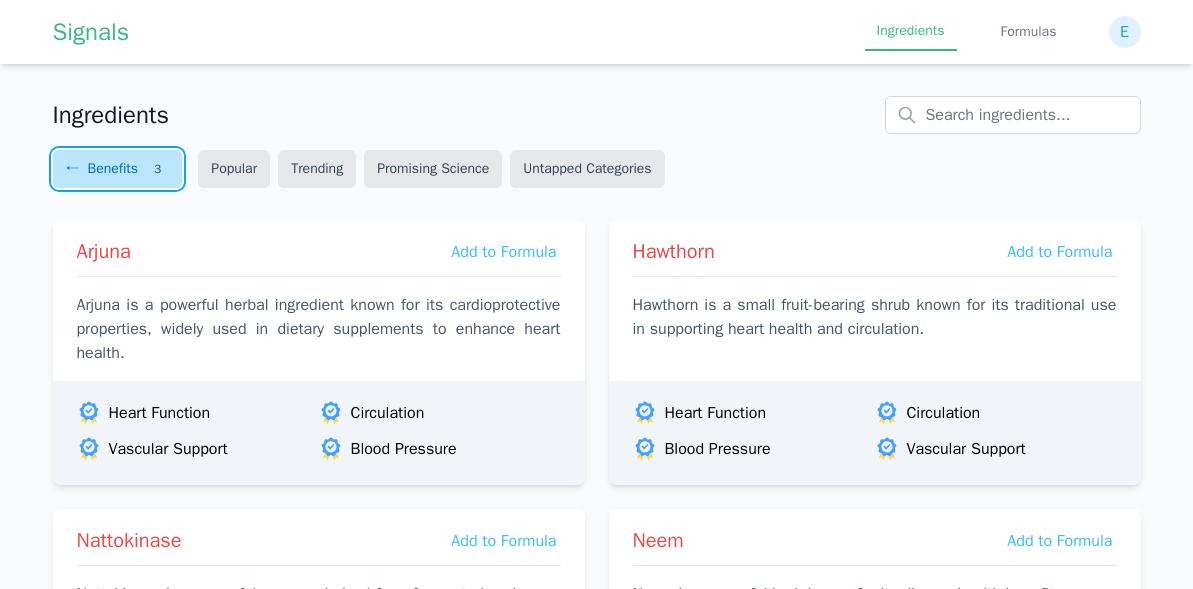 click on "←" at bounding box center [73, 169] 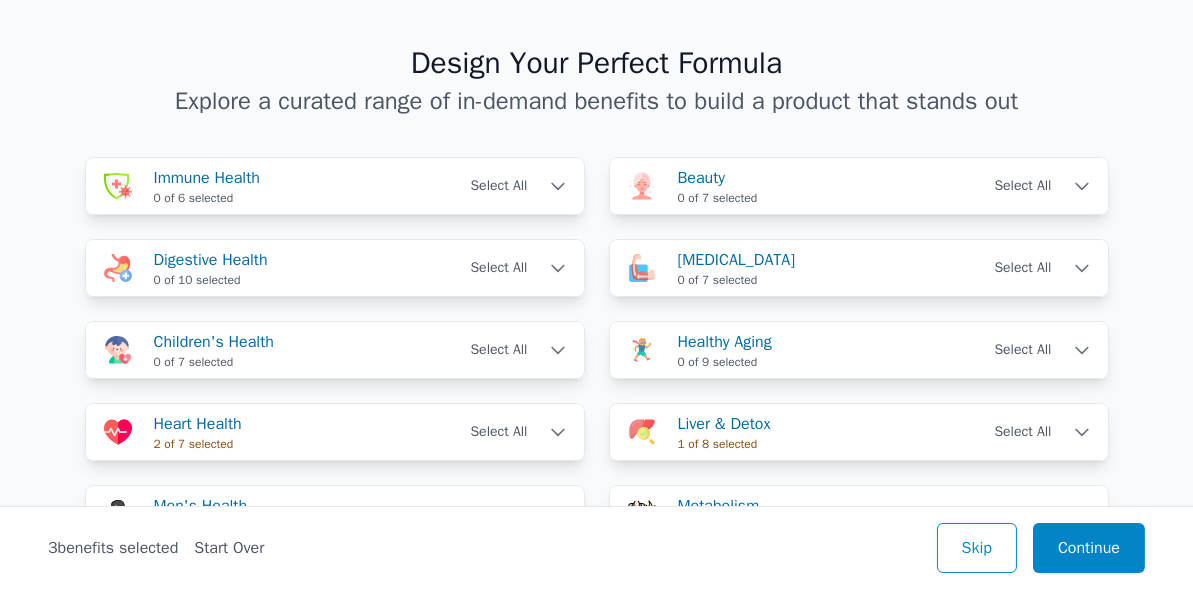 scroll, scrollTop: 100, scrollLeft: 0, axis: vertical 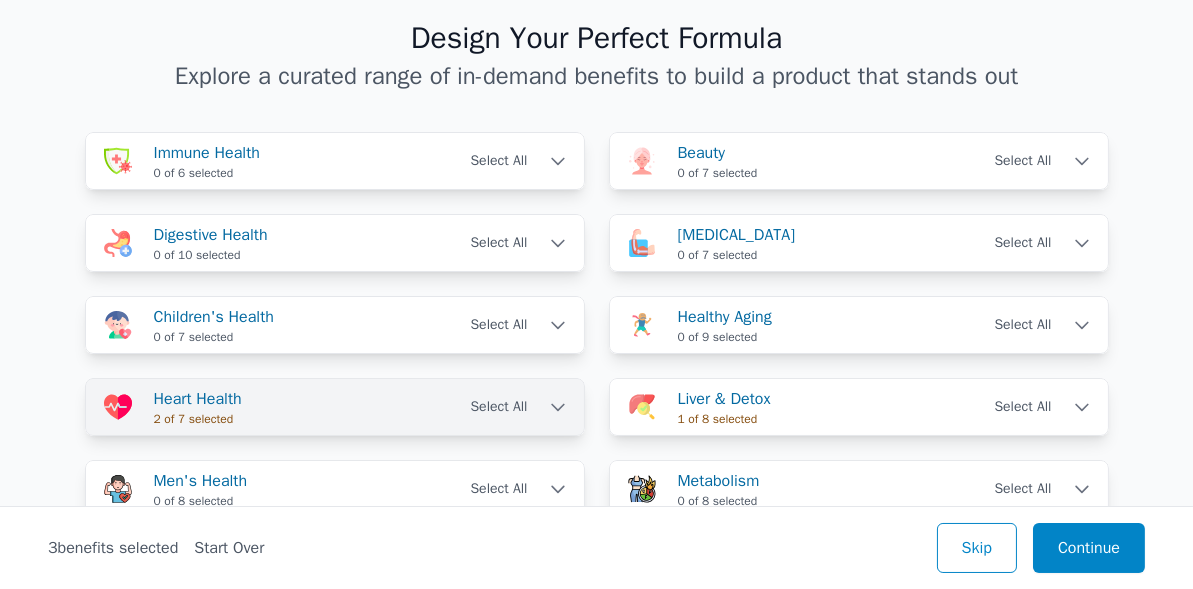 click on "Heart Health 2 of 7 selected  Select All" at bounding box center [335, 407] 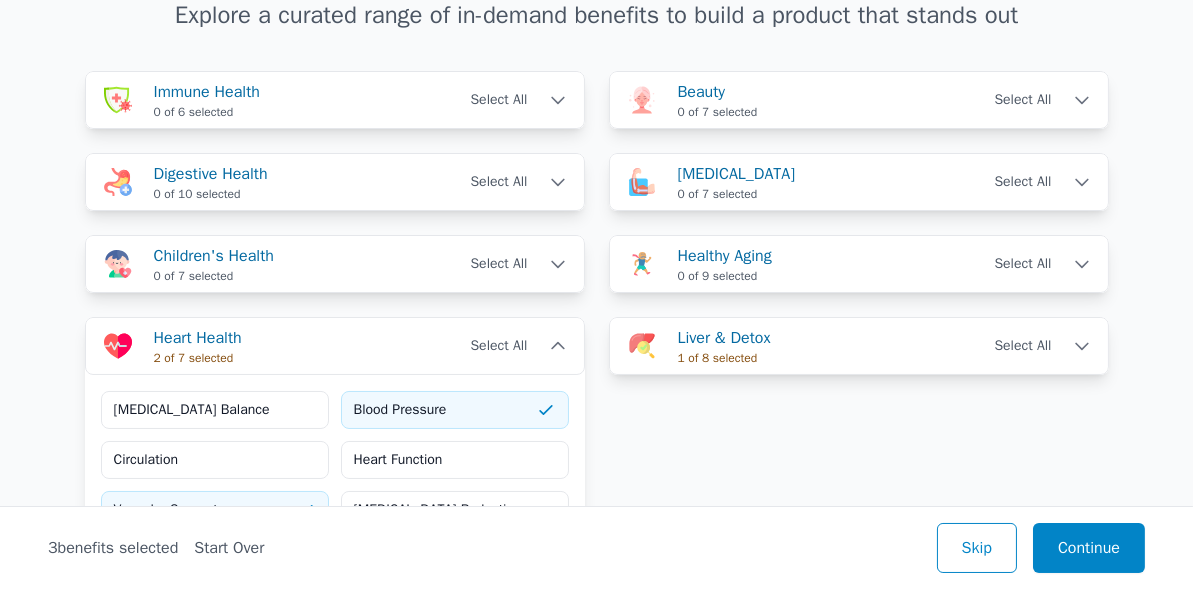 scroll, scrollTop: 200, scrollLeft: 0, axis: vertical 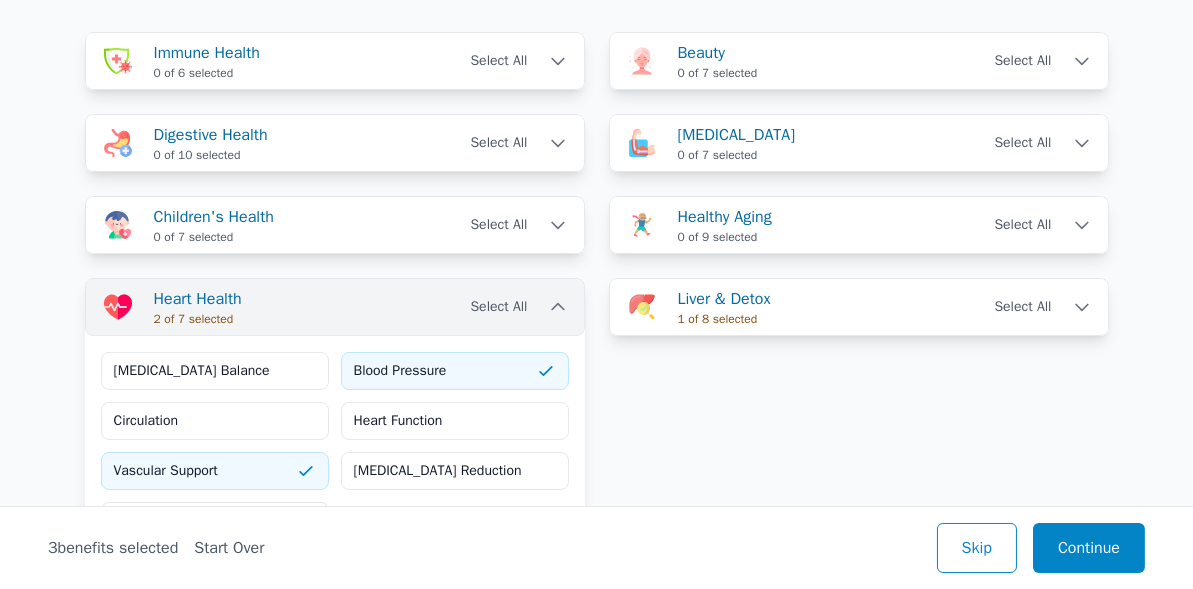 click 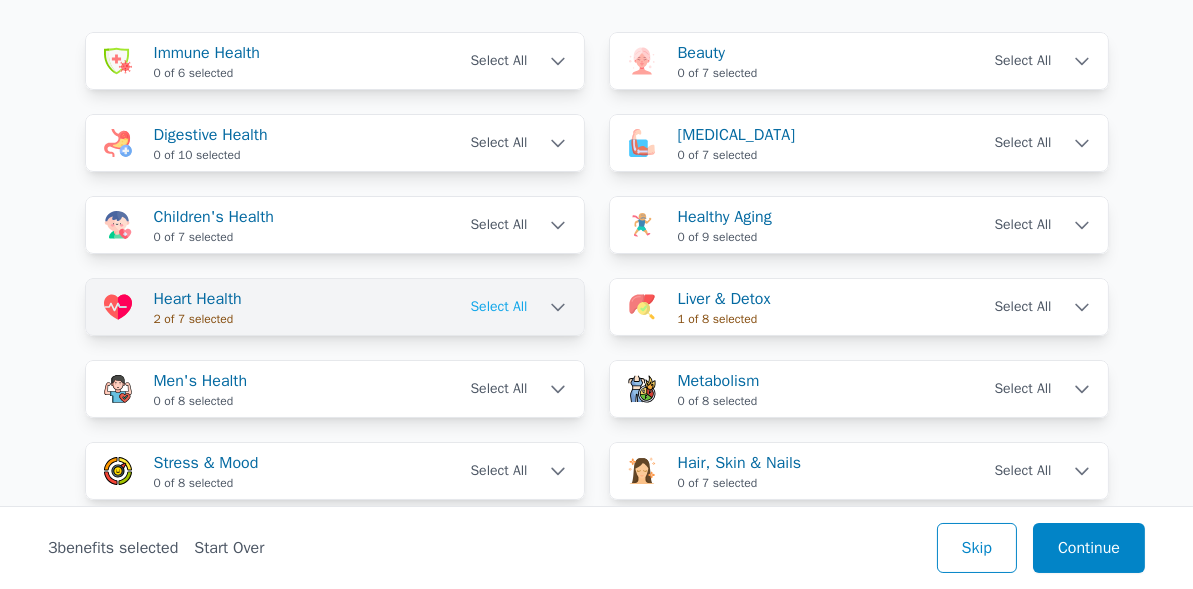 click on "Select All" at bounding box center (498, 307) 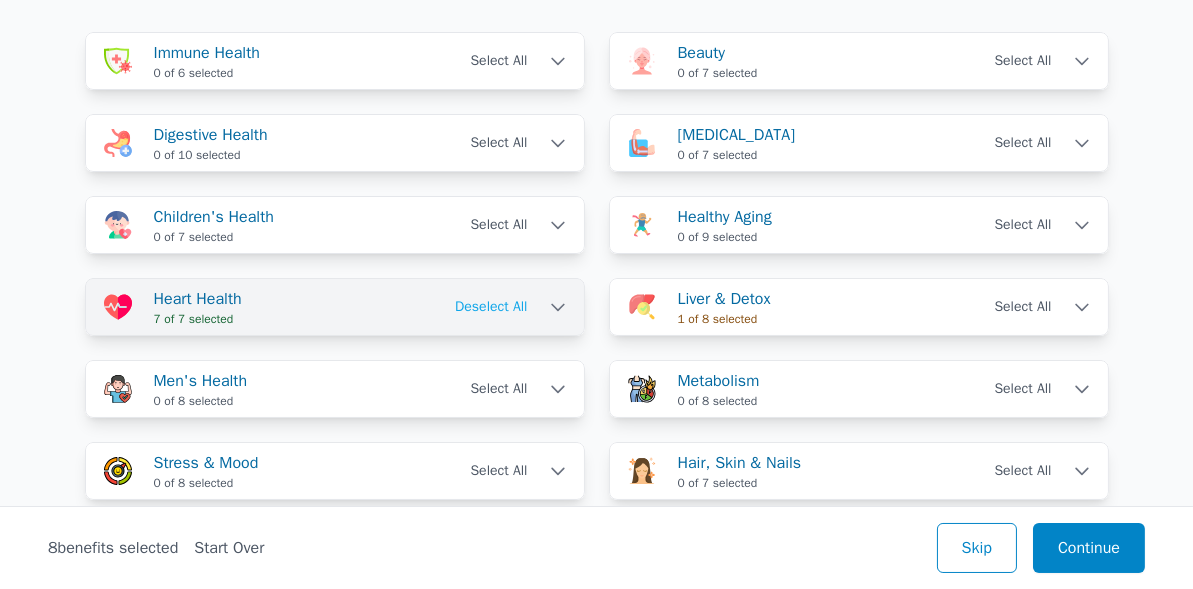 click on "Deselect All" at bounding box center (491, 307) 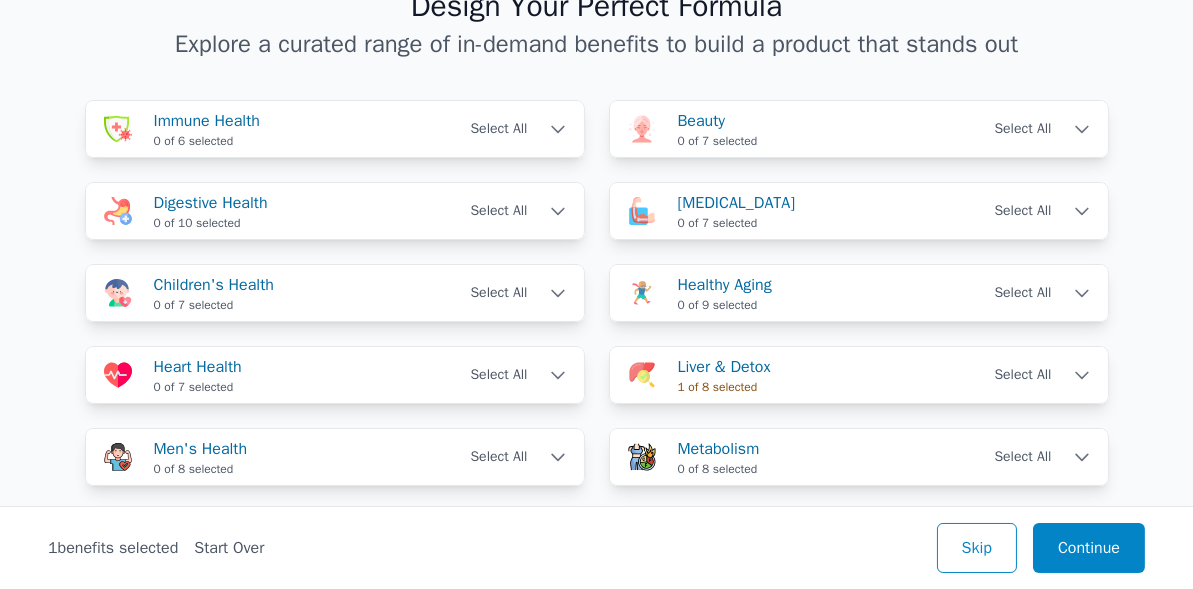 scroll, scrollTop: 200, scrollLeft: 0, axis: vertical 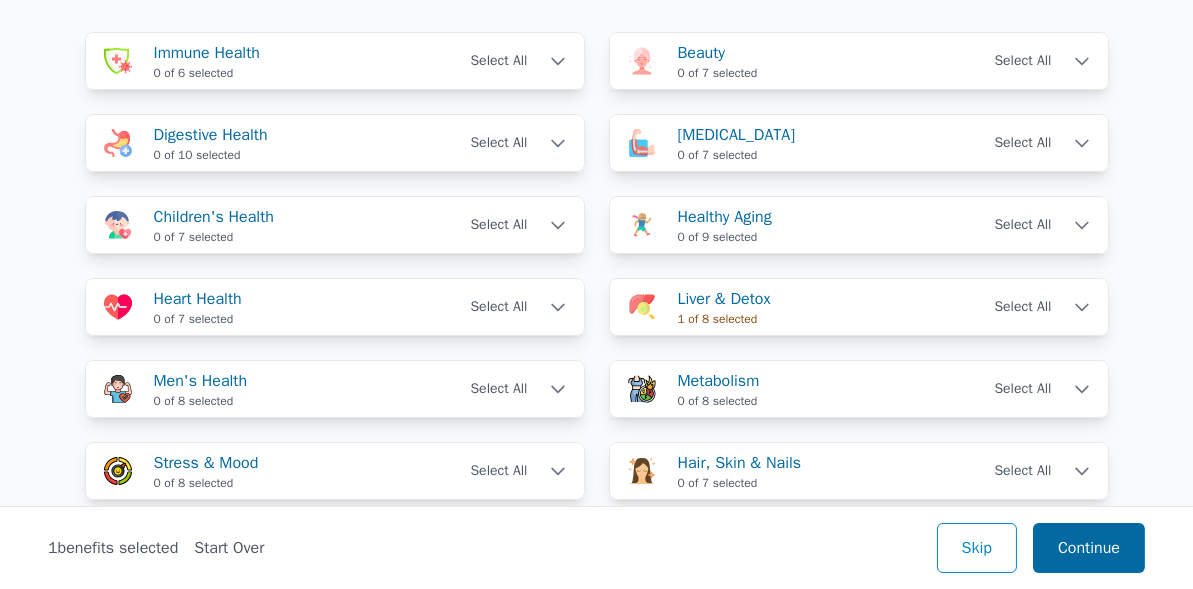 click on "Continue" at bounding box center (1089, 548) 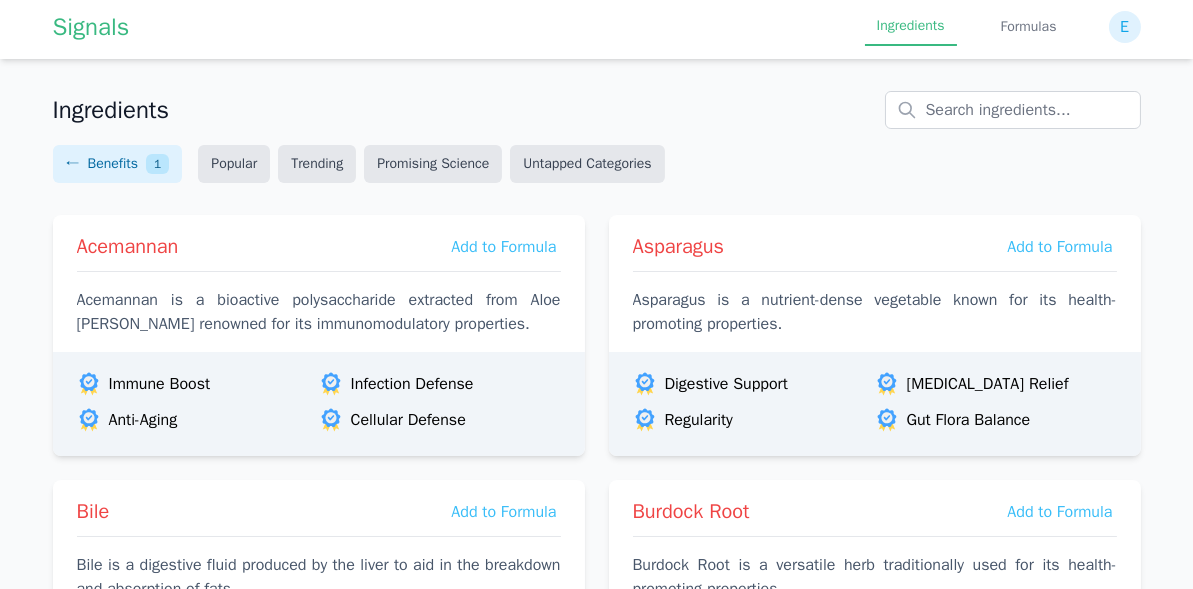 scroll, scrollTop: 0, scrollLeft: 0, axis: both 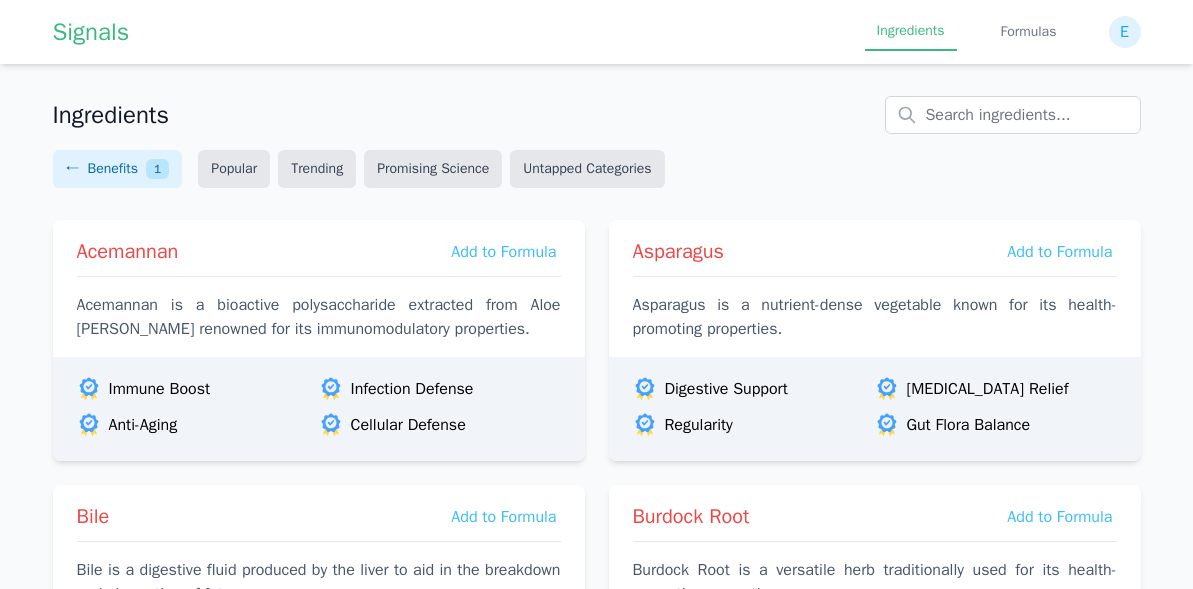 click on "Promising Science" at bounding box center [433, 169] 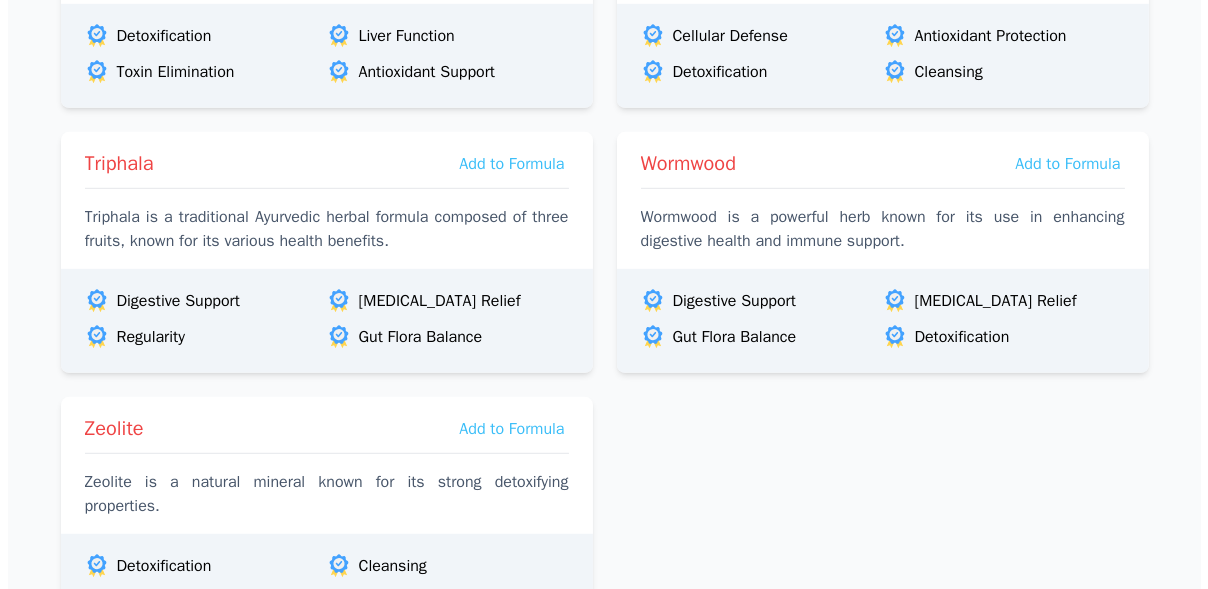 scroll, scrollTop: 2644, scrollLeft: 0, axis: vertical 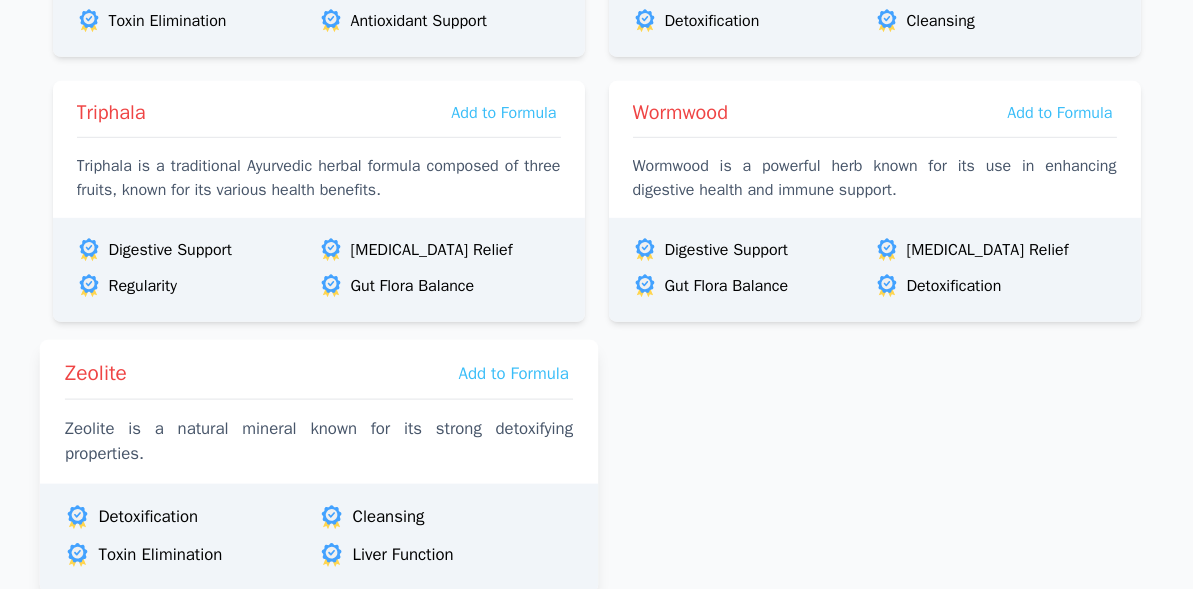 click on "Zeolite is a natural mineral known for its strong detoxifying properties." at bounding box center (318, 442) 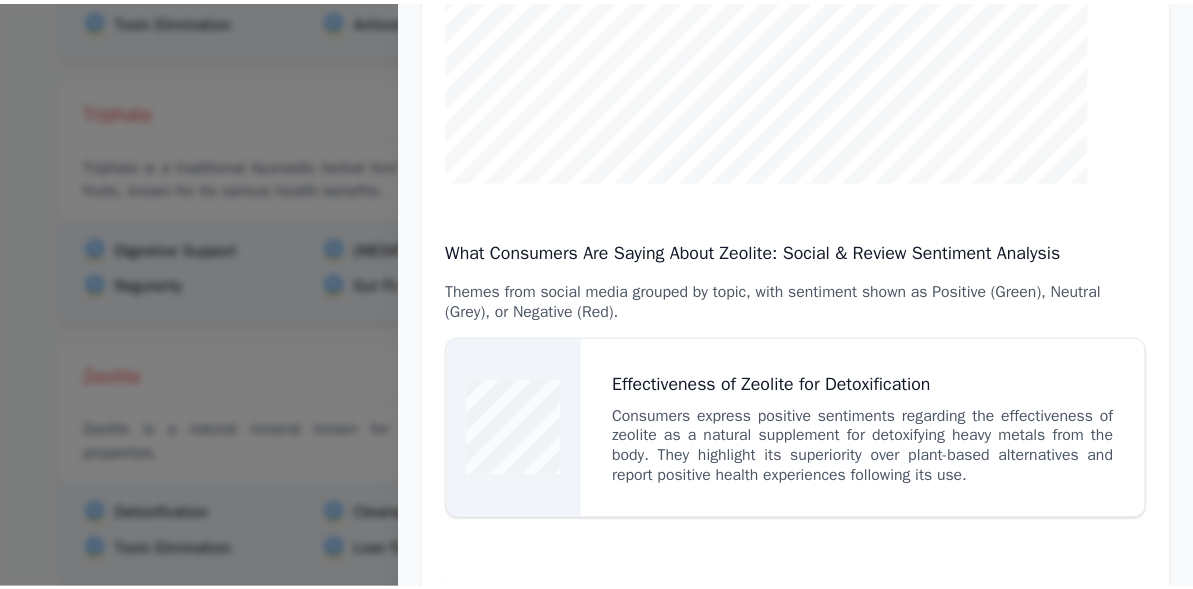 scroll, scrollTop: 0, scrollLeft: 0, axis: both 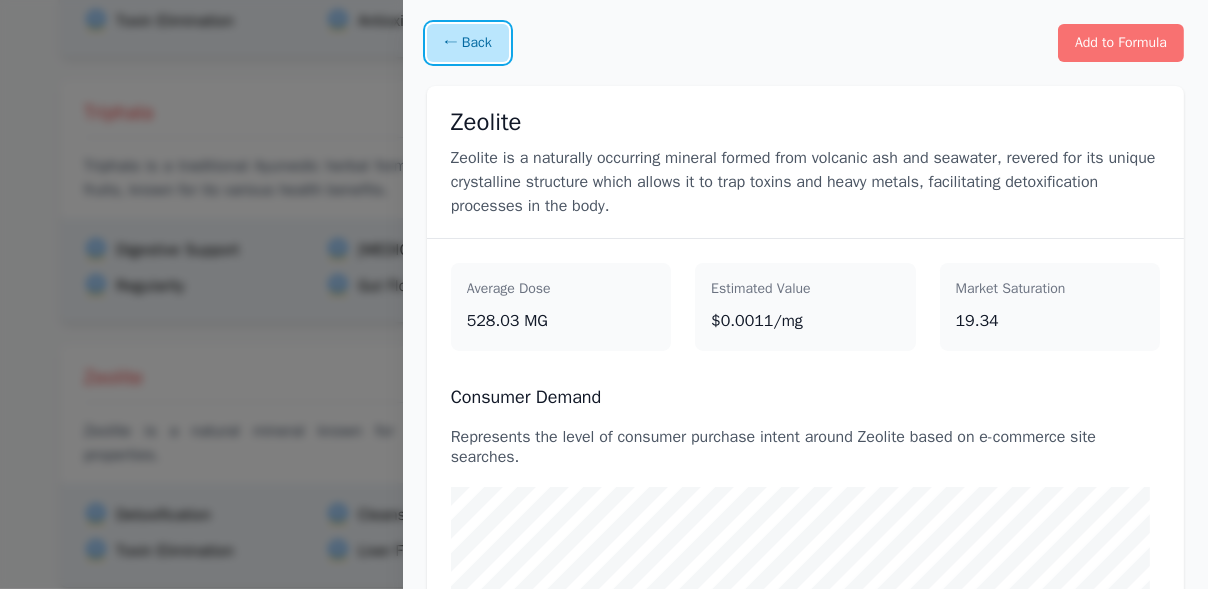 click on "← Back" at bounding box center [468, 43] 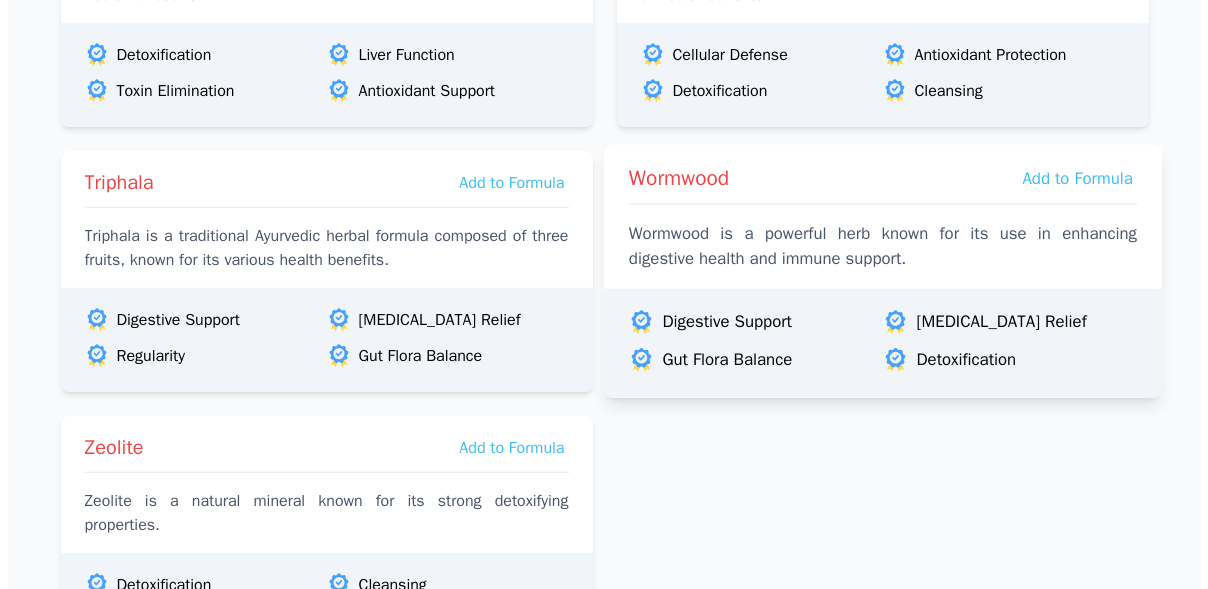 scroll, scrollTop: 2544, scrollLeft: 0, axis: vertical 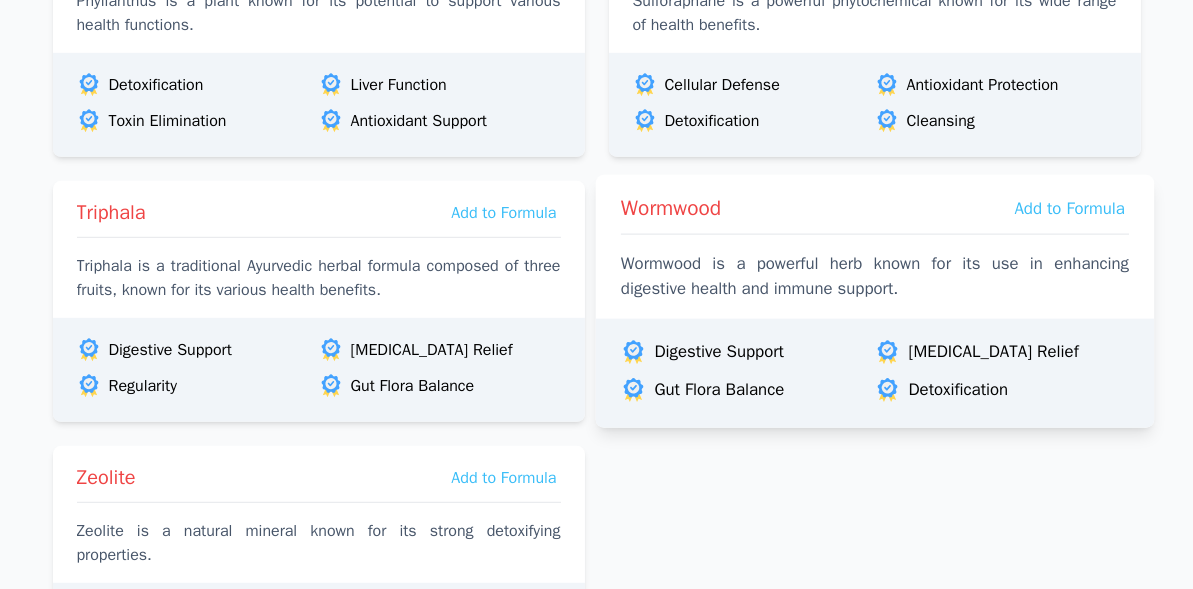 click on "Wormwood is a powerful herb known for its use in enhancing digestive health and immune support." at bounding box center (874, 277) 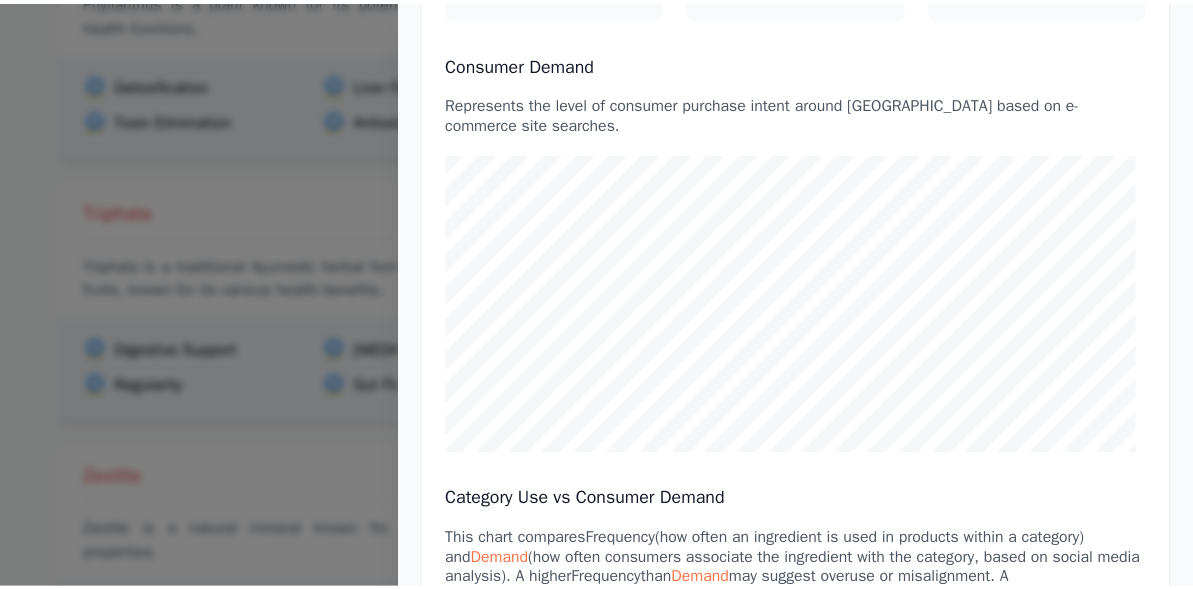 scroll, scrollTop: 0, scrollLeft: 0, axis: both 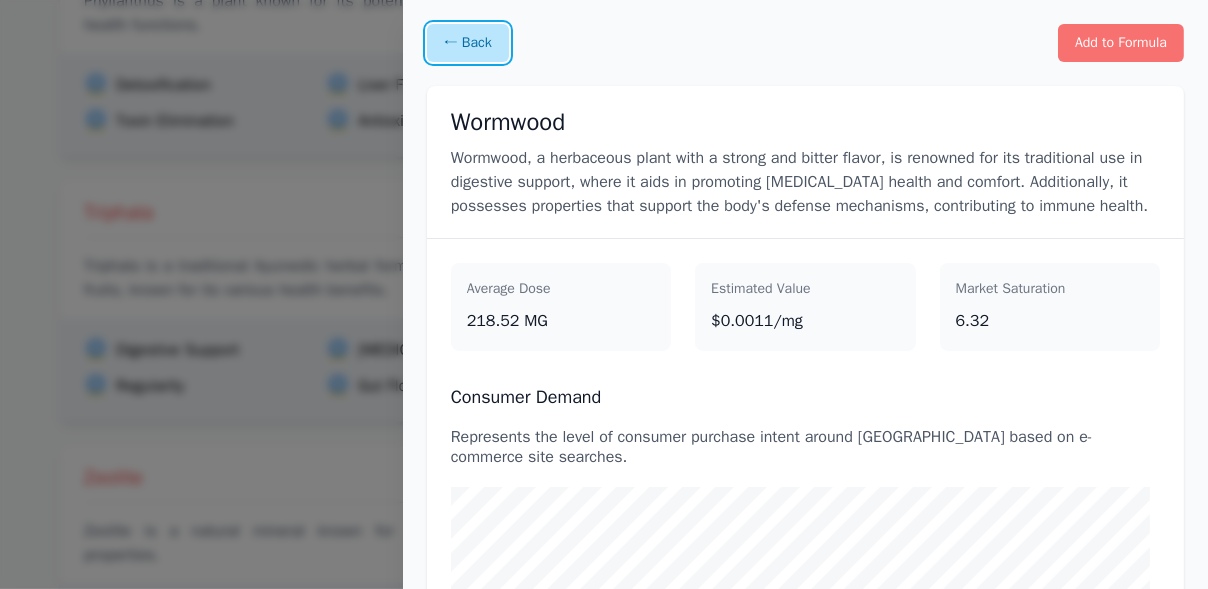 click on "← Back" at bounding box center [468, 43] 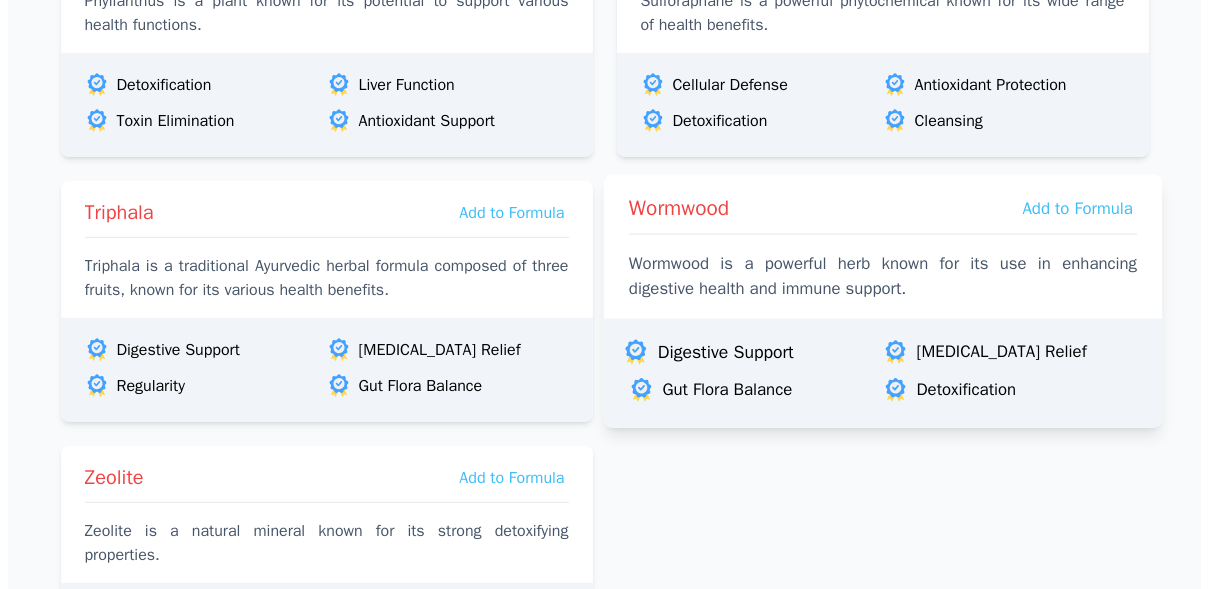 scroll, scrollTop: 2444, scrollLeft: 0, axis: vertical 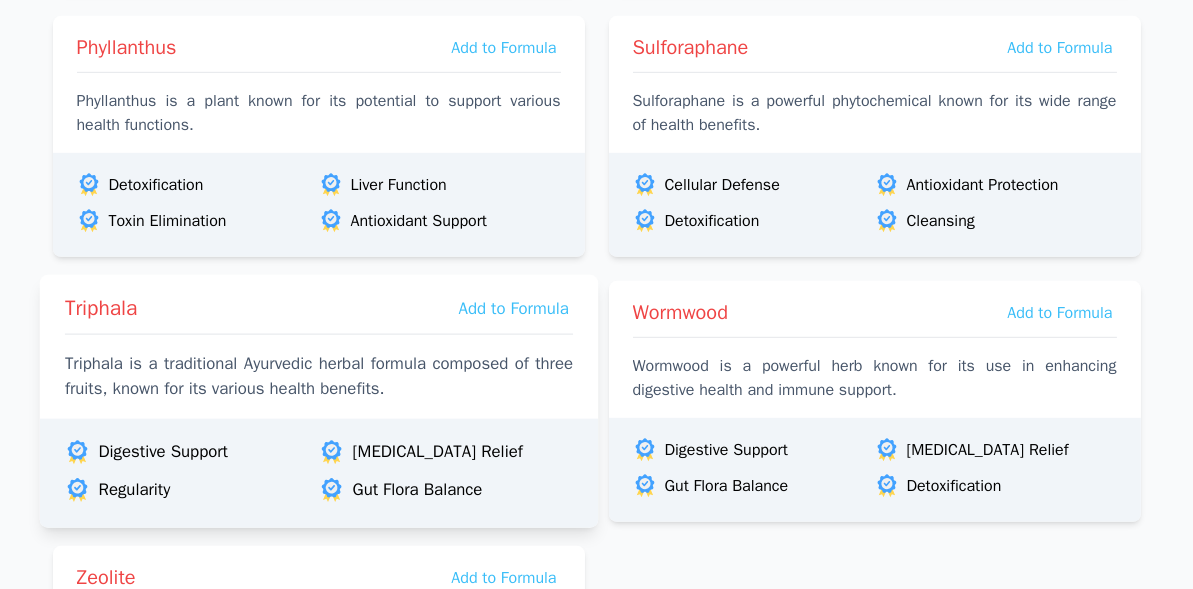 click on "Triphala is a traditional Ayurvedic herbal formula composed of three fruits, known for its various health benefits." at bounding box center (318, 377) 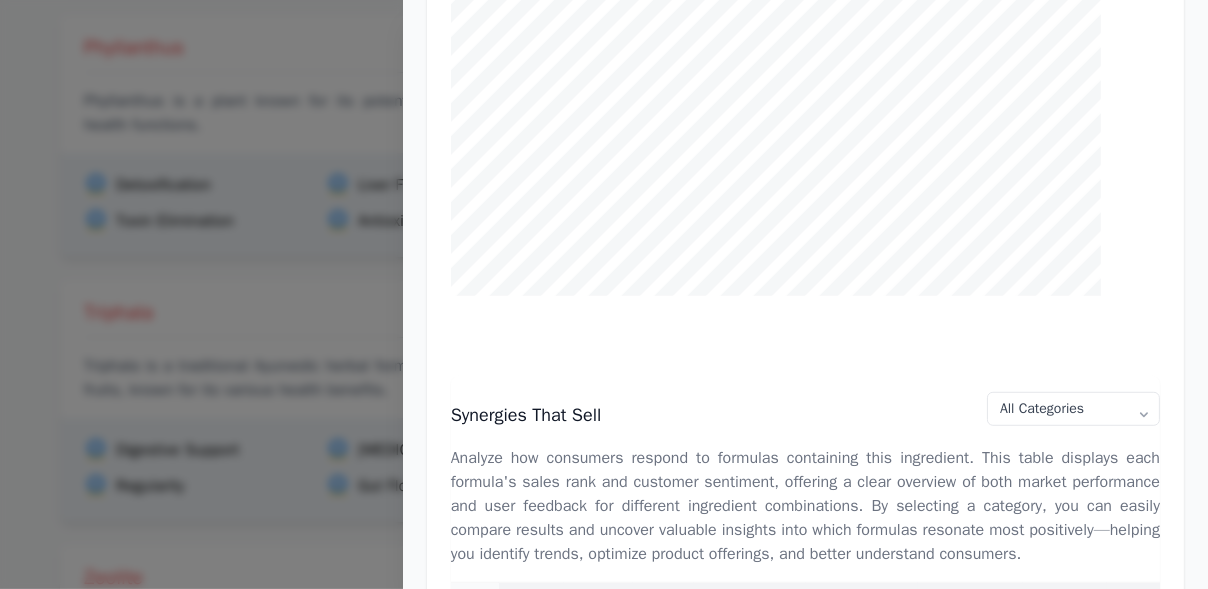 scroll, scrollTop: 419, scrollLeft: 0, axis: vertical 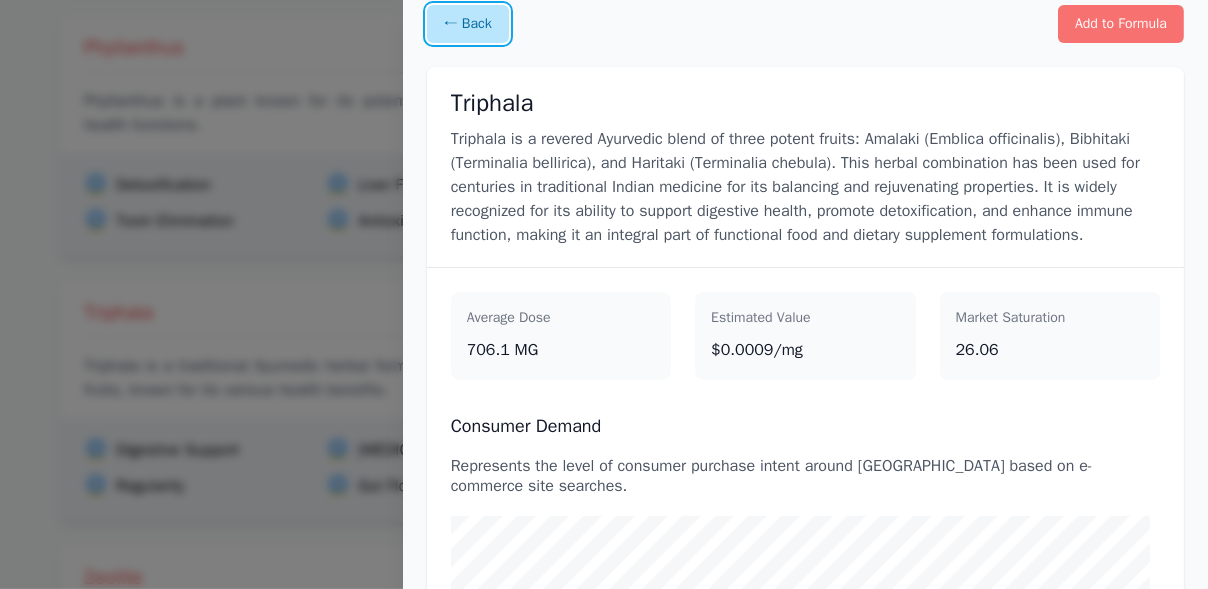 click on "← Back" at bounding box center (468, 24) 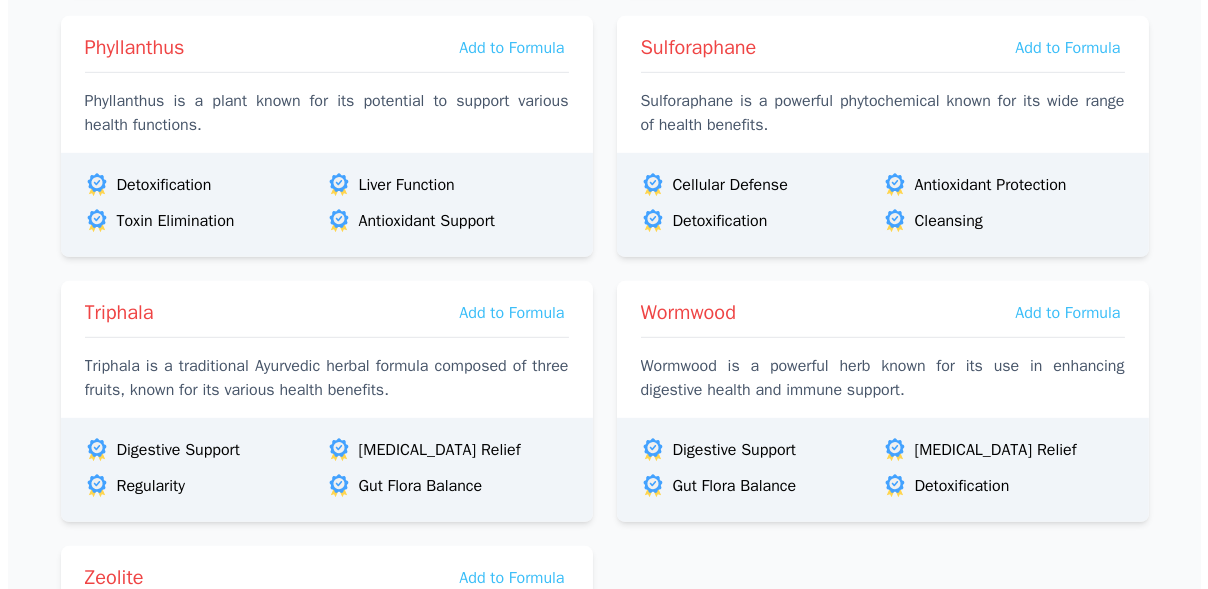 scroll, scrollTop: 2244, scrollLeft: 0, axis: vertical 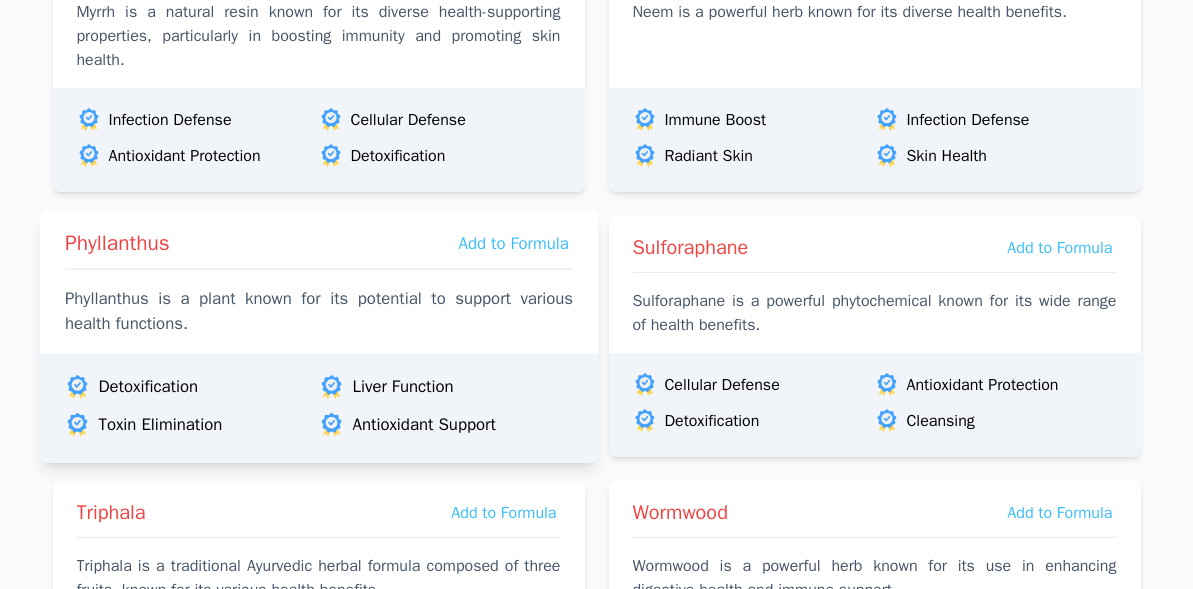 click on "Phyllanthus is a plant known for its potential to support various health functions." at bounding box center (318, 312) 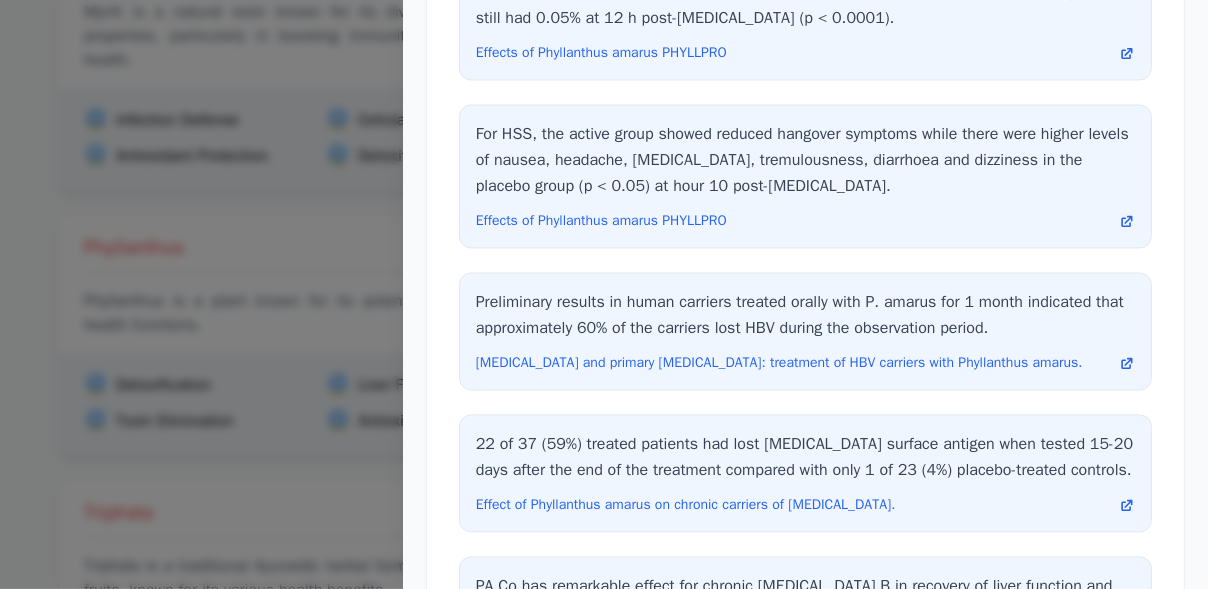 scroll, scrollTop: 3222, scrollLeft: 0, axis: vertical 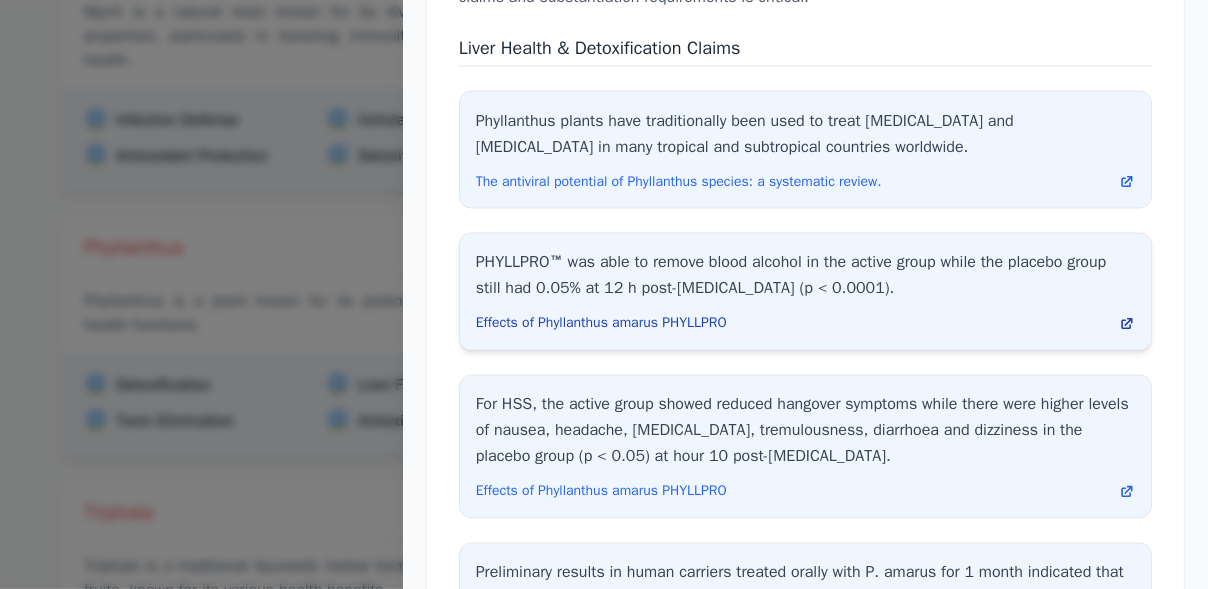 click on "Effects of Phyllanthus amarus PHYLLPRO" at bounding box center [601, 324] 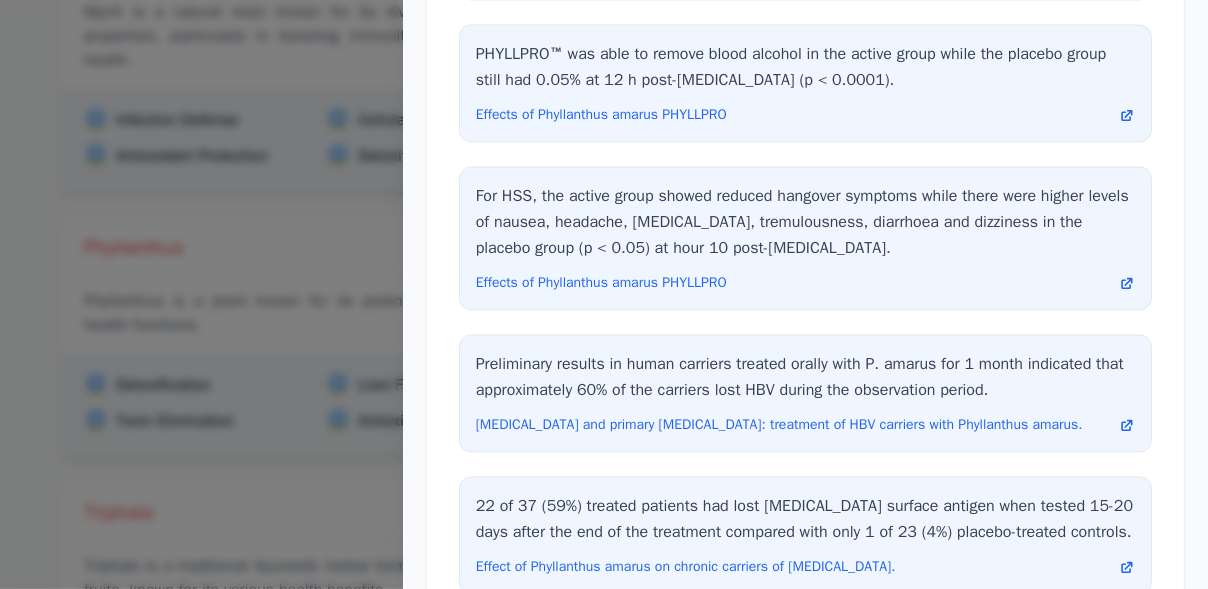 scroll, scrollTop: 3356, scrollLeft: 0, axis: vertical 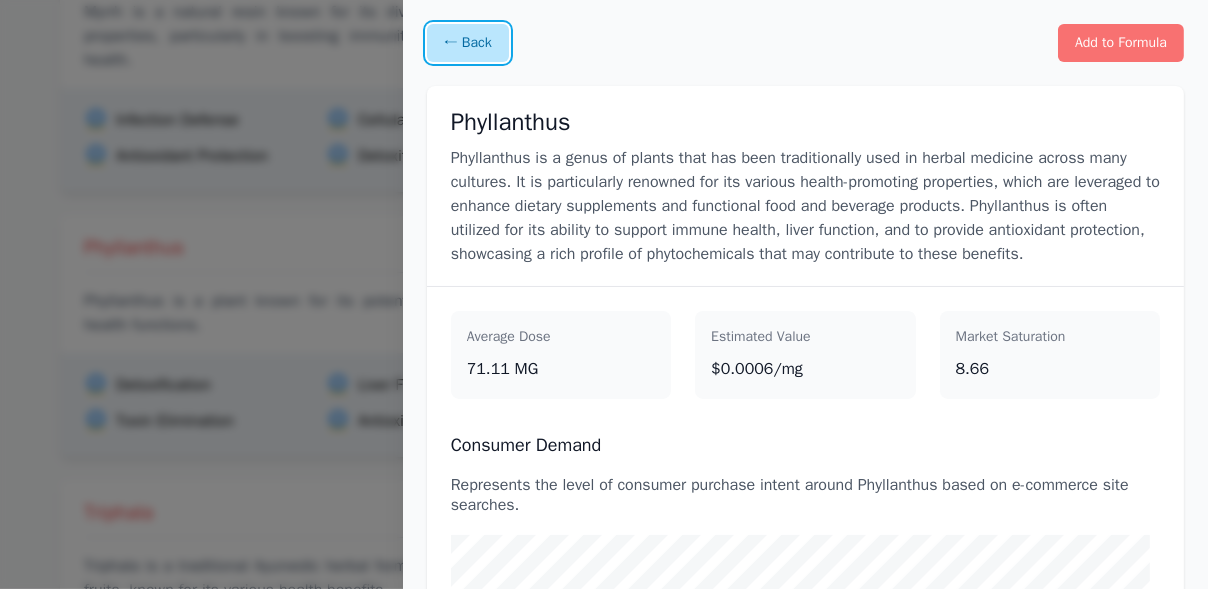 click on "← Back" at bounding box center [468, 43] 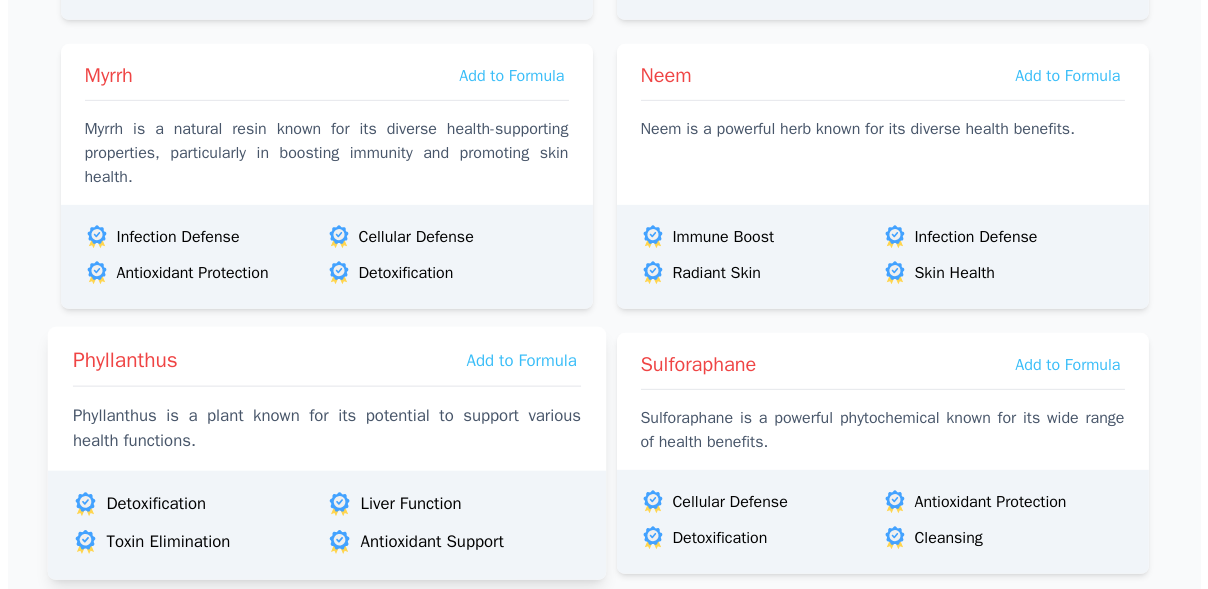 scroll, scrollTop: 2044, scrollLeft: 0, axis: vertical 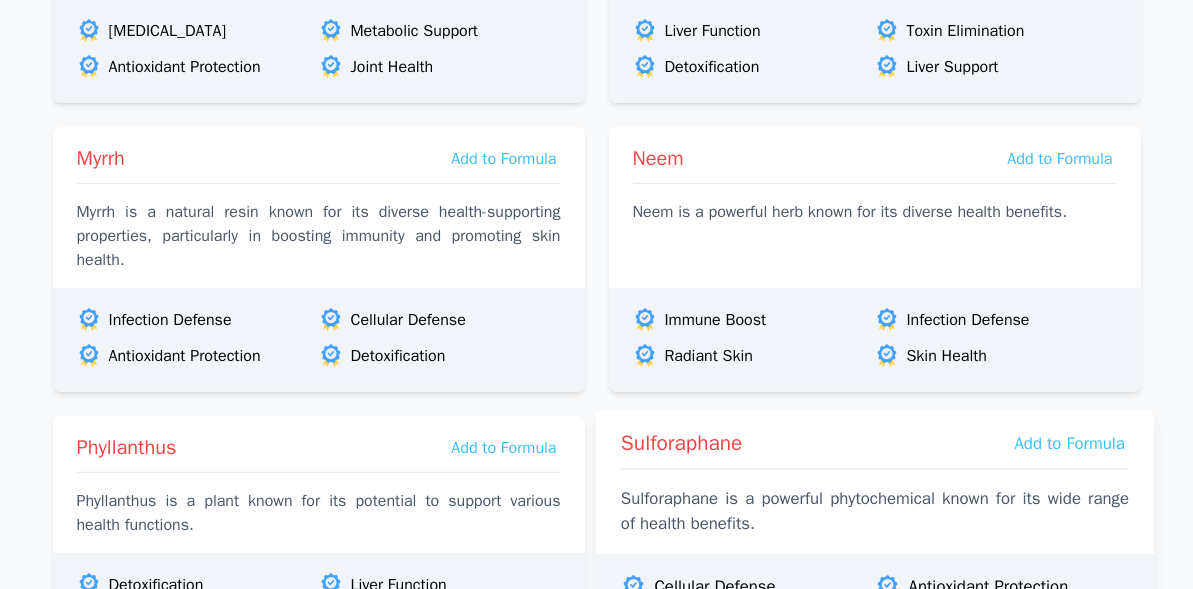 click on "Sulforaphane is a powerful phytochemical known for its wide range of health benefits." at bounding box center [874, 512] 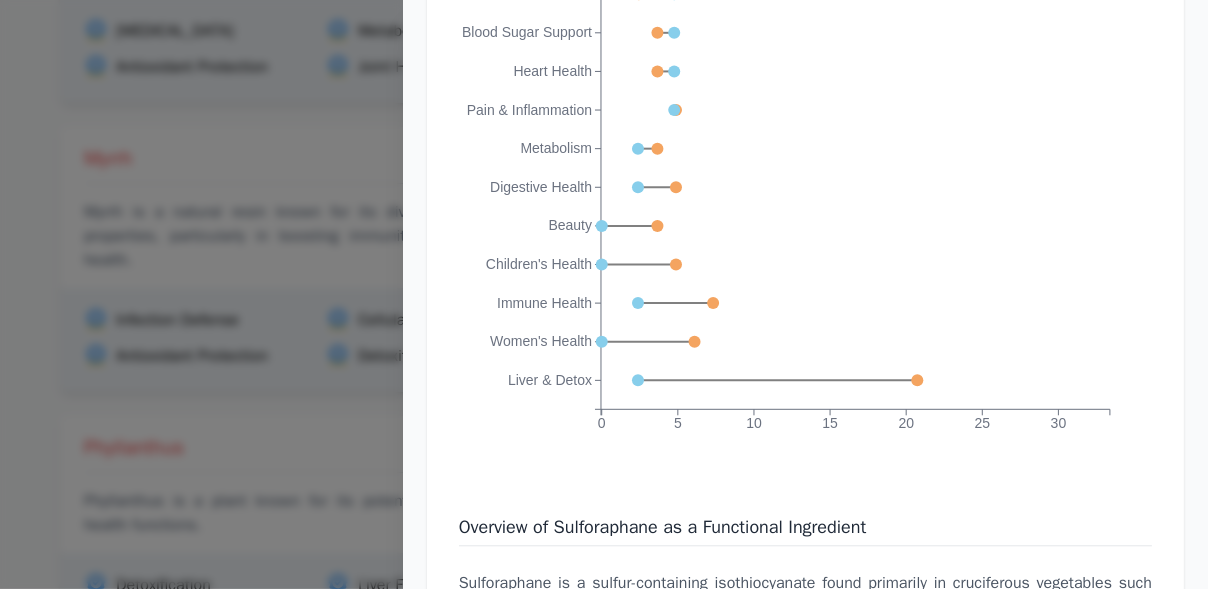 scroll, scrollTop: 4079, scrollLeft: 0, axis: vertical 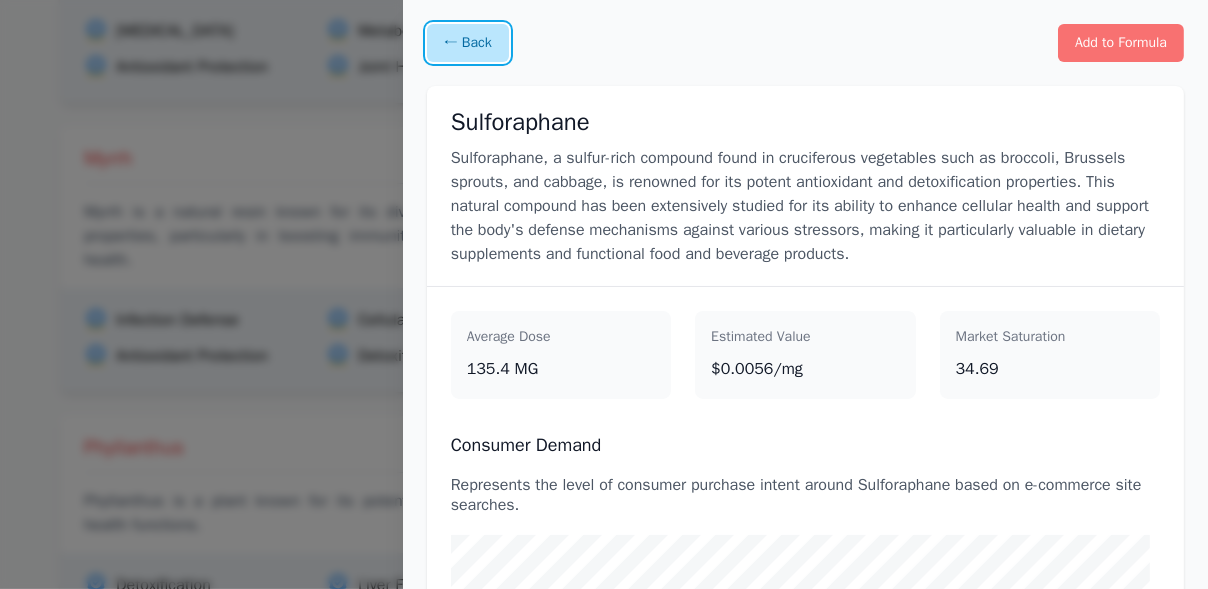 click on "← Back" at bounding box center (468, 43) 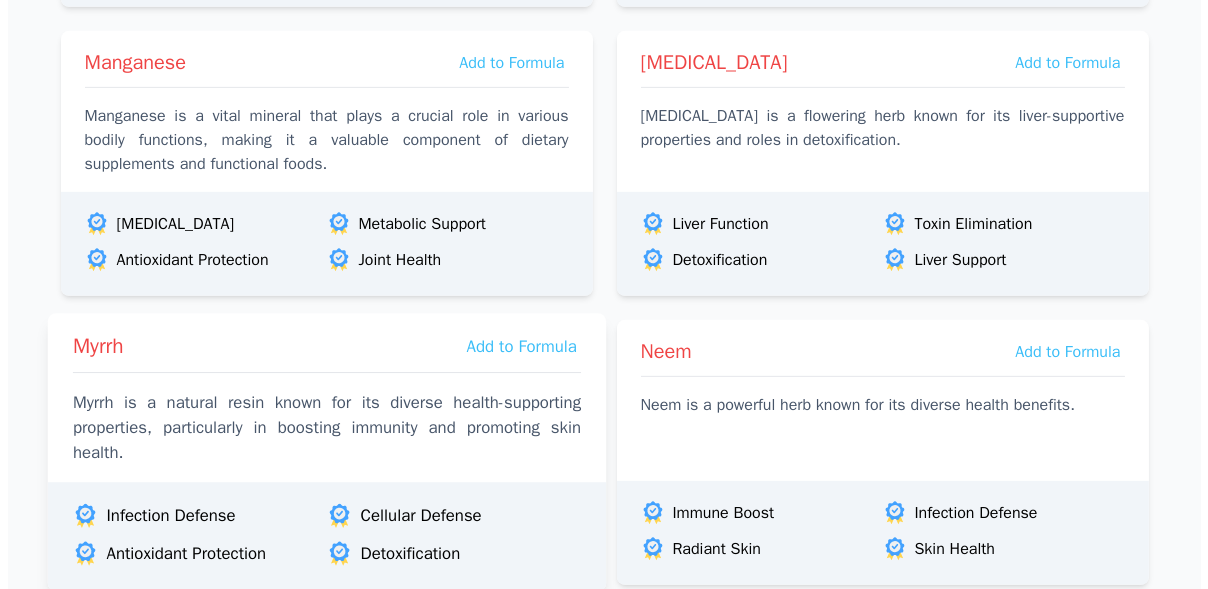 scroll, scrollTop: 1844, scrollLeft: 0, axis: vertical 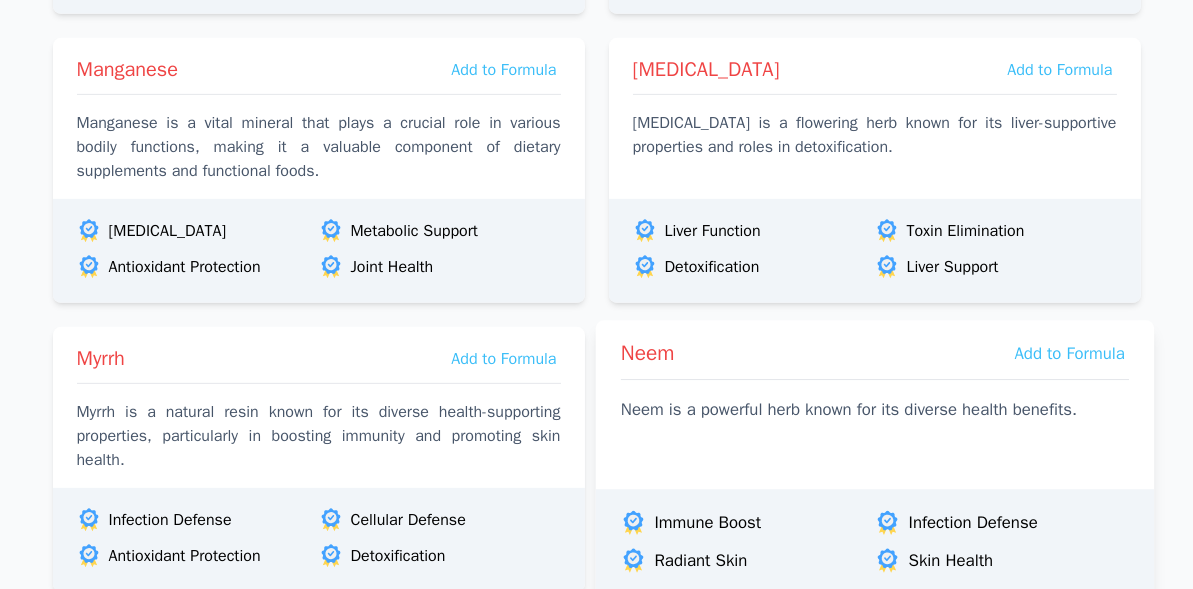 click on "Neem  Add to Formula  Neem is a powerful herb known for its diverse health benefits." at bounding box center [874, 400] 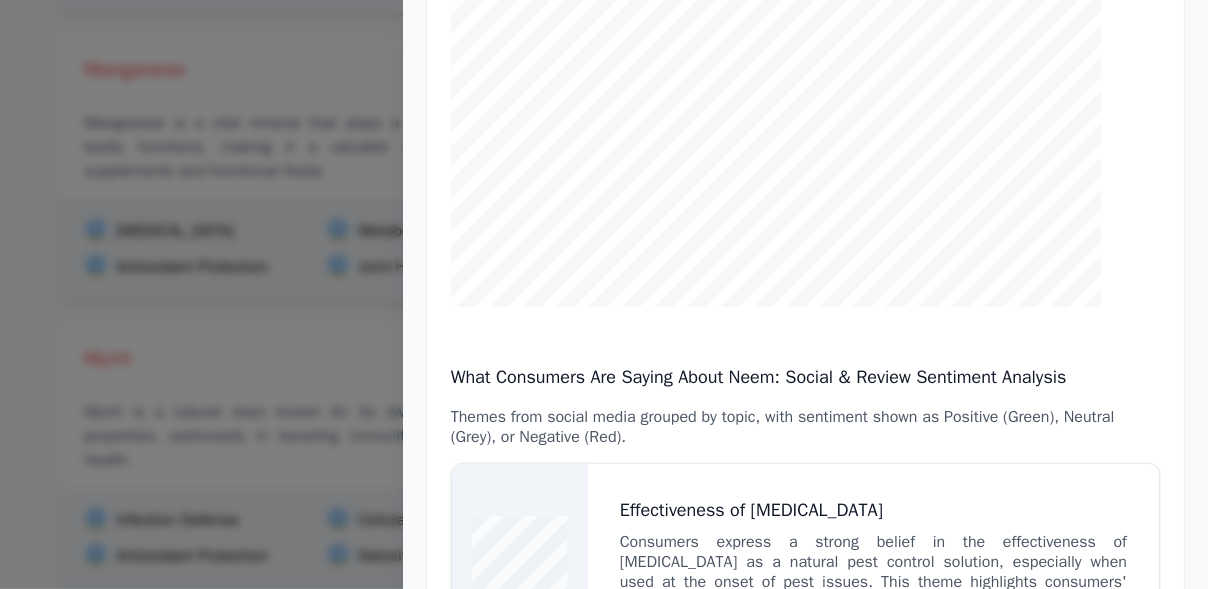 scroll, scrollTop: 0, scrollLeft: 0, axis: both 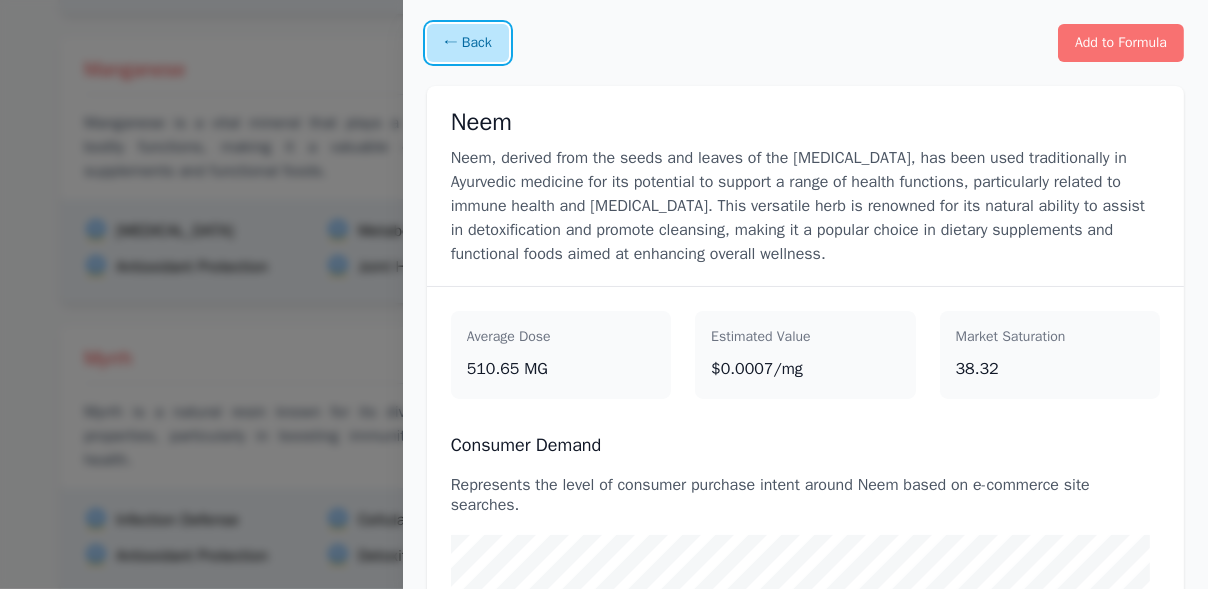 click on "← Back" at bounding box center (468, 43) 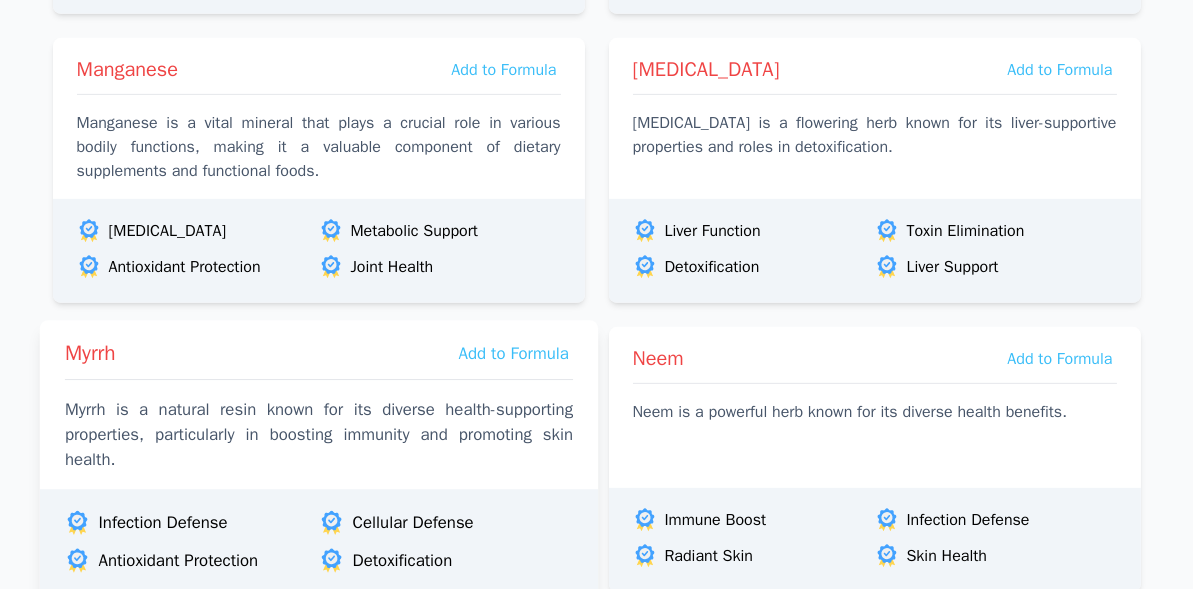 click on "Myrrh is a natural resin known for its diverse health-supporting properties, particularly in boosting immunity and promoting skin health." at bounding box center [318, 435] 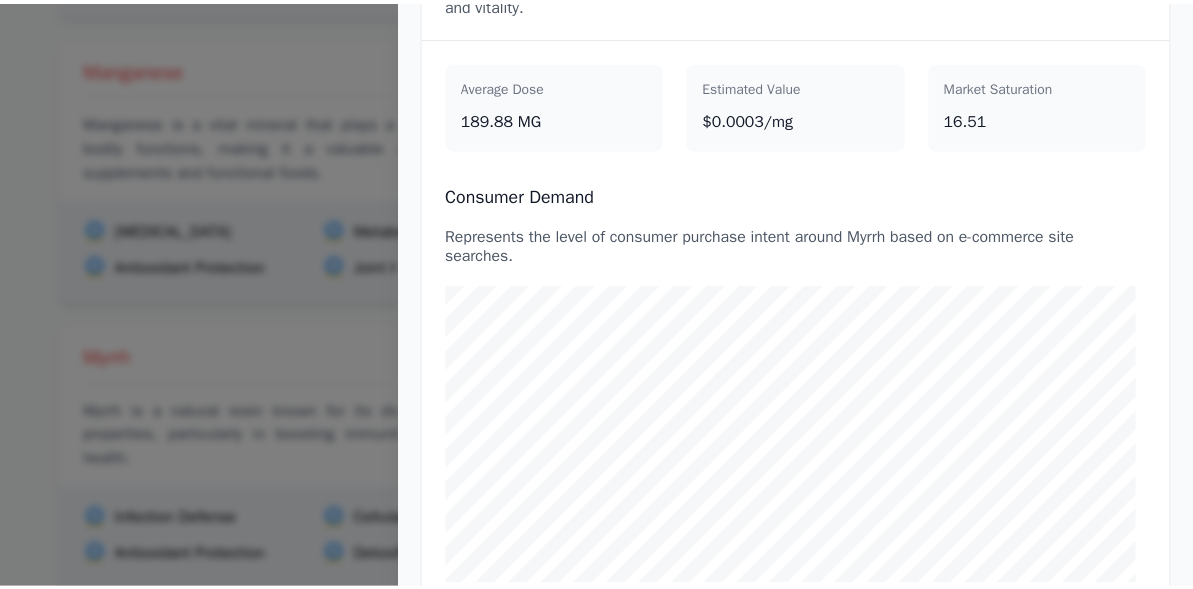 scroll, scrollTop: 0, scrollLeft: 0, axis: both 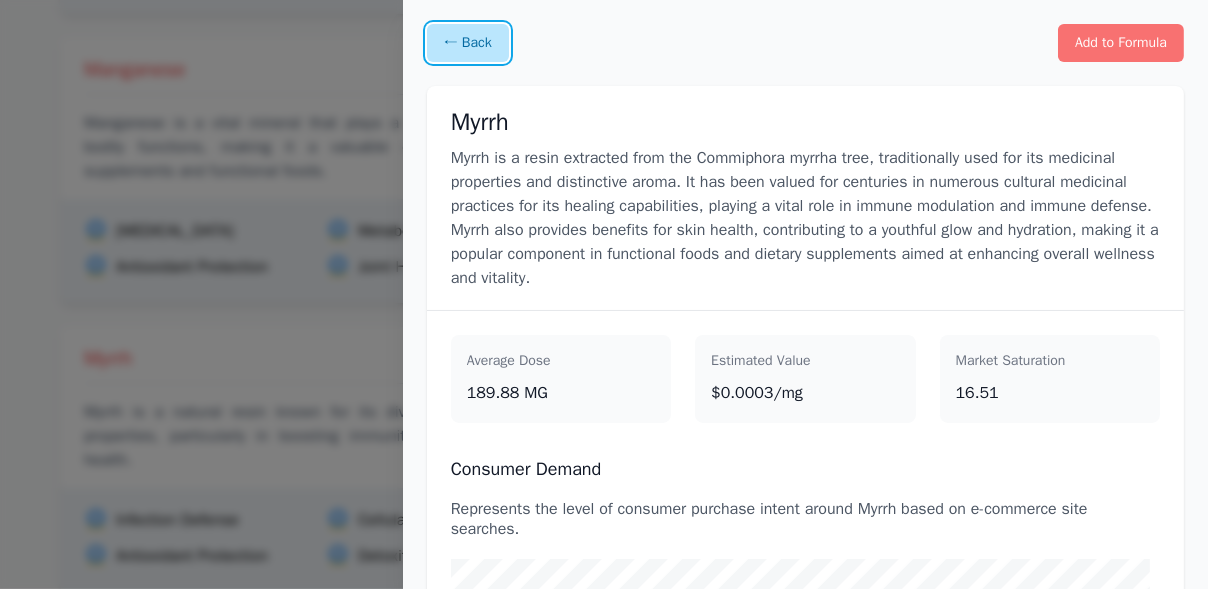 click on "← Back" at bounding box center [468, 43] 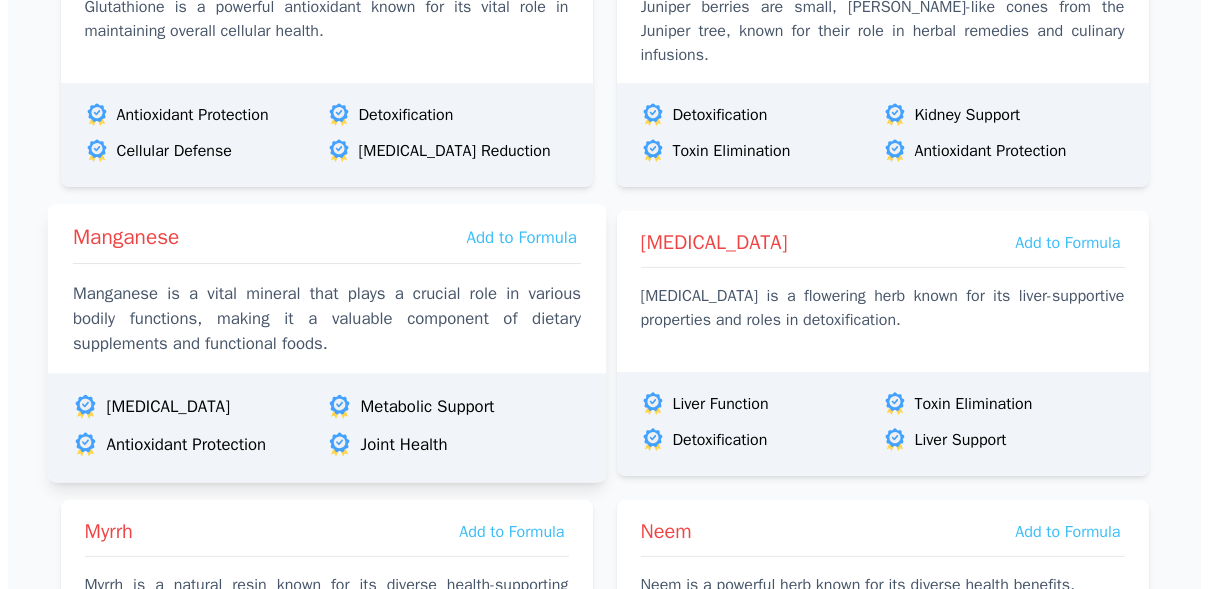 scroll, scrollTop: 1644, scrollLeft: 0, axis: vertical 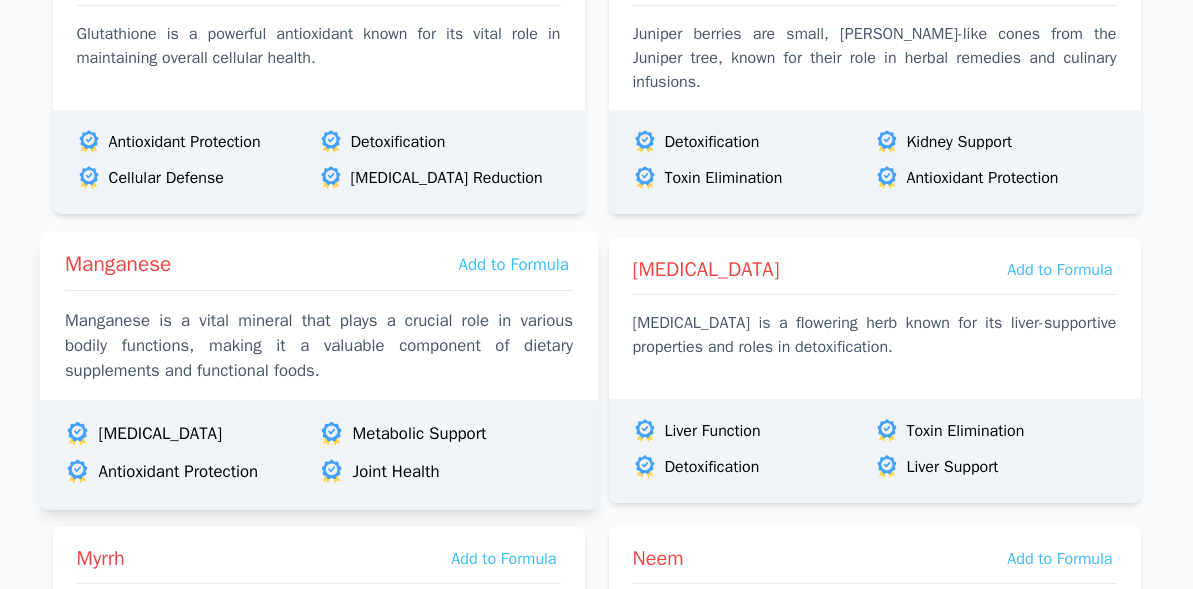 click on "Manganese is a vital mineral that plays a crucial role in various bodily functions, making it a valuable component of dietary supplements and functional foods." at bounding box center (318, 346) 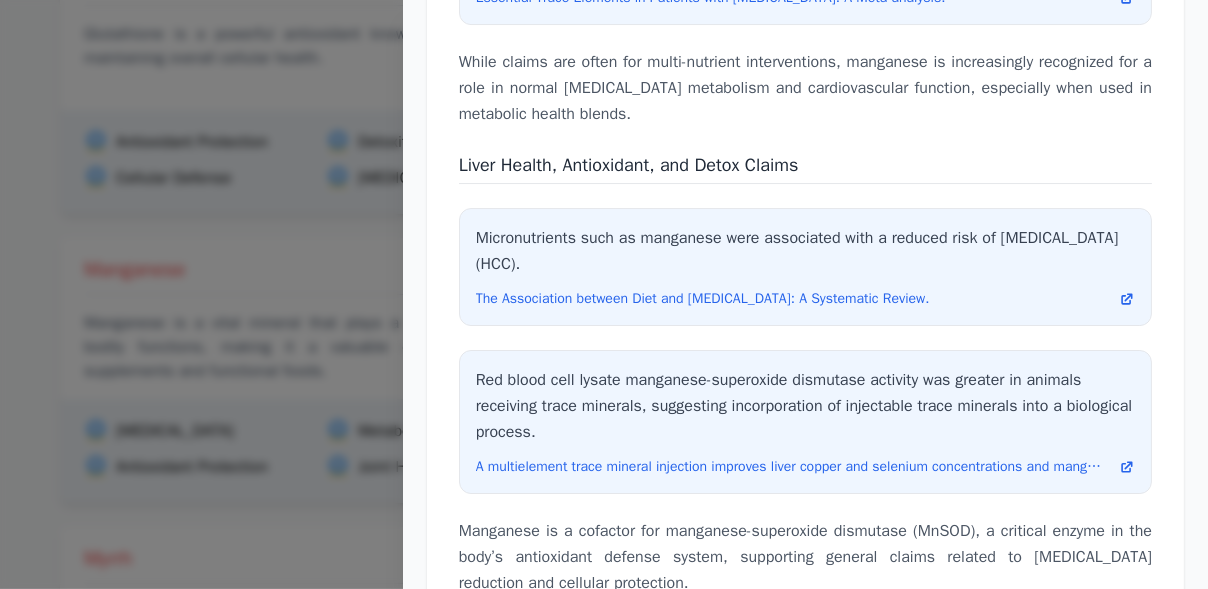 scroll, scrollTop: 6414, scrollLeft: 0, axis: vertical 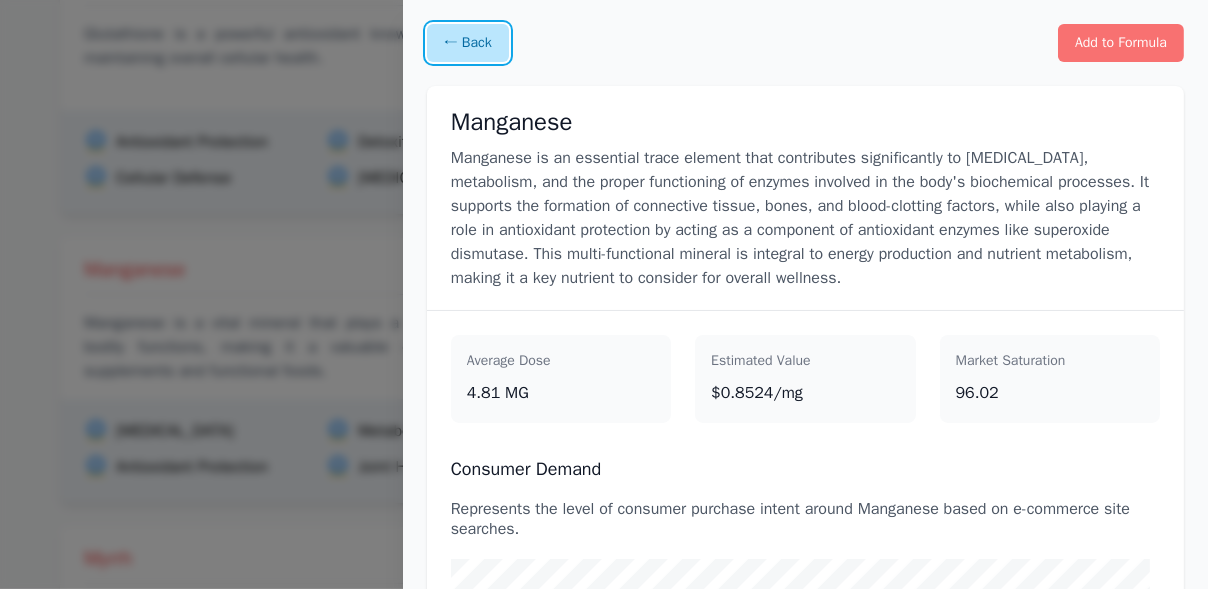 click on "← Back" at bounding box center [468, 43] 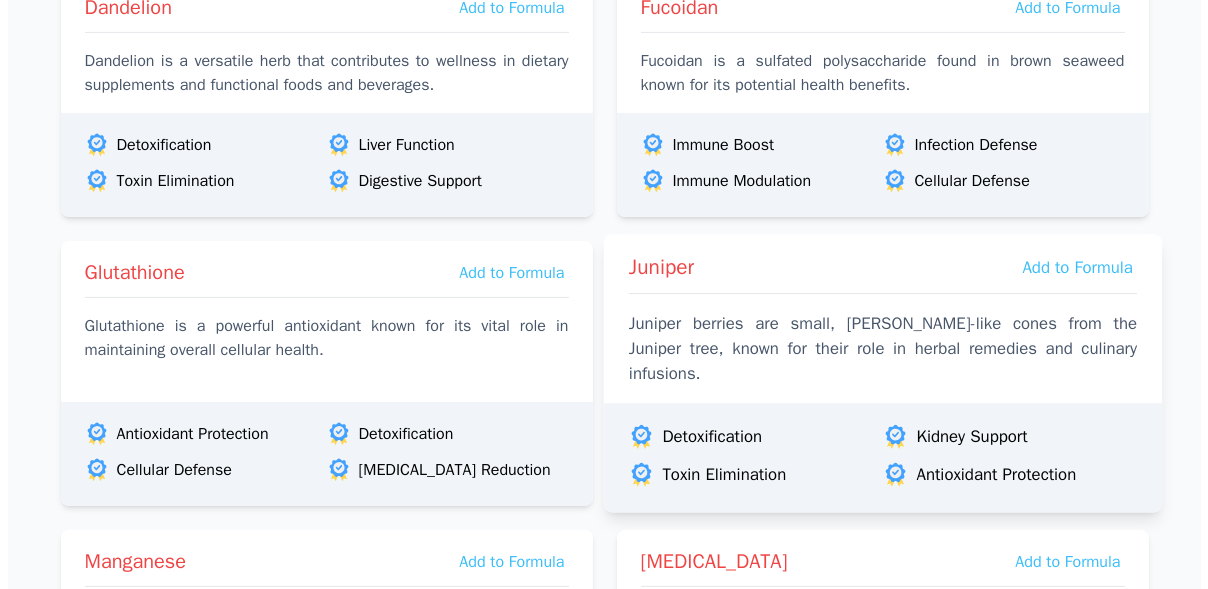 scroll, scrollTop: 1344, scrollLeft: 0, axis: vertical 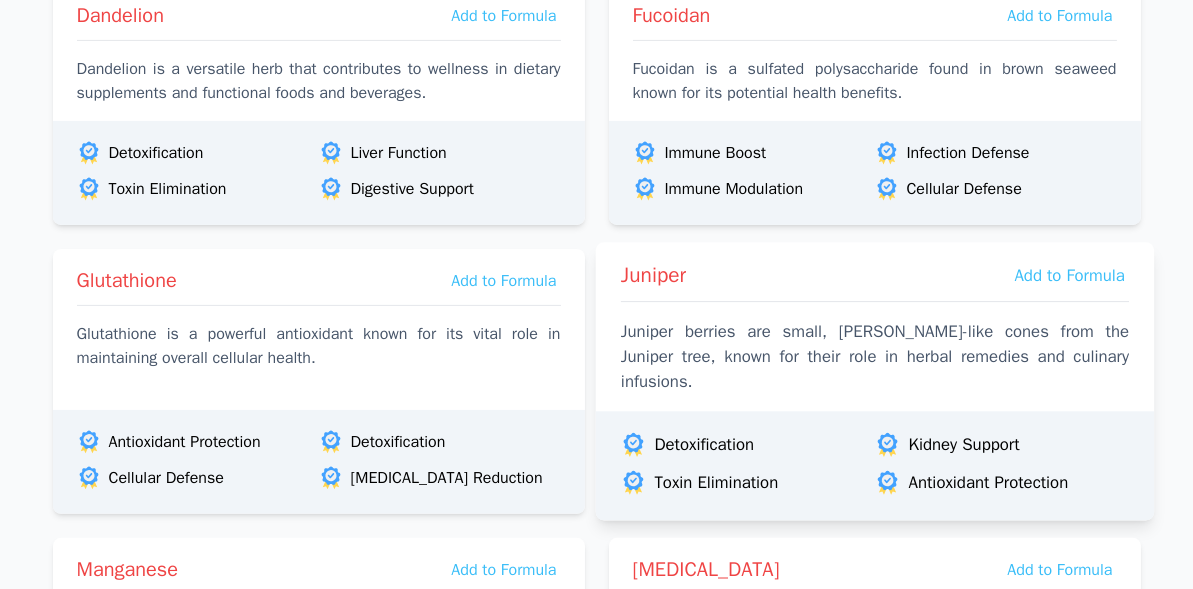click on "Juniper berries are small, [PERSON_NAME]-like cones from the Juniper tree, known for their role in herbal remedies and culinary infusions." at bounding box center [874, 357] 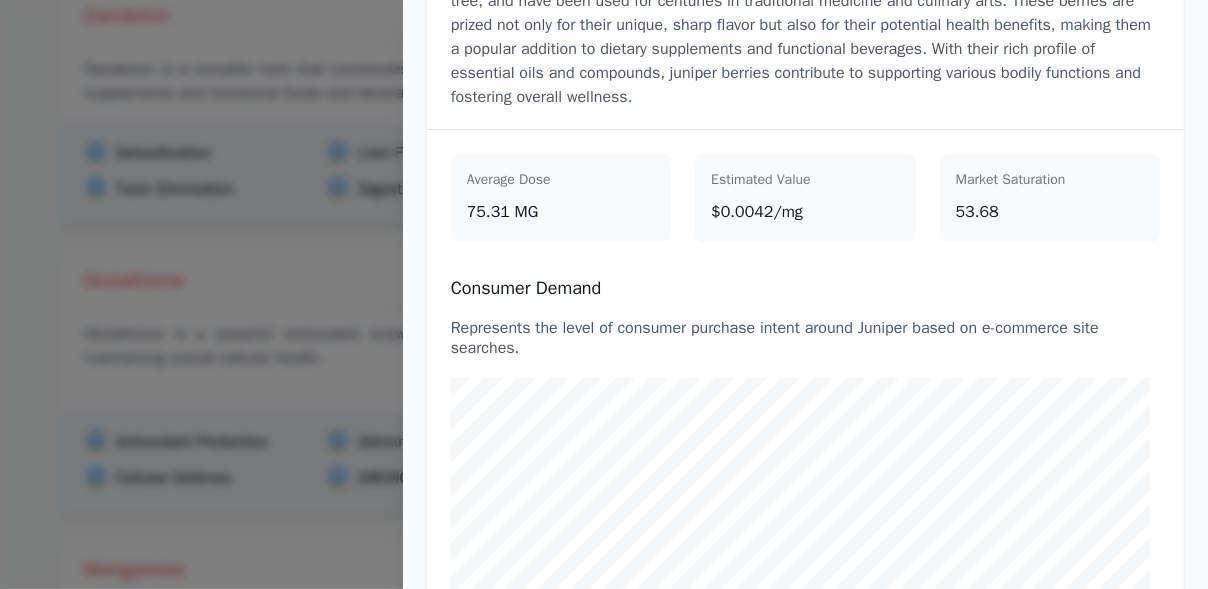 scroll, scrollTop: 0, scrollLeft: 0, axis: both 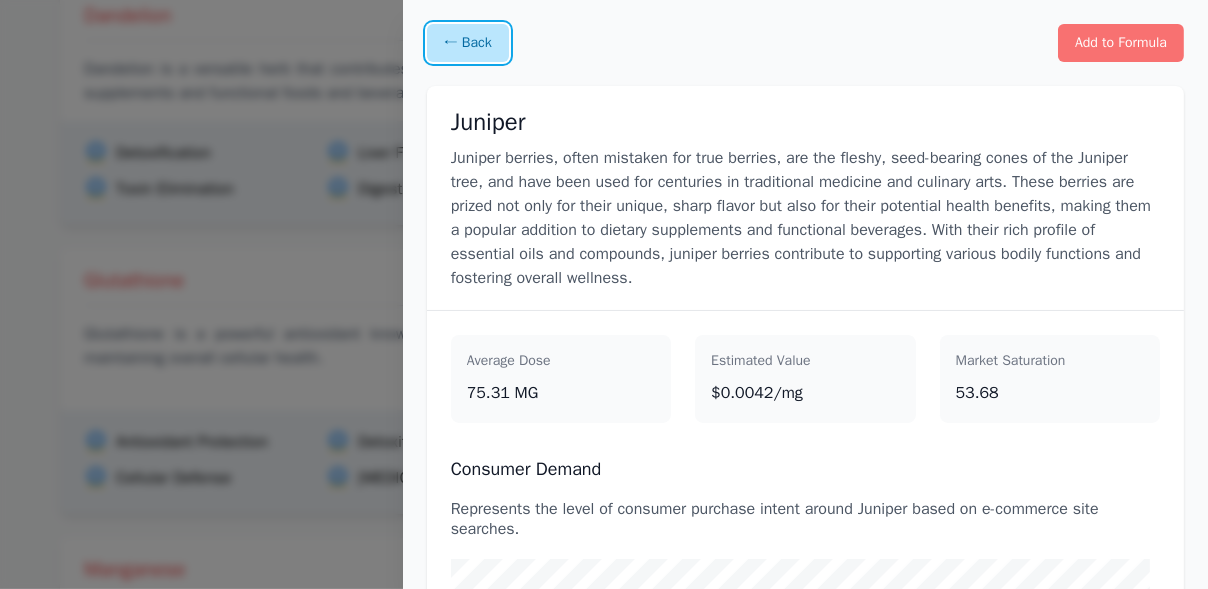 click on "← Back" at bounding box center (468, 43) 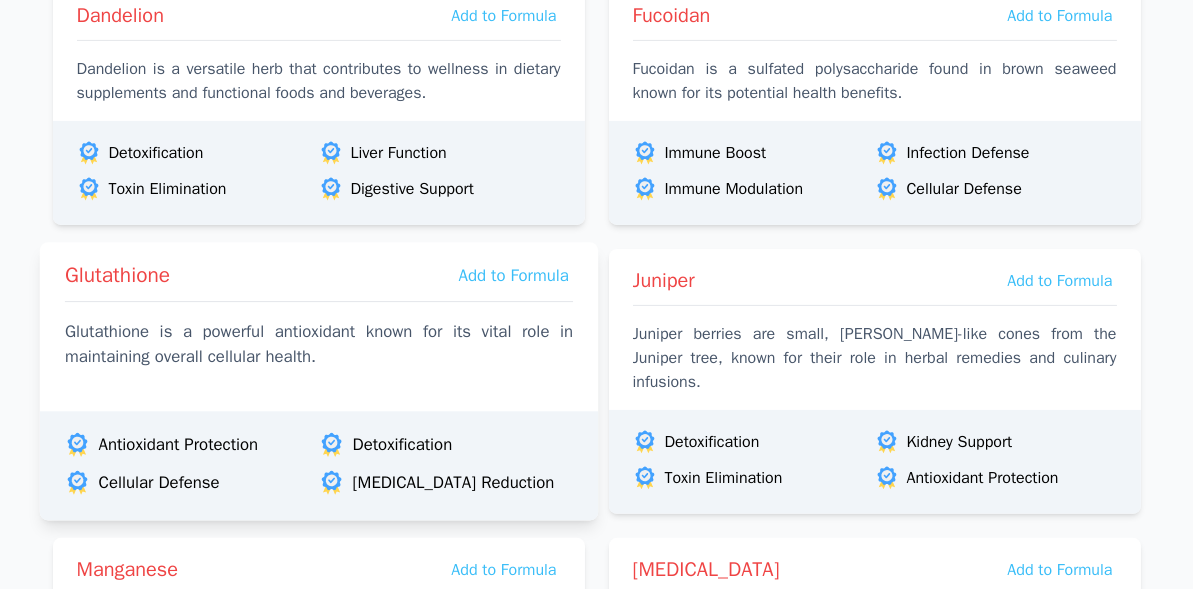 click on "Glutathione is a powerful antioxidant known for its vital role in maintaining overall cellular health." at bounding box center [318, 344] 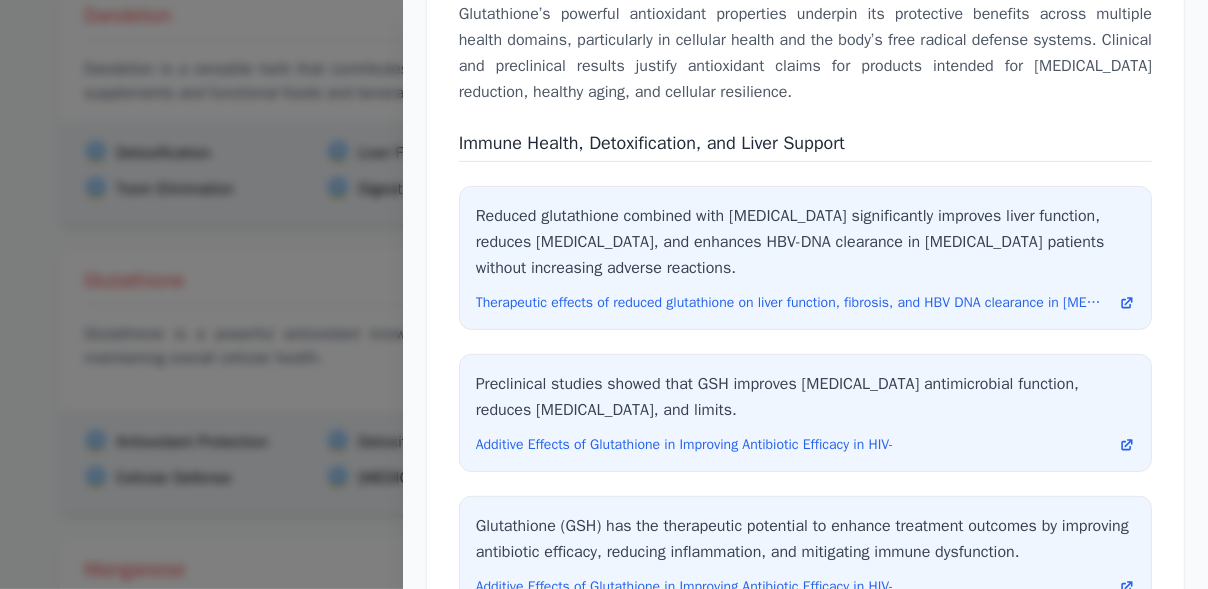 scroll, scrollTop: 7544, scrollLeft: 0, axis: vertical 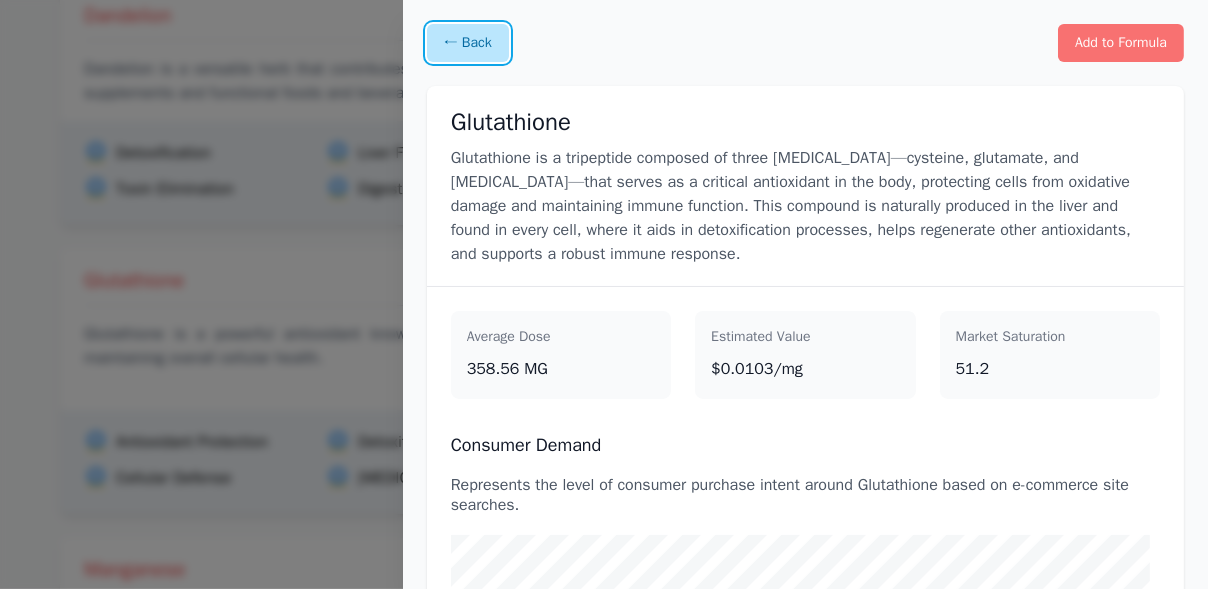 click on "← Back" at bounding box center [468, 43] 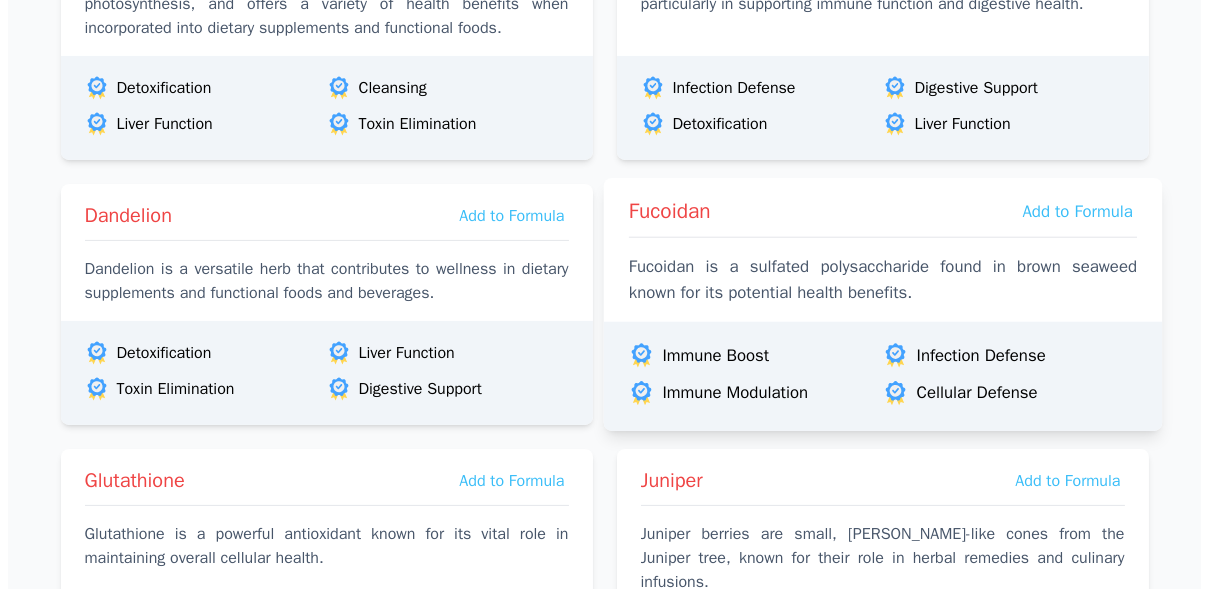 scroll, scrollTop: 1044, scrollLeft: 0, axis: vertical 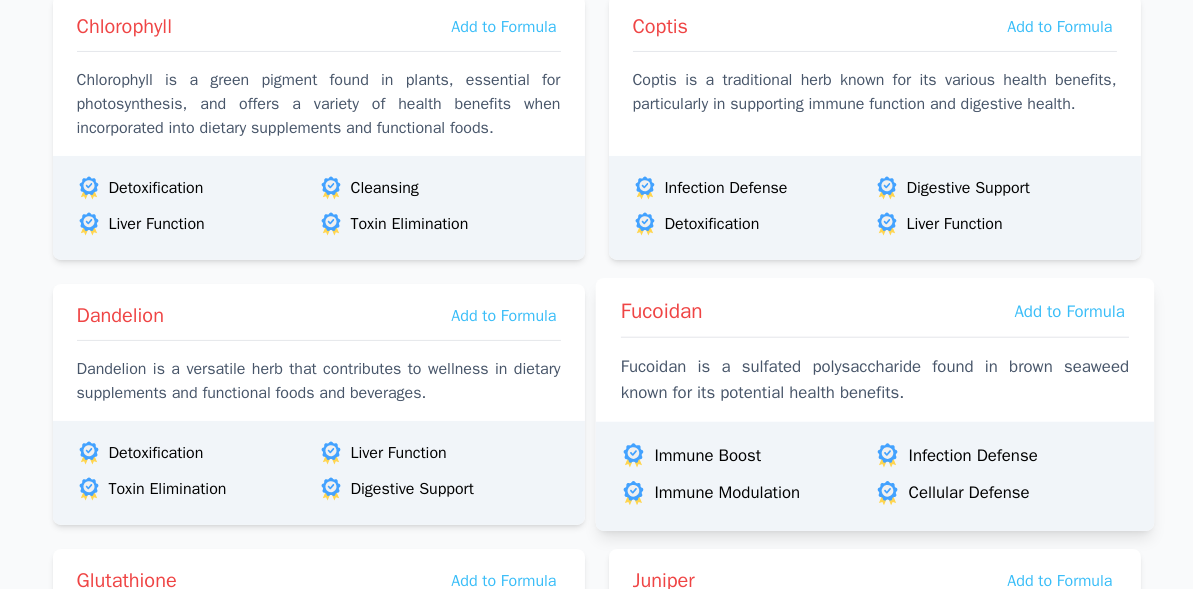 click on "Fucoidan is a sulfated polysaccharide found in brown seaweed known for its potential health benefits." at bounding box center (874, 380) 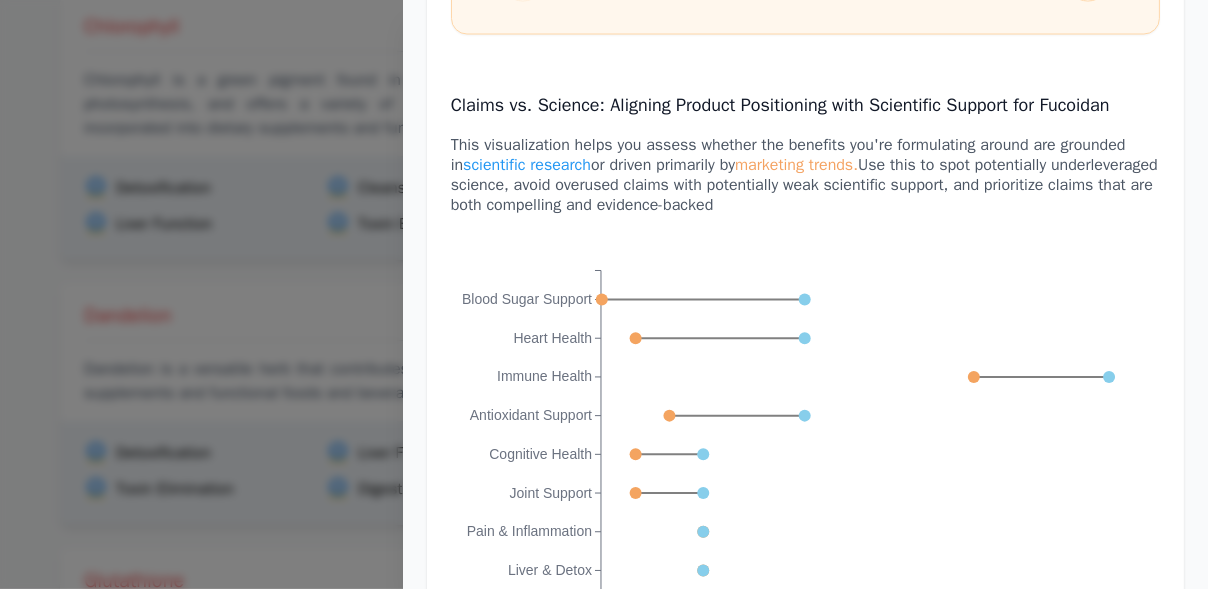 scroll, scrollTop: 3128, scrollLeft: 0, axis: vertical 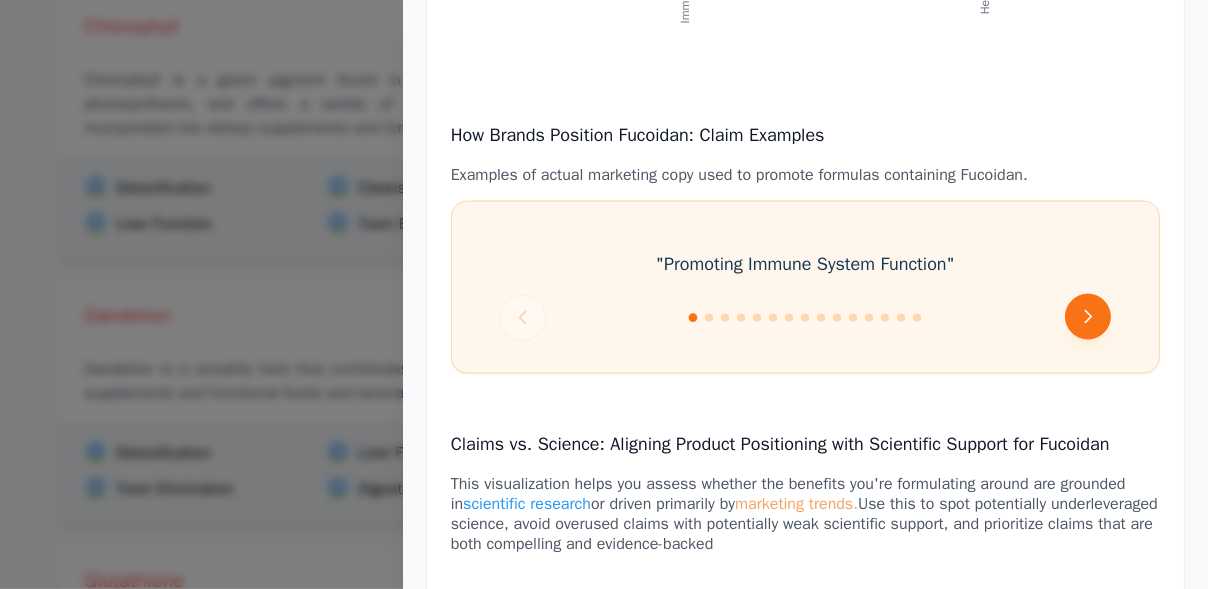 click 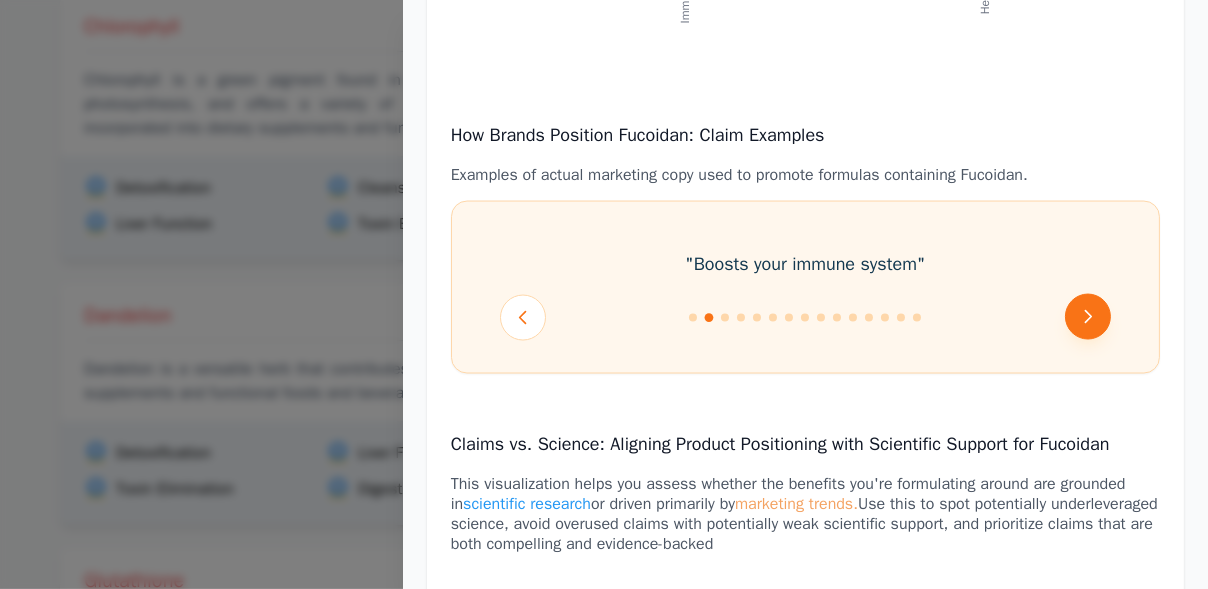click 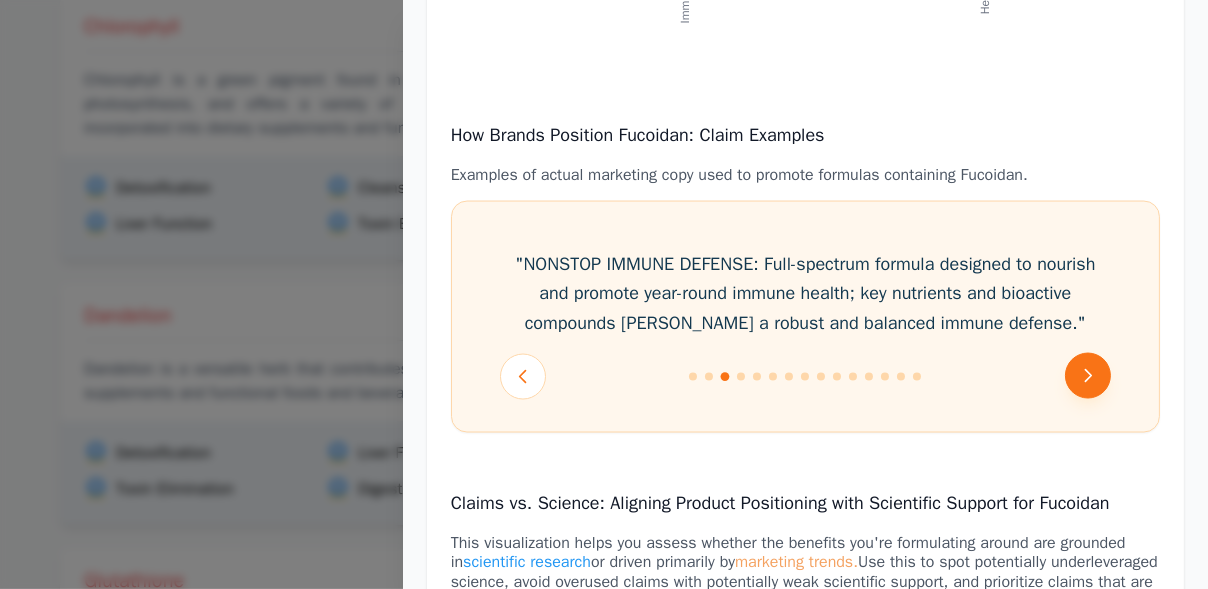 click 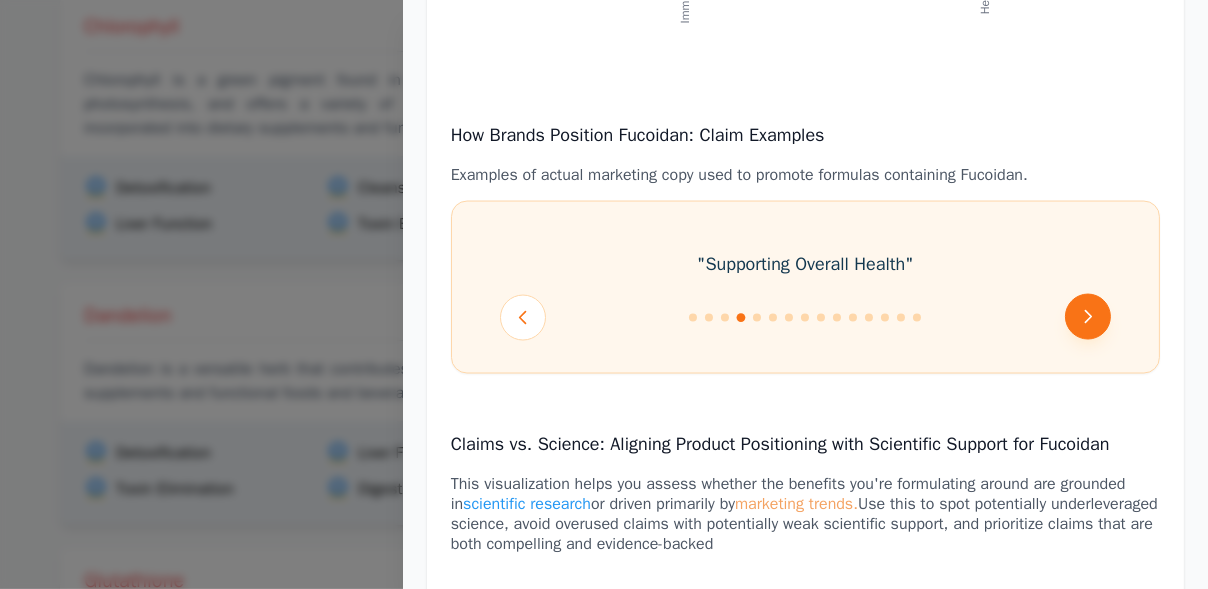 click on "Average Dose  247.86 MG  Estimated Value  $0.0013/mg  Market Saturation  6.45 Consumer Demand  Represents the level of consumer purchase intent around Fucoidan based on e-commerce site searches.  Category Use vs Consumer Demand  This chart compares  Frequency  (how often an ingredient is used in products within a category) and  Demand  (how often consumers associate the ingredient with the category, based on social media analysis). A higher  Frequency  than  Demand  may suggest overuse or misalignment. A higher  Demand  than  Frequency  may indicate unmet consumer demand.  What Consumers Are Saying About Fucoidan: Social & Review Sentiment Analysis  Themes from social media grouped by topic, with sentiment shown as Positive (Green), Neutral (Grey), or Negative (Red).  Lack of Familiarity Many consumers express a lack of knowledge or familiarity with fucoidans and fucoxanthin, indicating a need for further research and understanding of these ingredients. Synergies That Sell All Categories Immune Health Rank 1" at bounding box center (805, 1777) 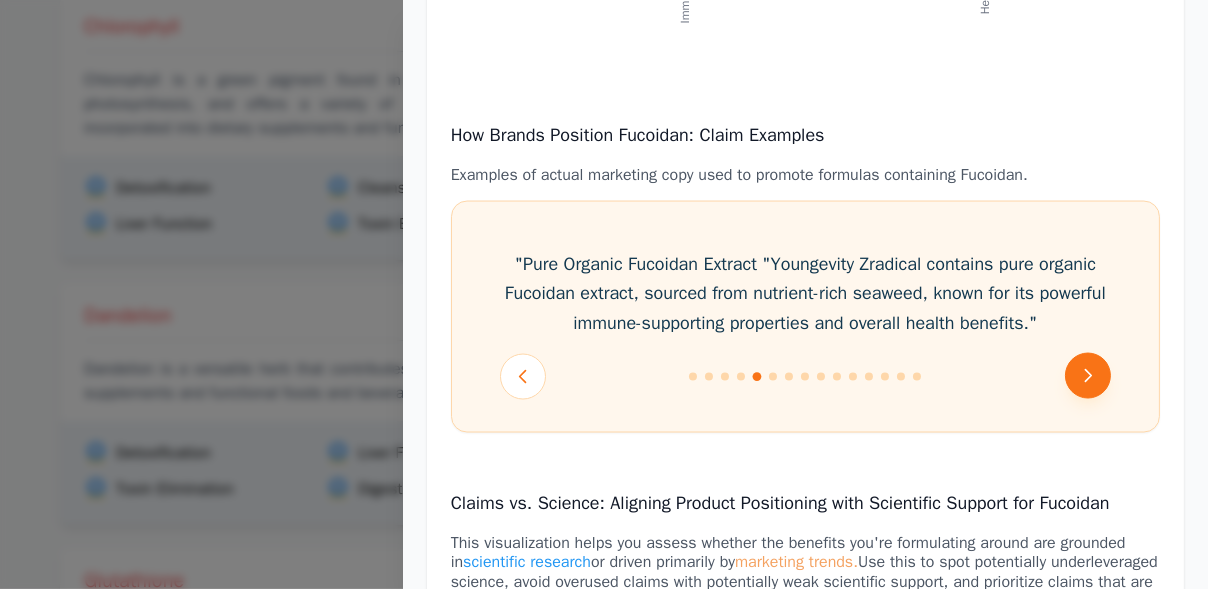 click 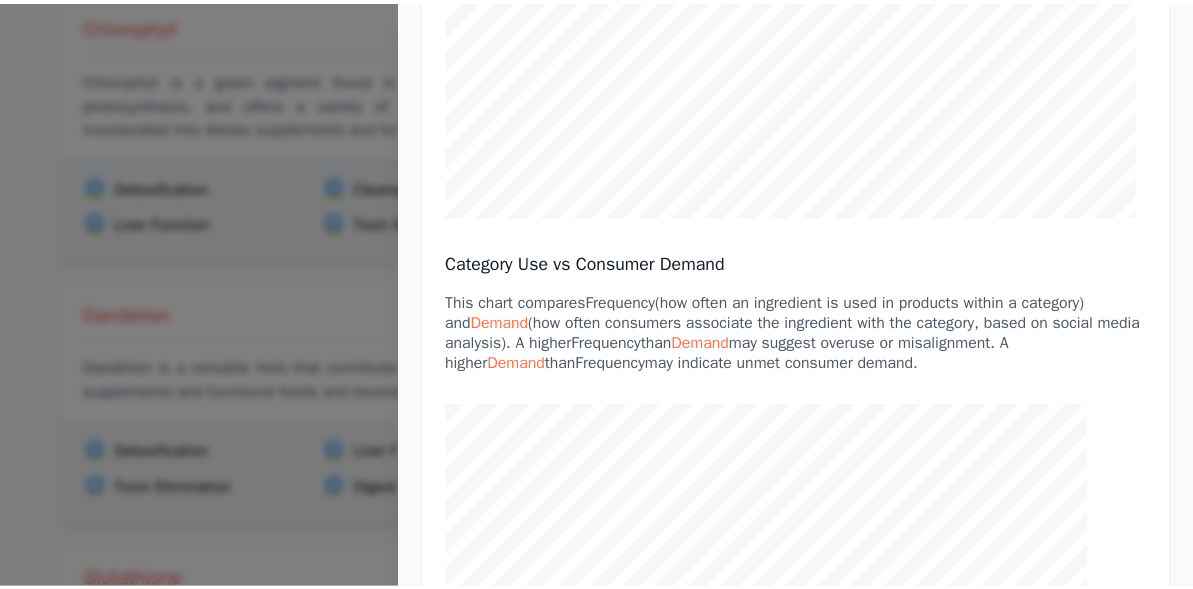 scroll, scrollTop: 0, scrollLeft: 0, axis: both 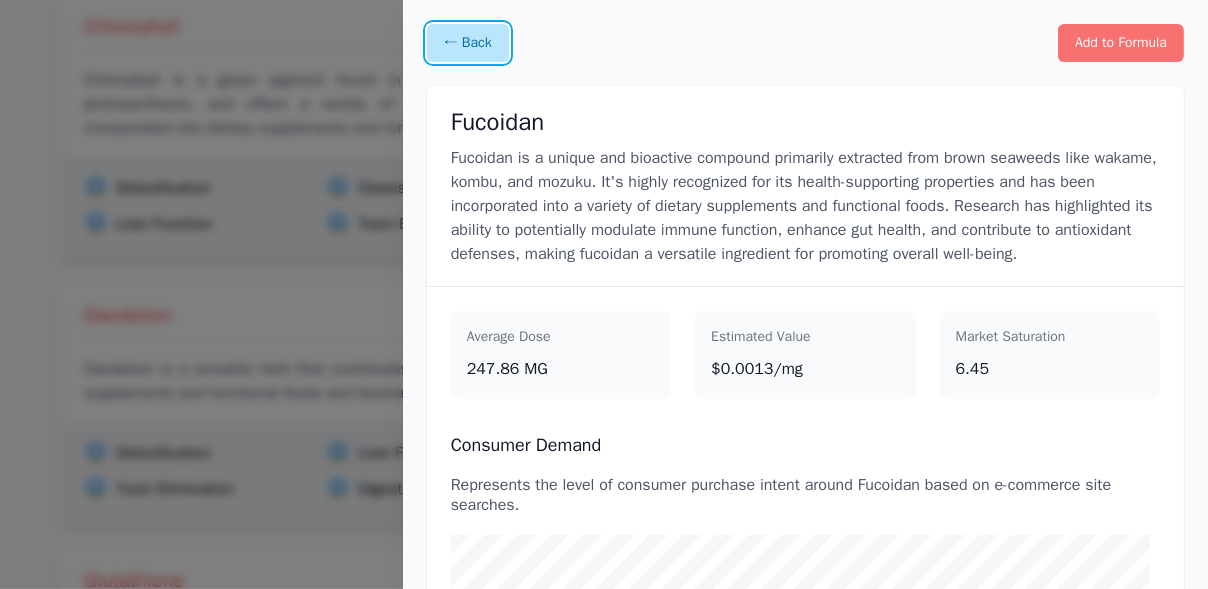 click on "← Back" at bounding box center (468, 43) 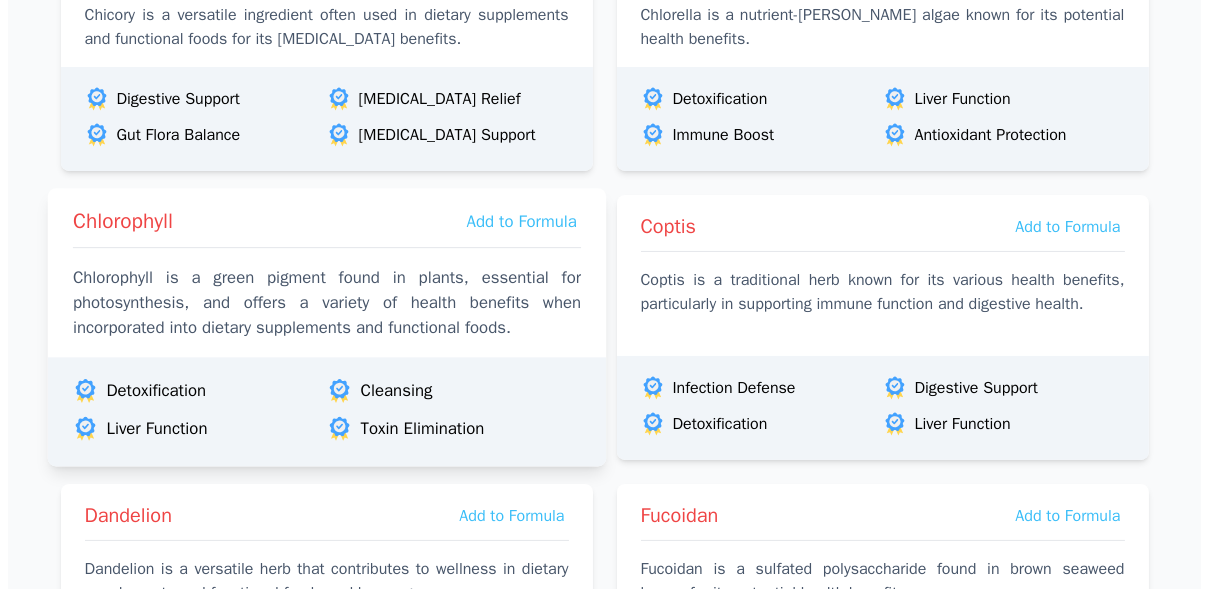 scroll, scrollTop: 1044, scrollLeft: 0, axis: vertical 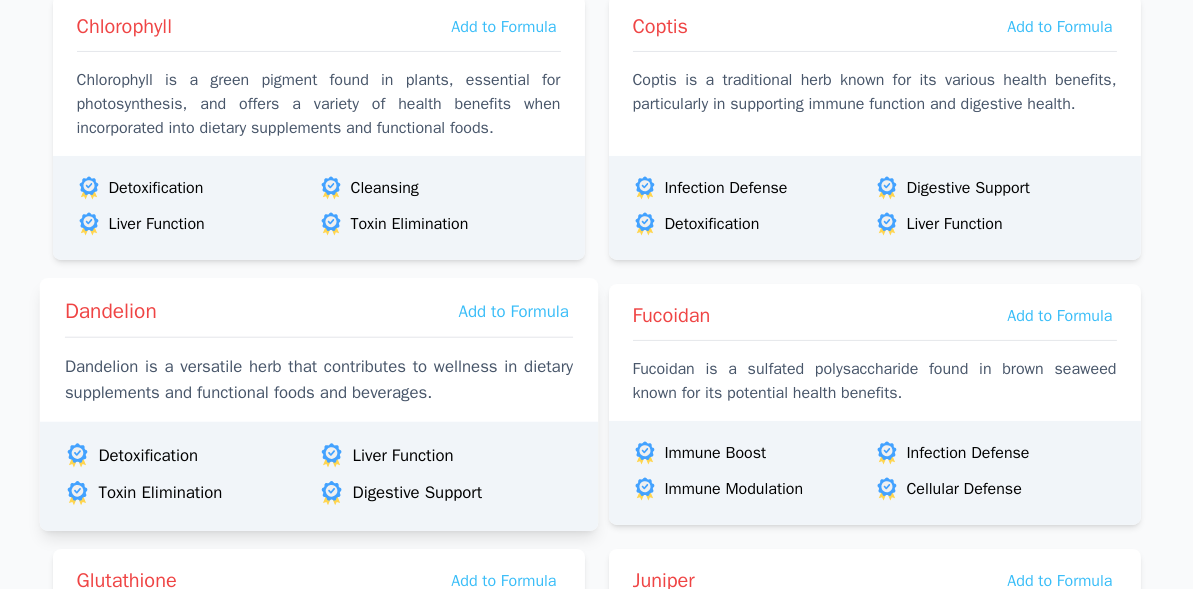 click on "Dandelion is a versatile herb that contributes to wellness in dietary supplements and functional foods and beverages." at bounding box center [318, 380] 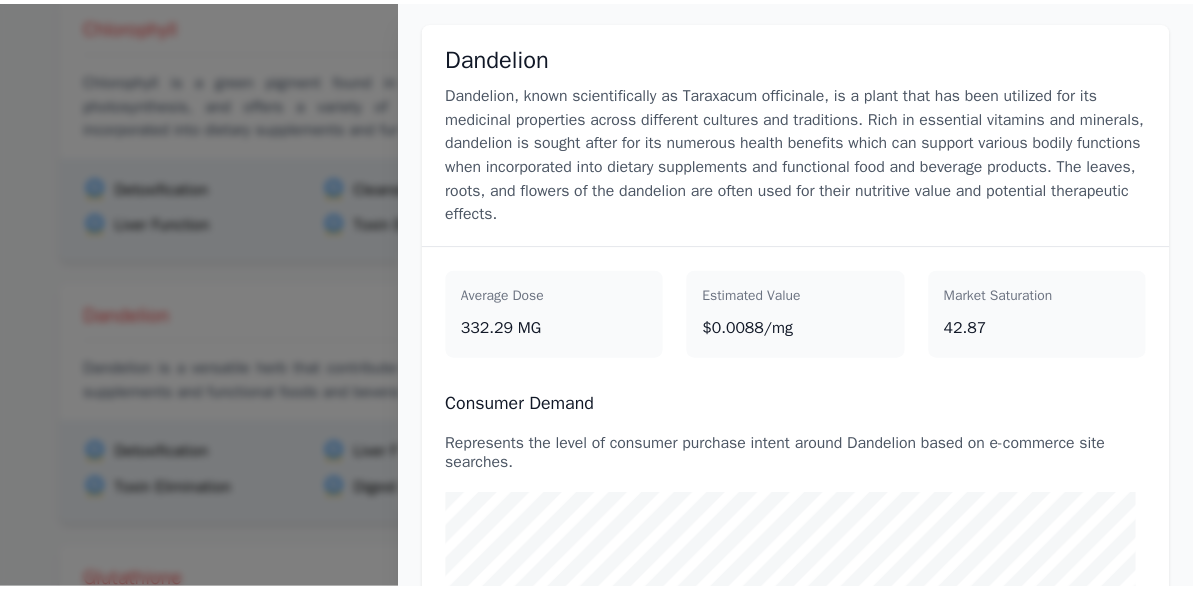 scroll, scrollTop: 0, scrollLeft: 0, axis: both 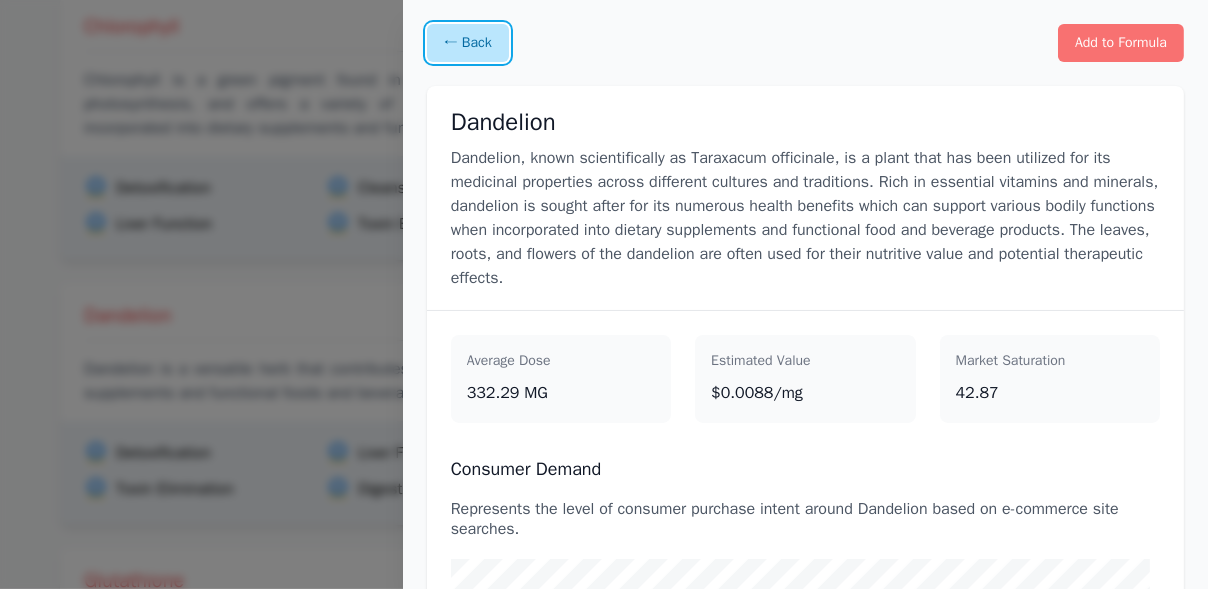 click on "← Back" at bounding box center [468, 43] 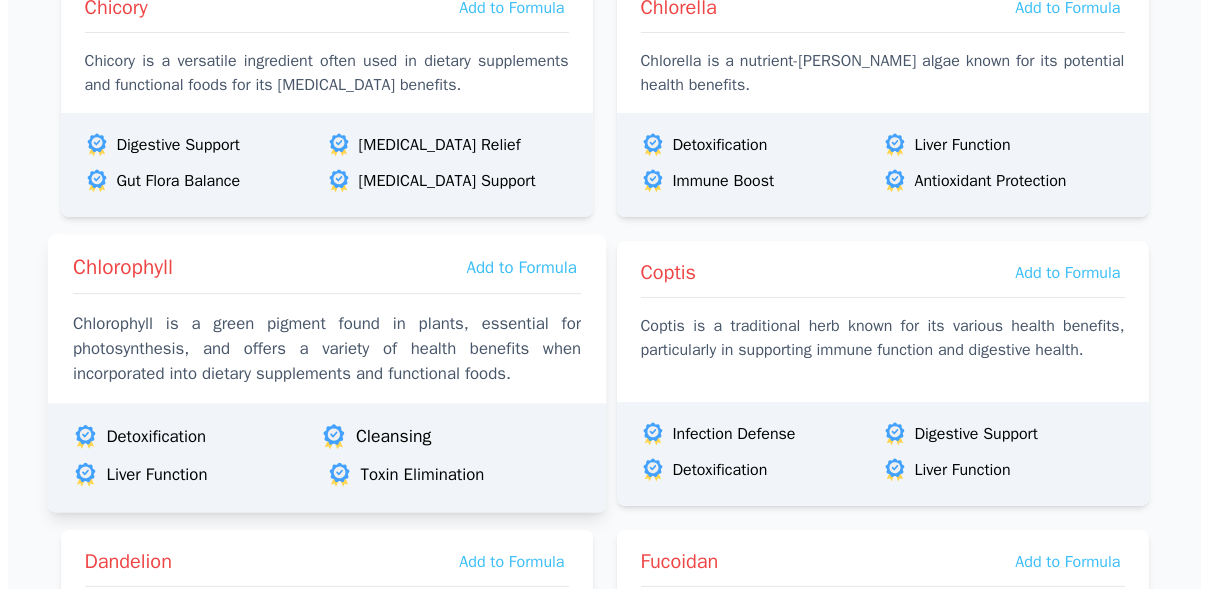 scroll, scrollTop: 744, scrollLeft: 0, axis: vertical 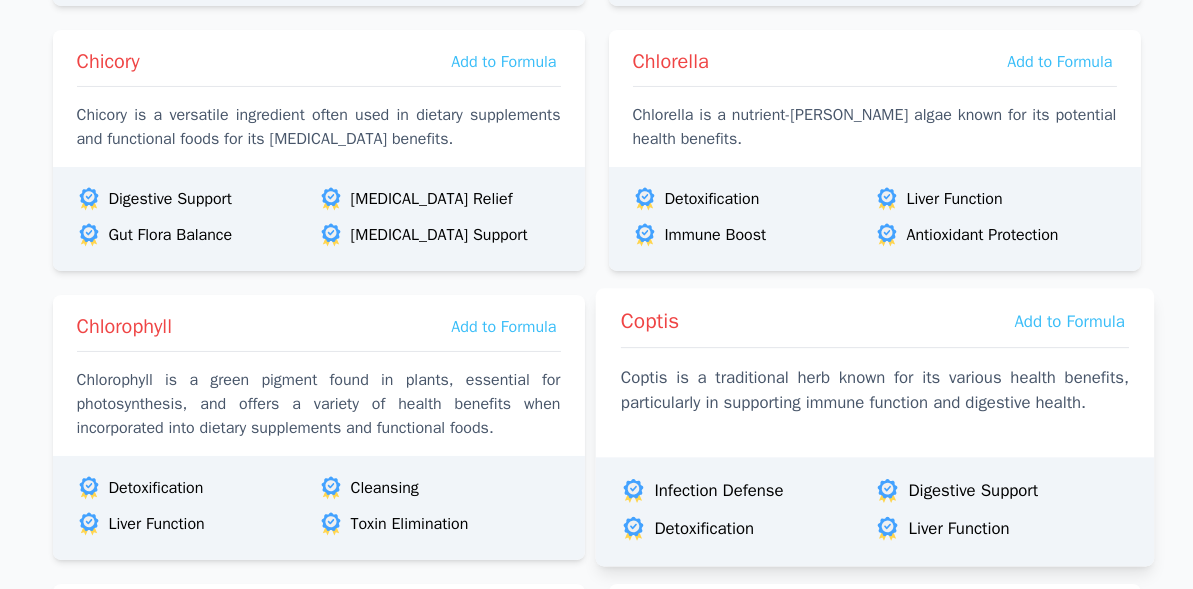 click on "Coptis is a traditional herb known for its various health benefits, particularly in supporting immune function and digestive health." at bounding box center [874, 390] 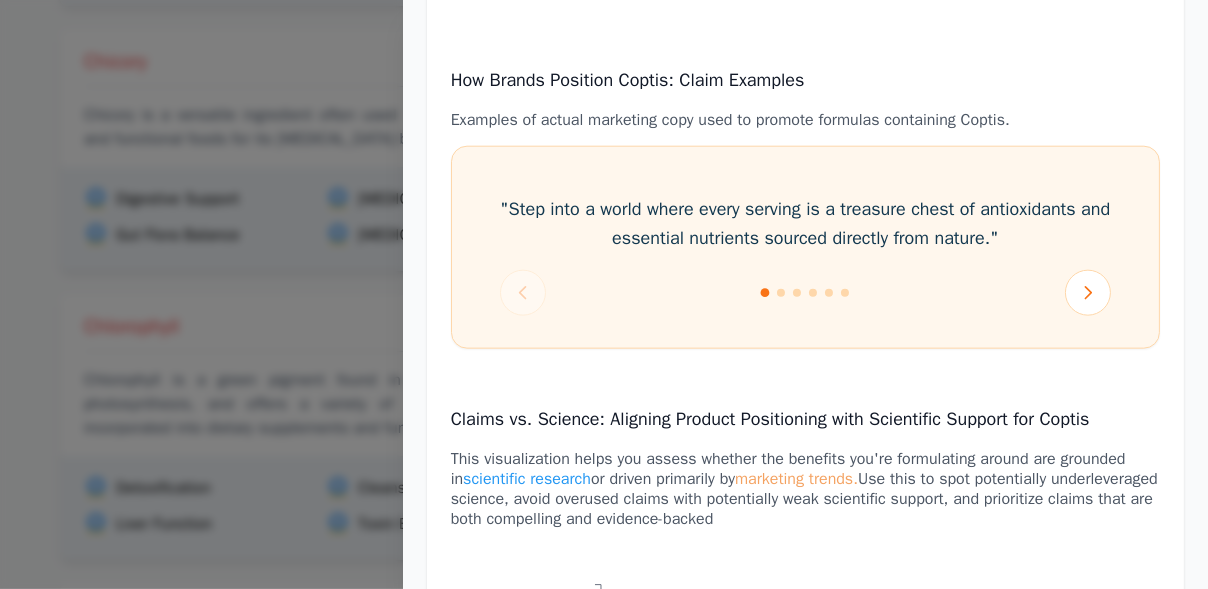 scroll, scrollTop: 2035, scrollLeft: 0, axis: vertical 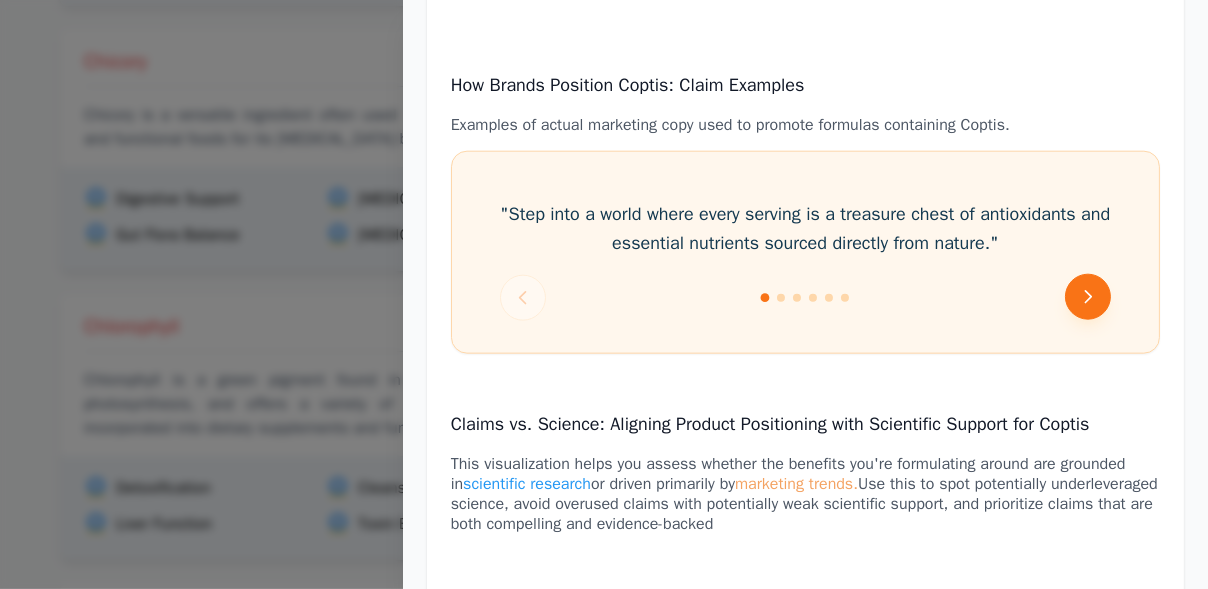 click at bounding box center (1088, 297) 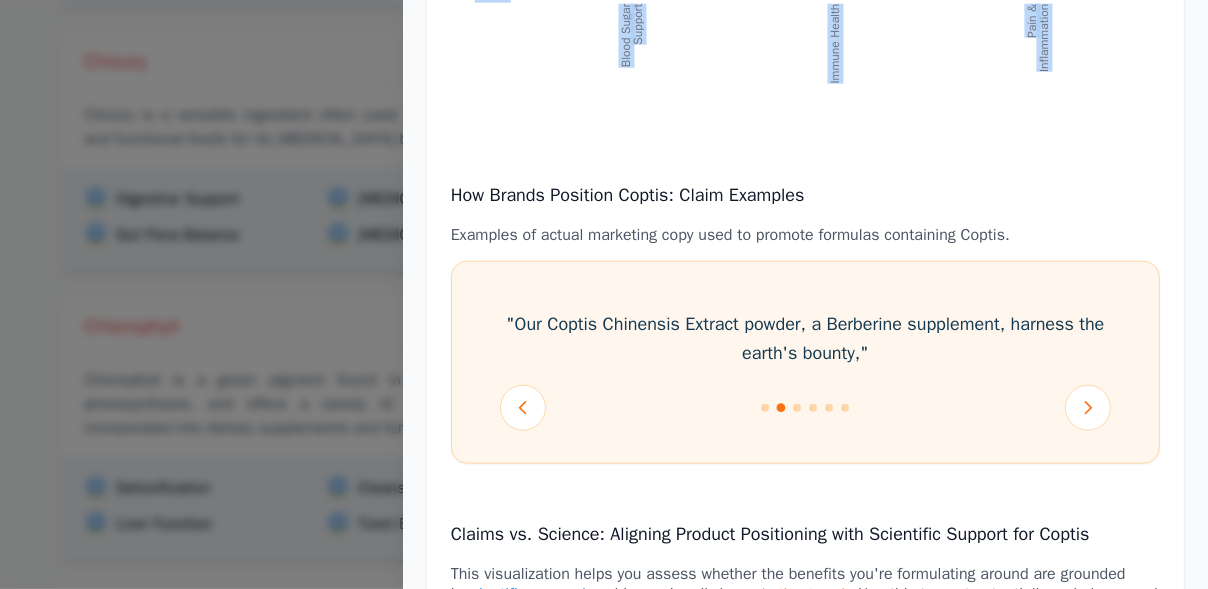 drag, startPoint x: 1196, startPoint y: 282, endPoint x: 1206, endPoint y: -24, distance: 306.16336 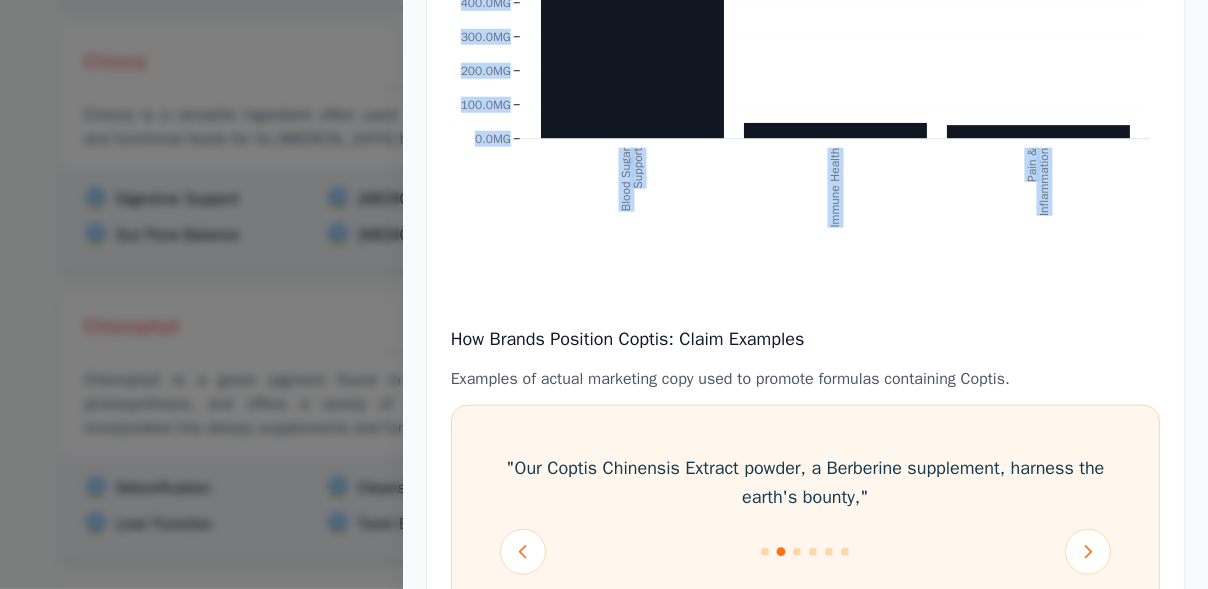 click on ":where(.plot-d6a7b5) {
--plot-background: white;
display: block;
height: auto;
height: intrinsic;
max-width: 100%;
}
:where(.plot-d6a7b5 text),
:where(.plot-d6a7b5 tspan) {
white-space: pre;
} 0.0MG 100.0MG 200.0MG 300.0MG 400.0MG 500.0MG Blood Sugar Support Immune Health Pain & Inflammation Blood Sugar Support: 500.00 MG Immune Health: 46.43 MG Pain & Inflammation: 40.00 MG" 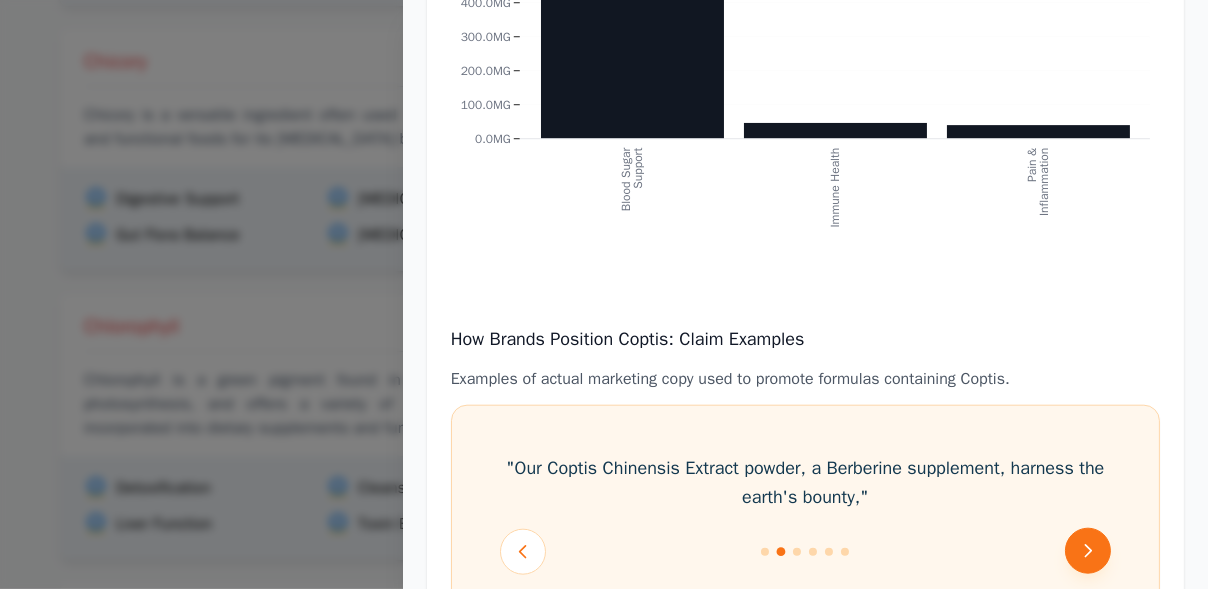 click 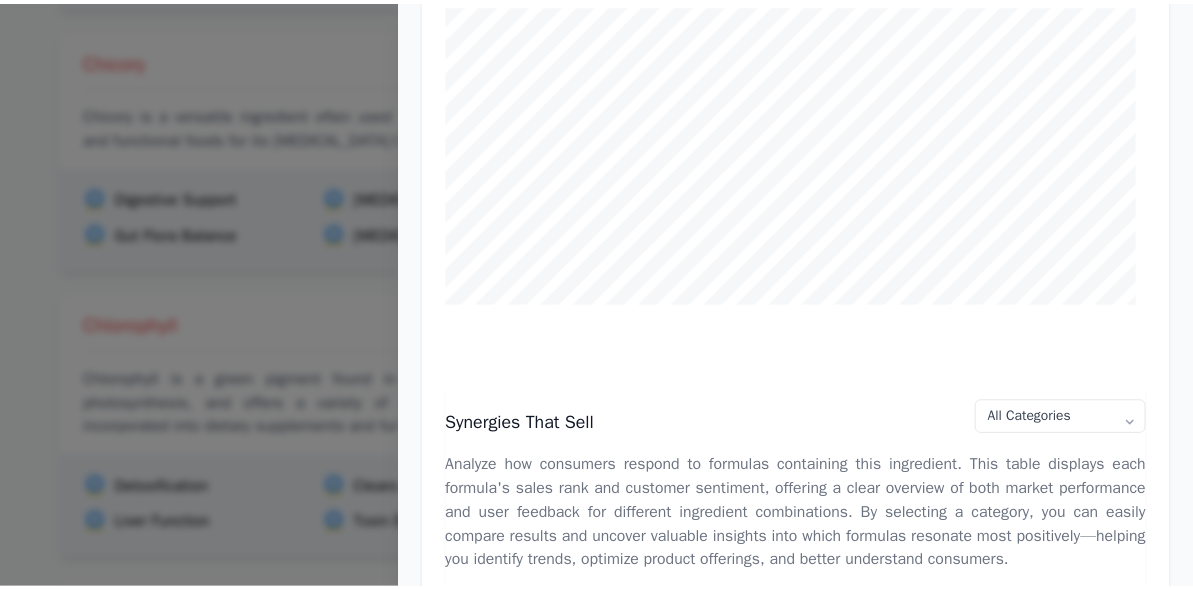 scroll, scrollTop: 0, scrollLeft: 0, axis: both 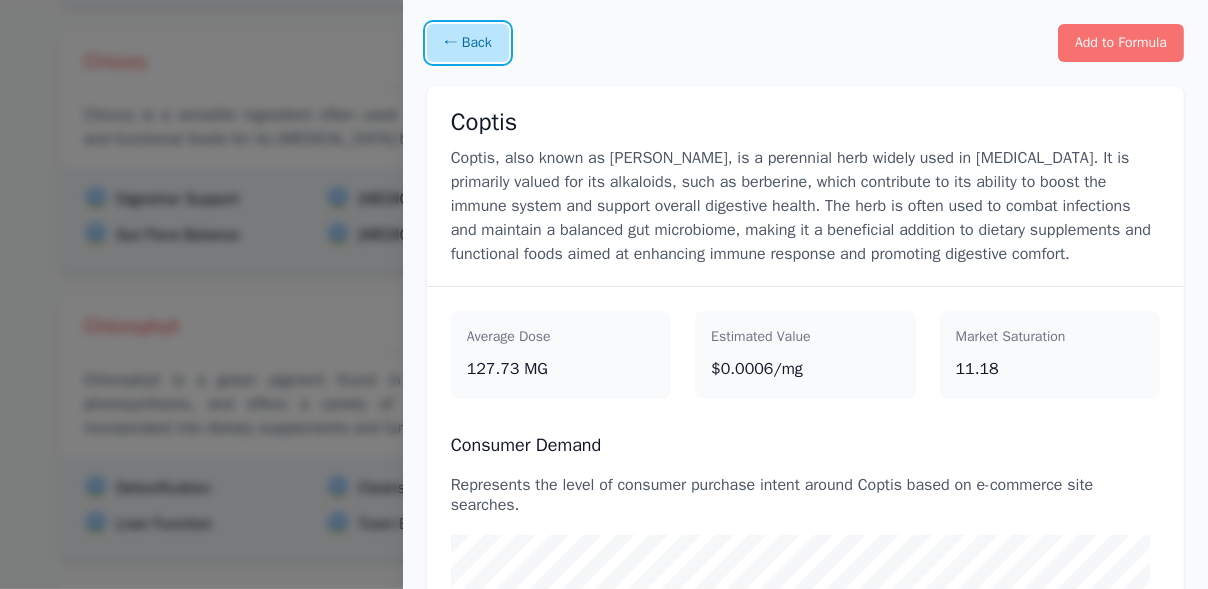 click on "← Back" at bounding box center [468, 43] 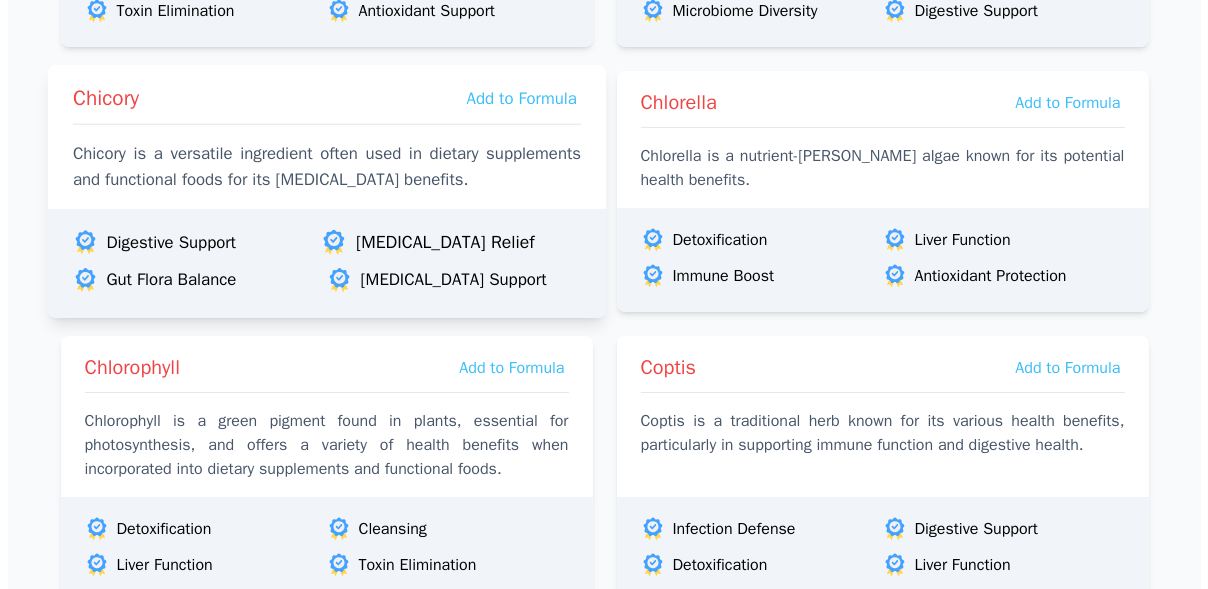 scroll, scrollTop: 644, scrollLeft: 0, axis: vertical 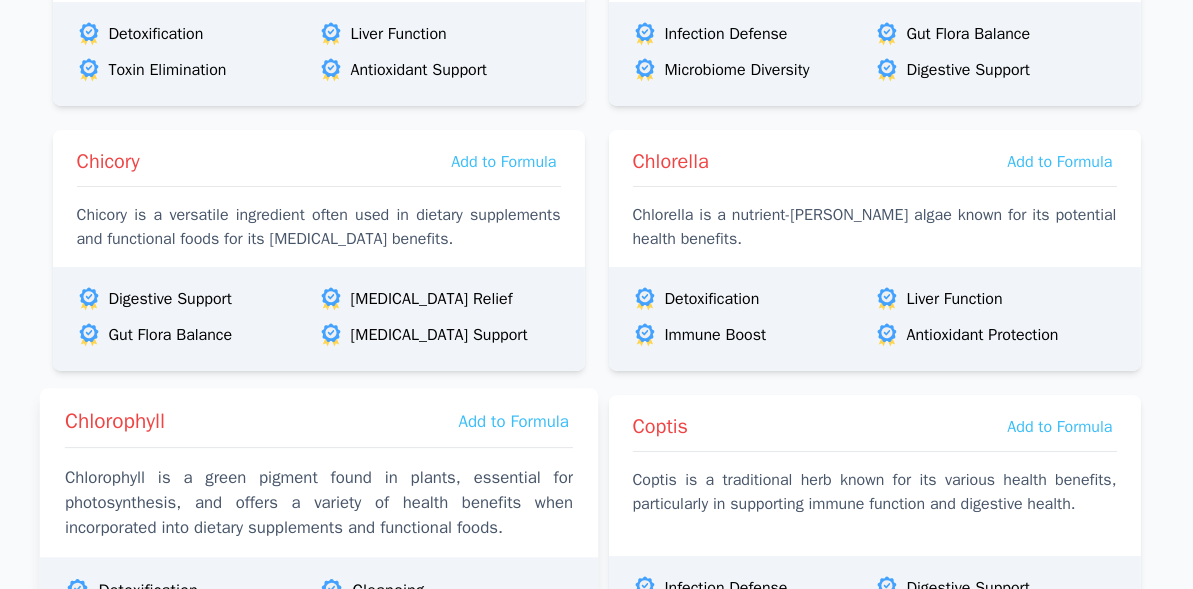 click on "Chlorophyll is a green pigment found in plants, essential for photosynthesis, and offers a variety of health benefits when incorporated into dietary supplements and functional foods." at bounding box center (318, 503) 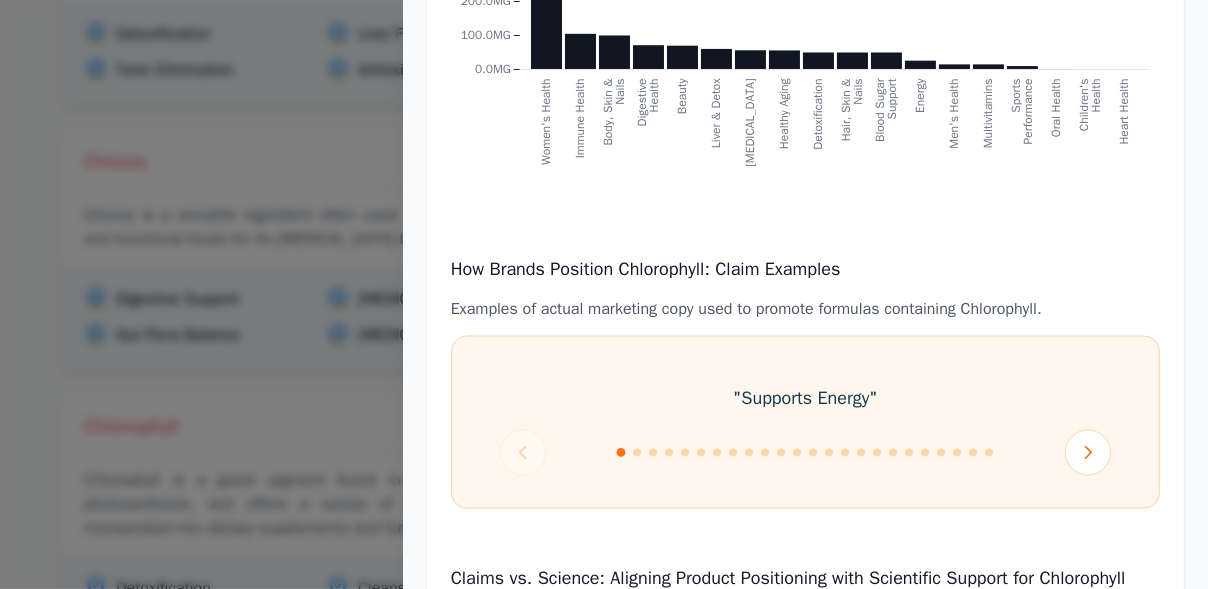 scroll, scrollTop: 0, scrollLeft: 0, axis: both 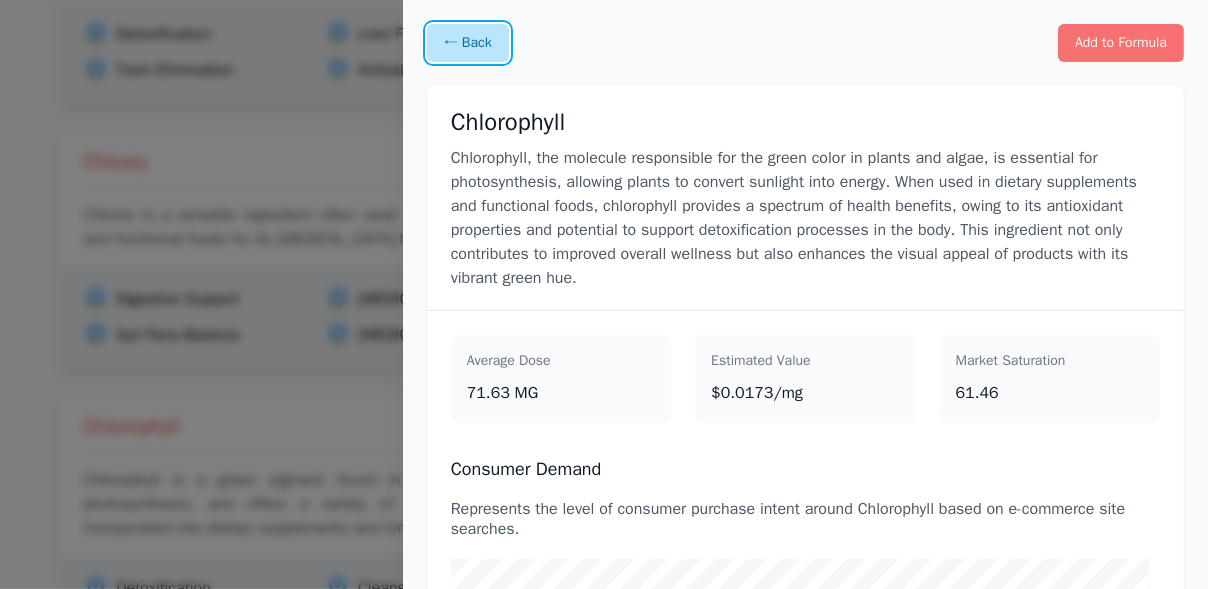 click on "← Back" at bounding box center (468, 43) 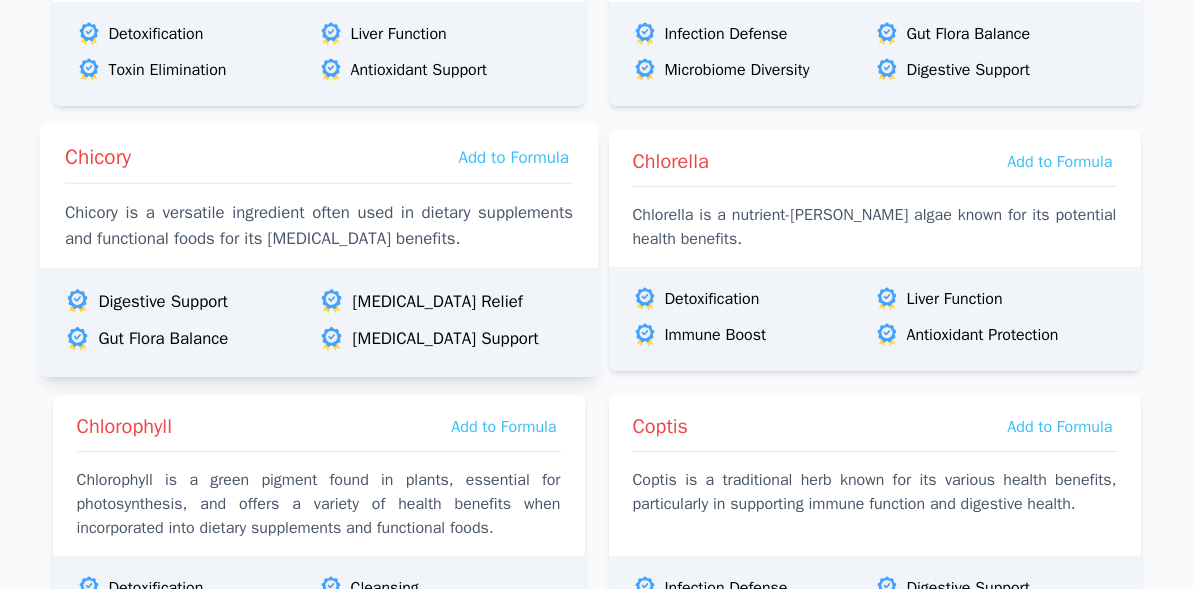 click on "Chicory is a versatile ingredient often used in dietary supplements and functional foods for its [MEDICAL_DATA] benefits." at bounding box center [318, 226] 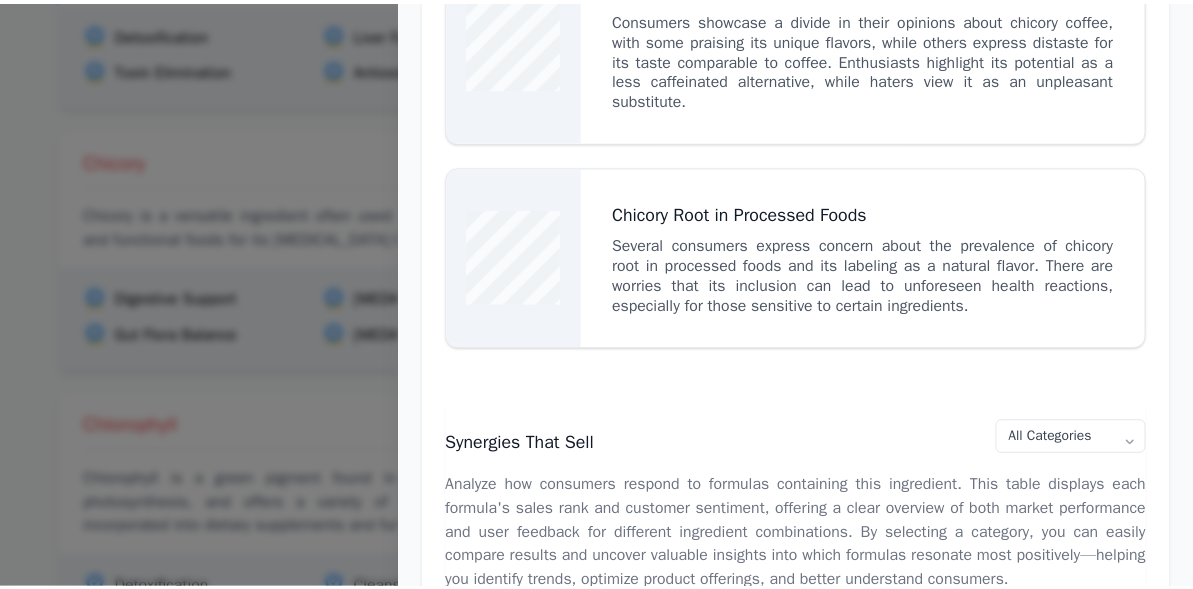 scroll, scrollTop: 0, scrollLeft: 0, axis: both 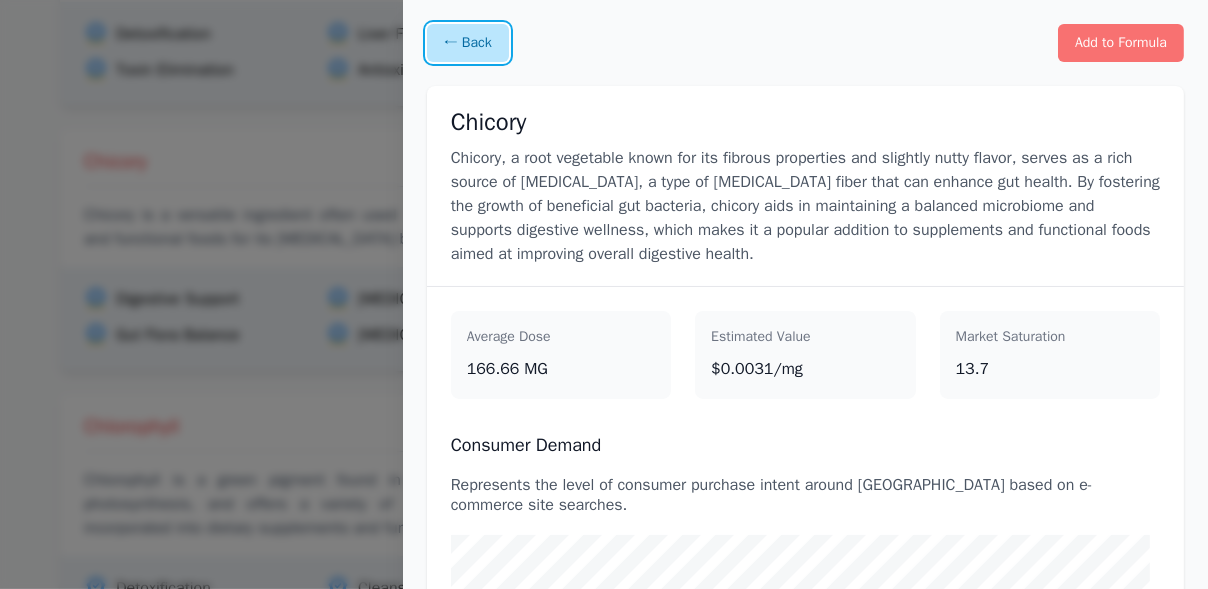 click on "← Back" at bounding box center [468, 43] 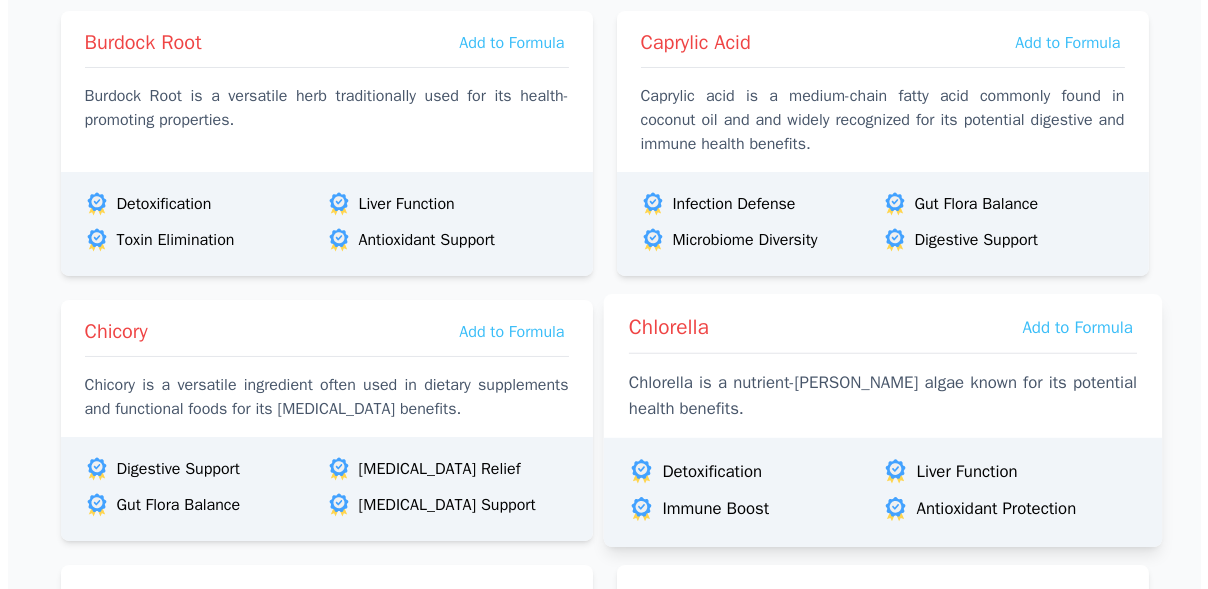 scroll, scrollTop: 444, scrollLeft: 0, axis: vertical 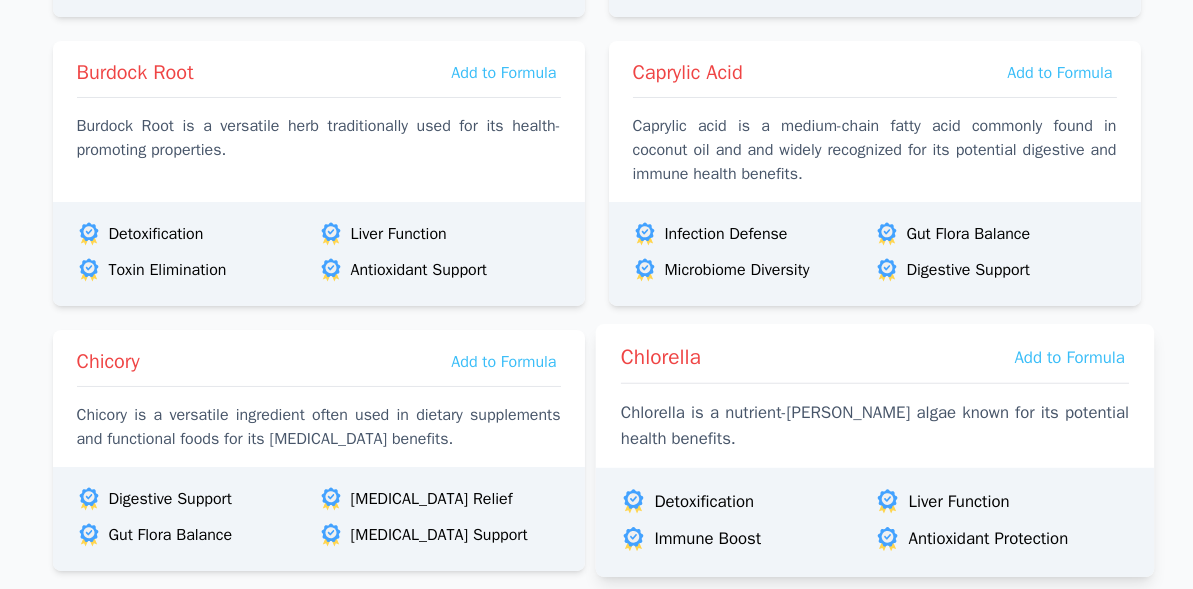 click on "Chlorella is a nutrient-[PERSON_NAME] algae known for its potential health benefits." at bounding box center [874, 426] 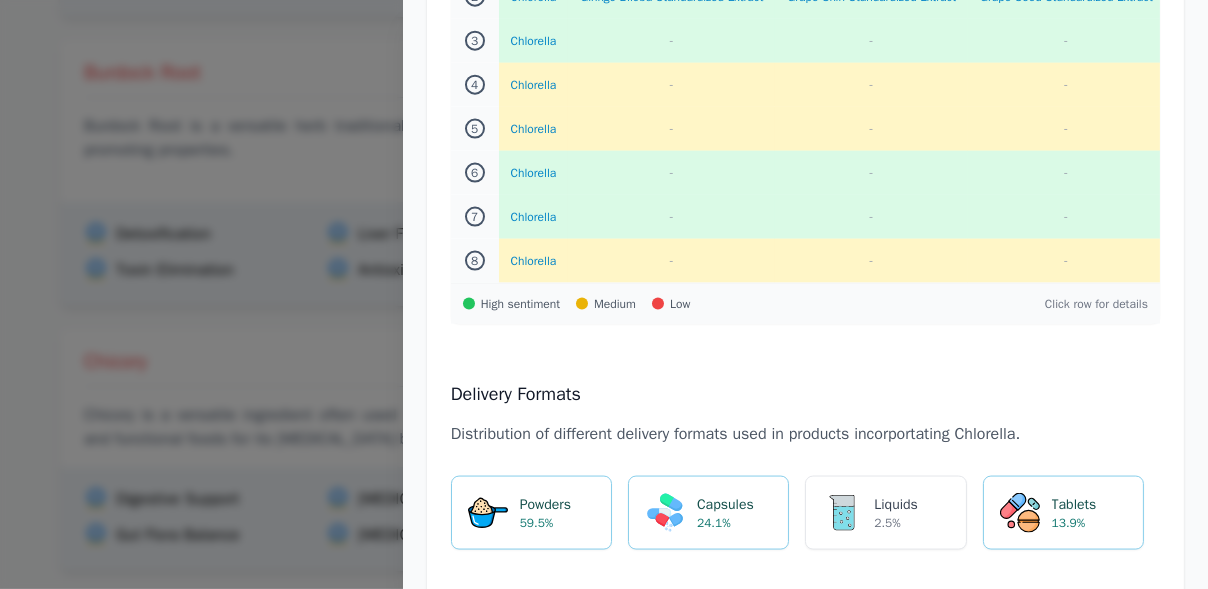 scroll, scrollTop: 2411, scrollLeft: 0, axis: vertical 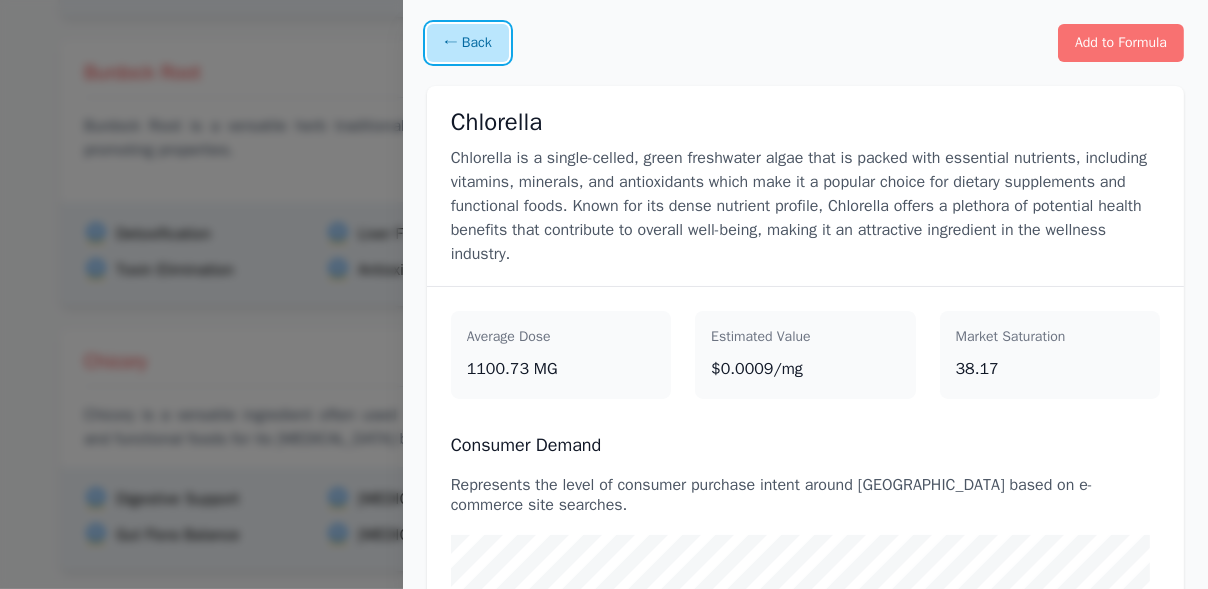 click on "← Back" at bounding box center [468, 43] 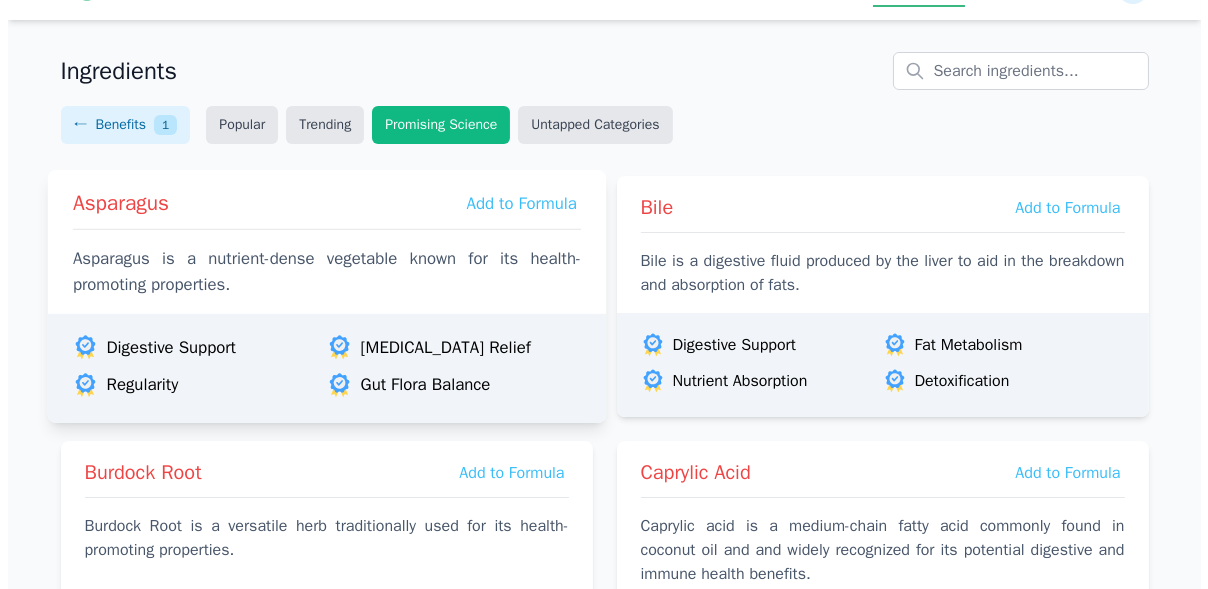 scroll, scrollTop: 144, scrollLeft: 0, axis: vertical 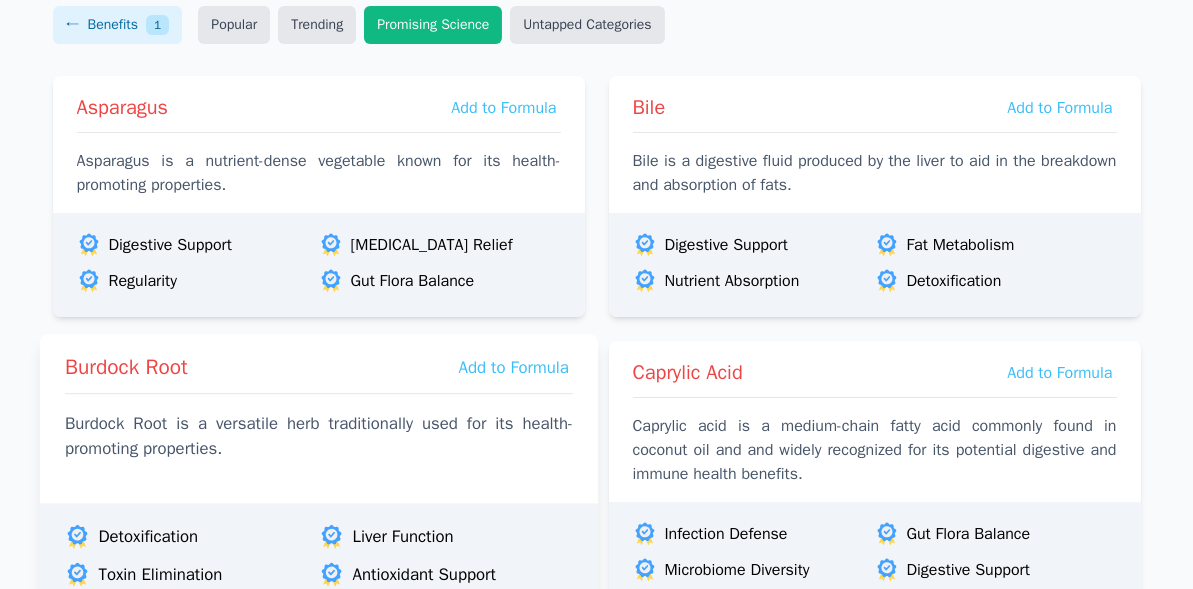 click on "Burdock Root is a versatile herb traditionally used for its health-promoting properties." at bounding box center (318, 436) 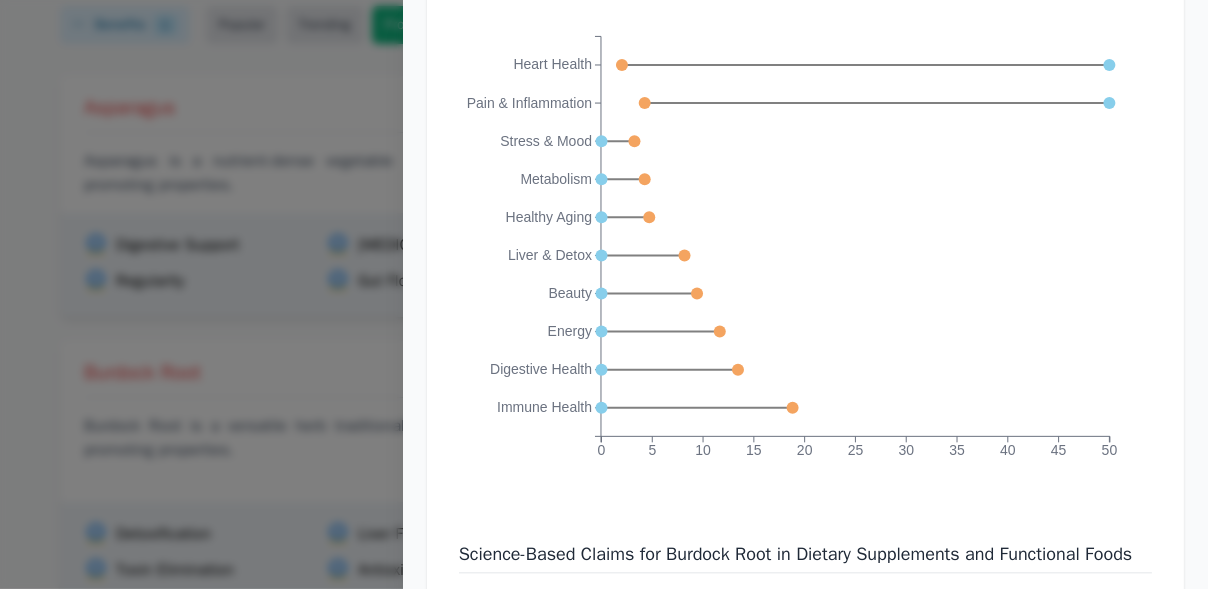 scroll, scrollTop: 3991, scrollLeft: 0, axis: vertical 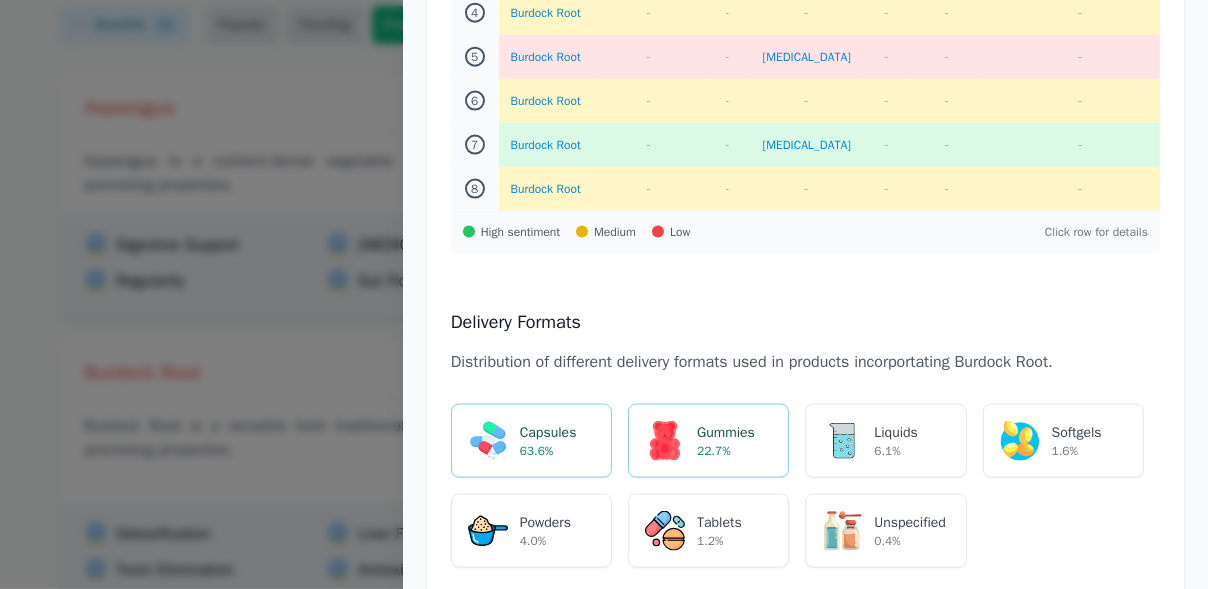 drag, startPoint x: 1195, startPoint y: 260, endPoint x: 1206, endPoint y: -3, distance: 263.22995 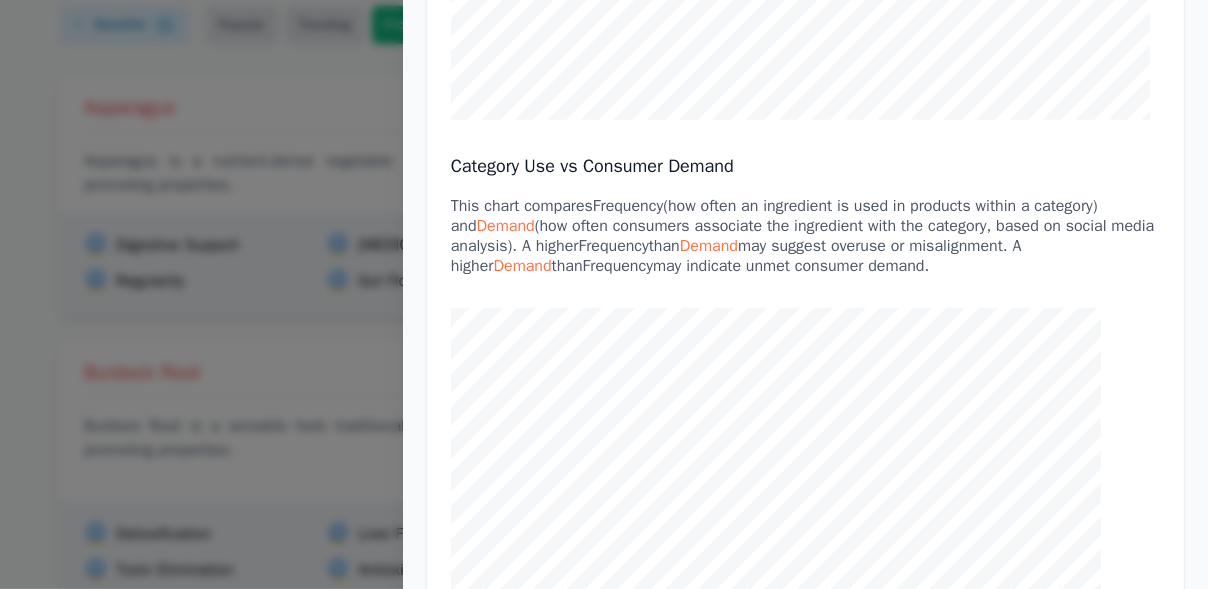 scroll, scrollTop: 691, scrollLeft: 0, axis: vertical 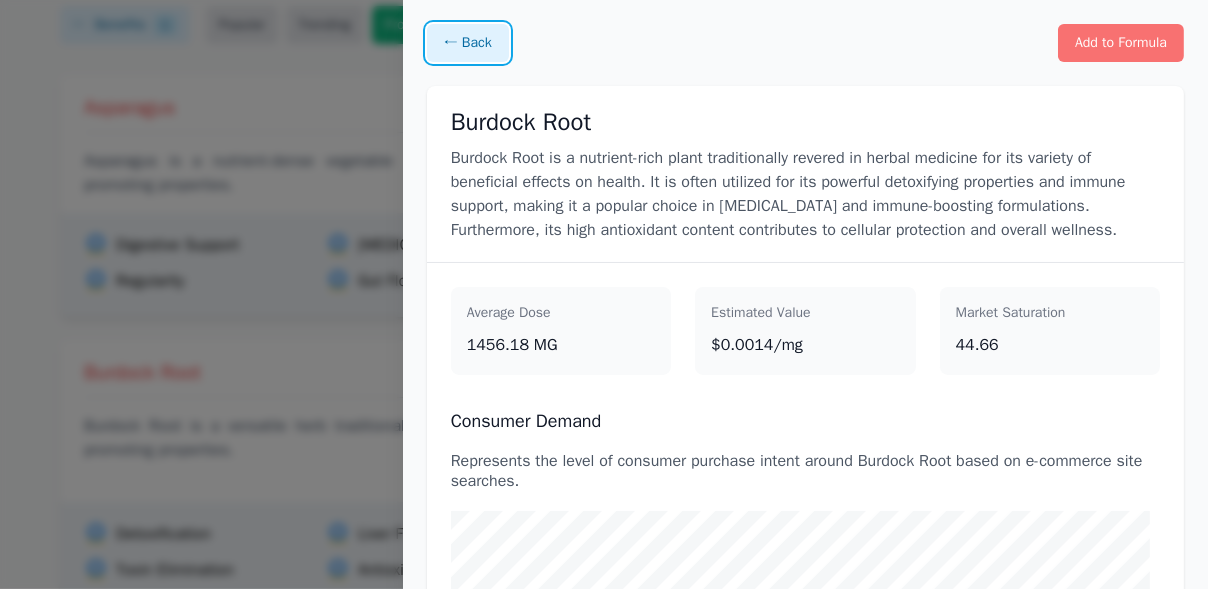 click on "← Back" at bounding box center (468, 43) 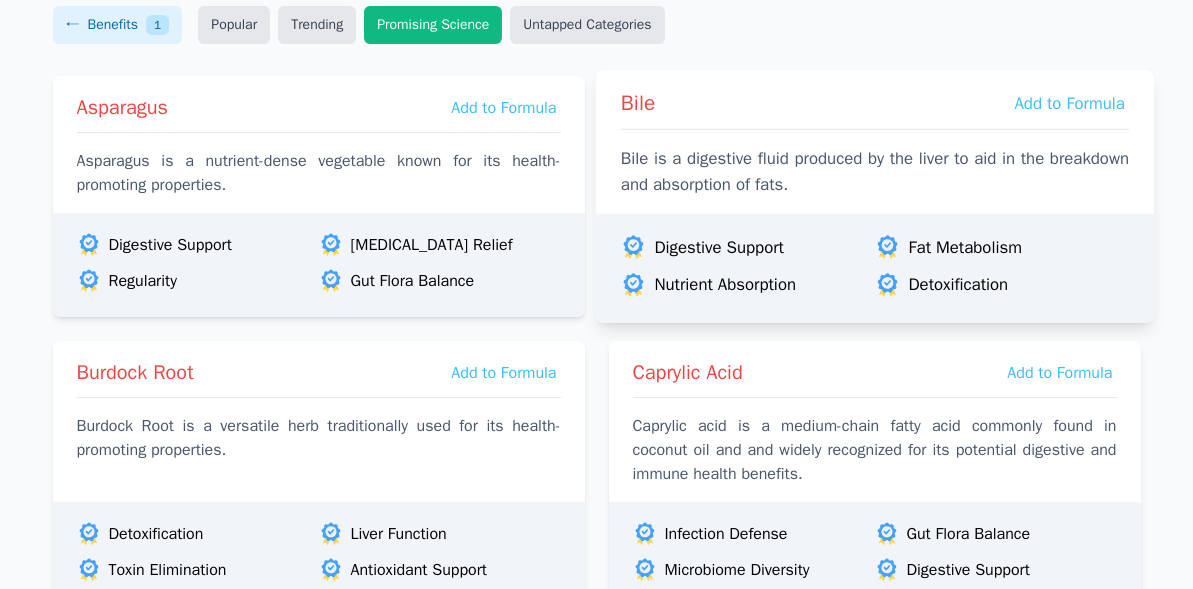 click on "Bile is a digestive fluid produced by the liver to aid in the breakdown and absorption of fats." at bounding box center (874, 172) 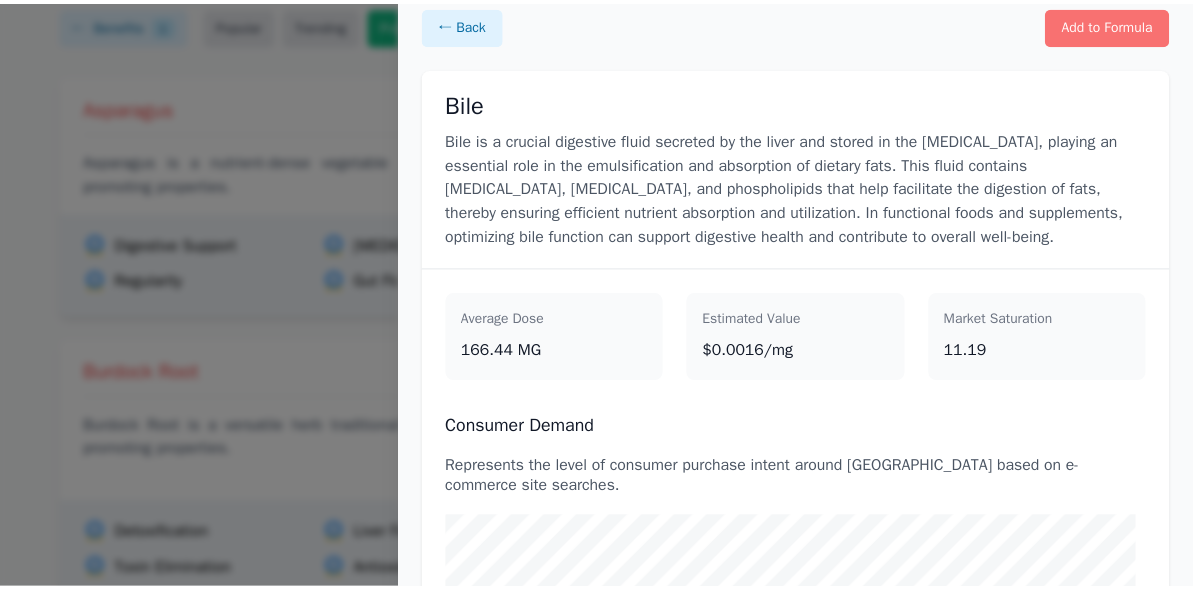 scroll, scrollTop: 0, scrollLeft: 0, axis: both 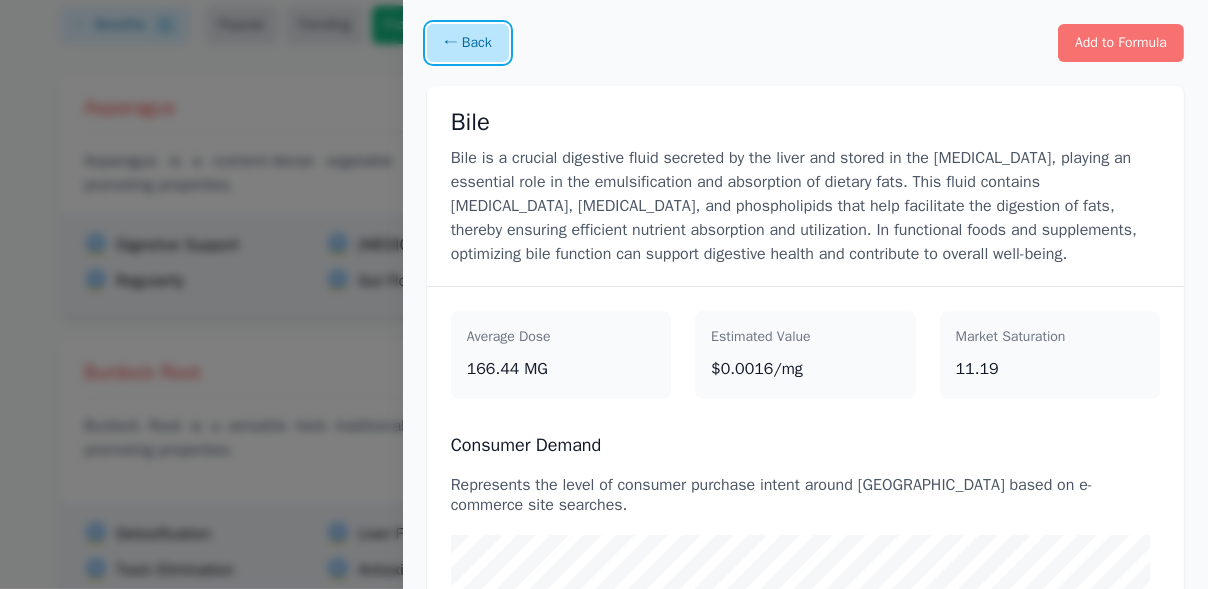 click on "← Back" at bounding box center [468, 43] 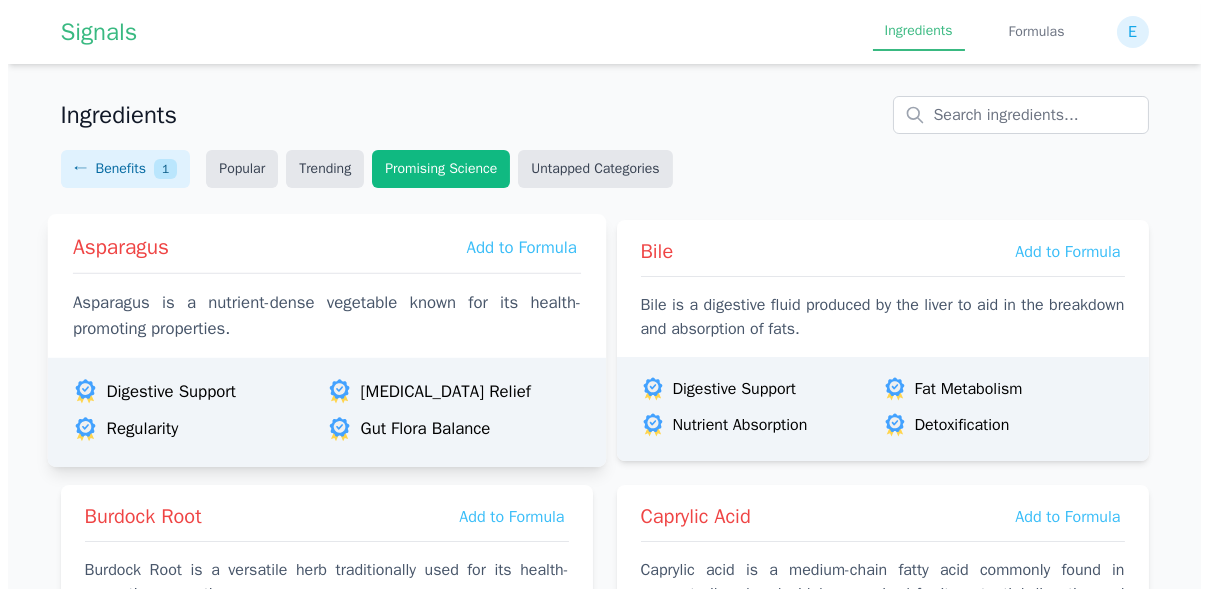 scroll, scrollTop: 0, scrollLeft: 0, axis: both 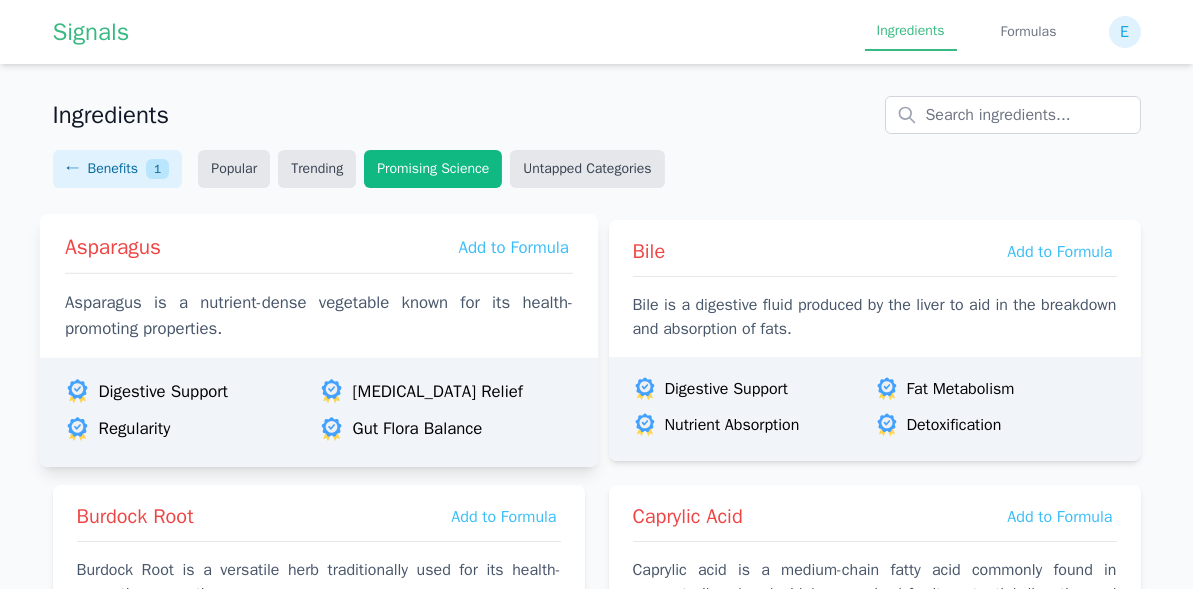 click on "Asparagus is a nutrient-dense vegetable known for its health-promoting properties." at bounding box center [318, 316] 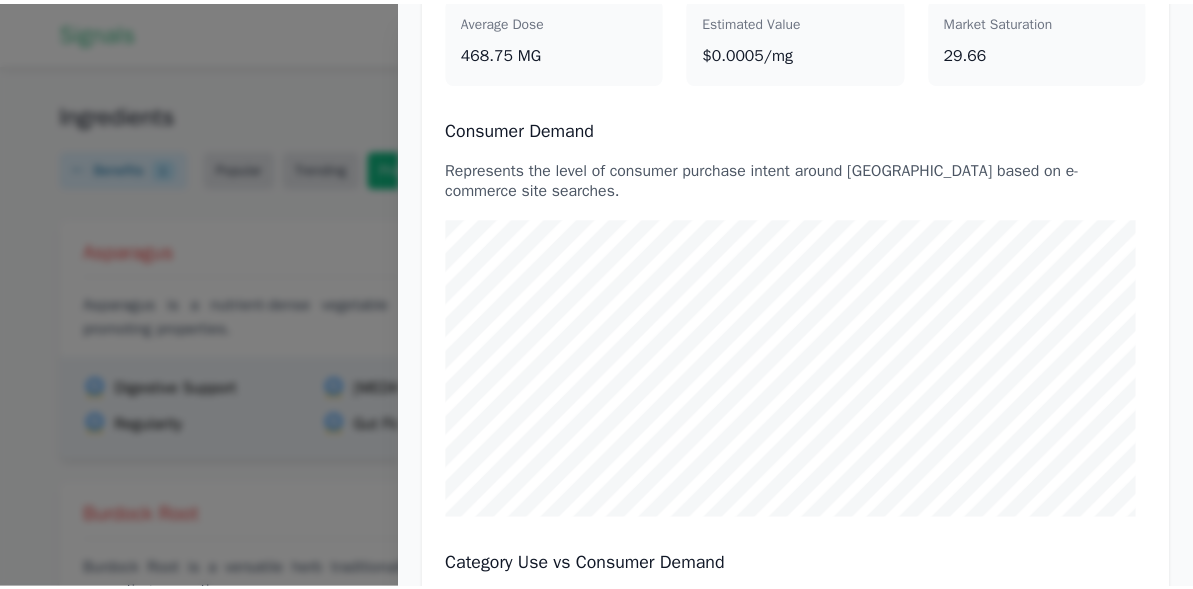 scroll, scrollTop: 0, scrollLeft: 0, axis: both 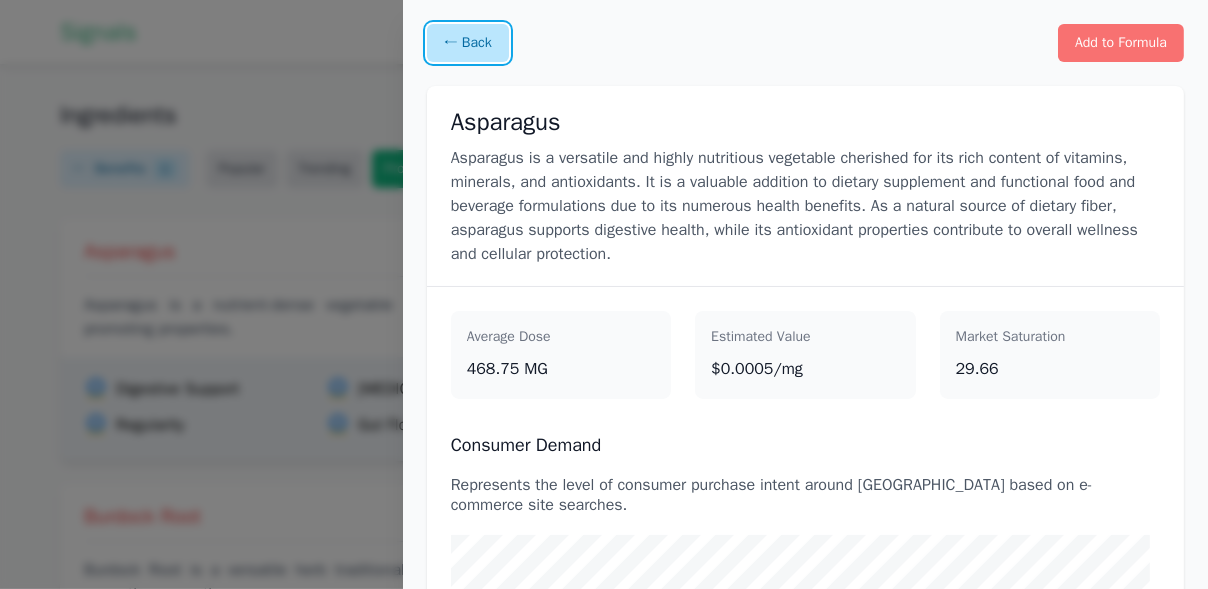 click on "← Back" at bounding box center [468, 43] 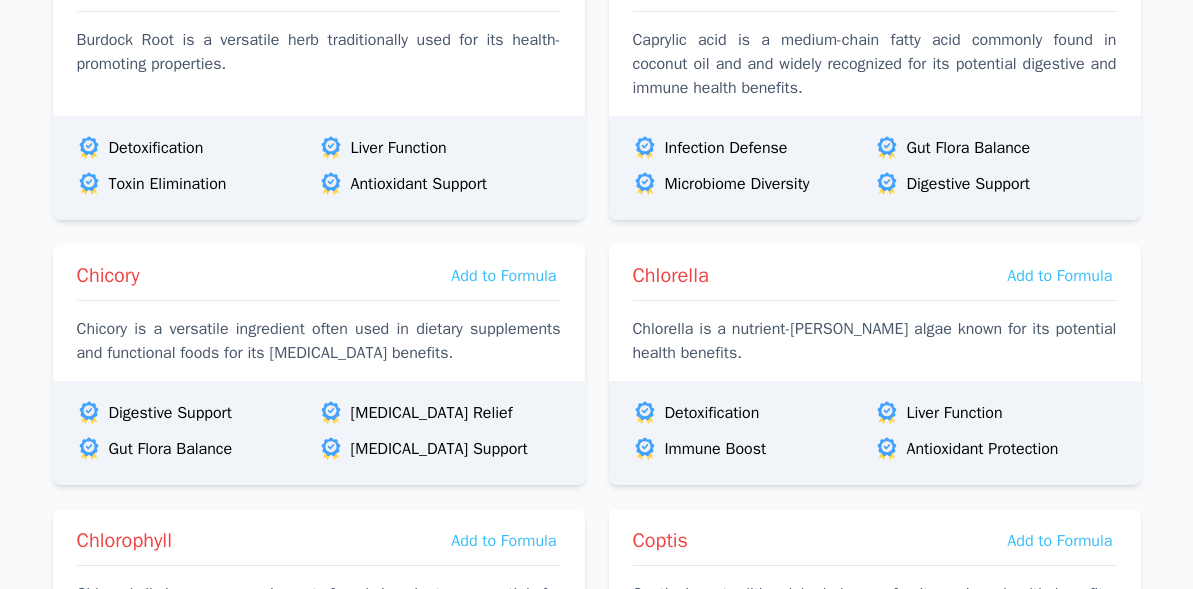 scroll, scrollTop: 0, scrollLeft: 0, axis: both 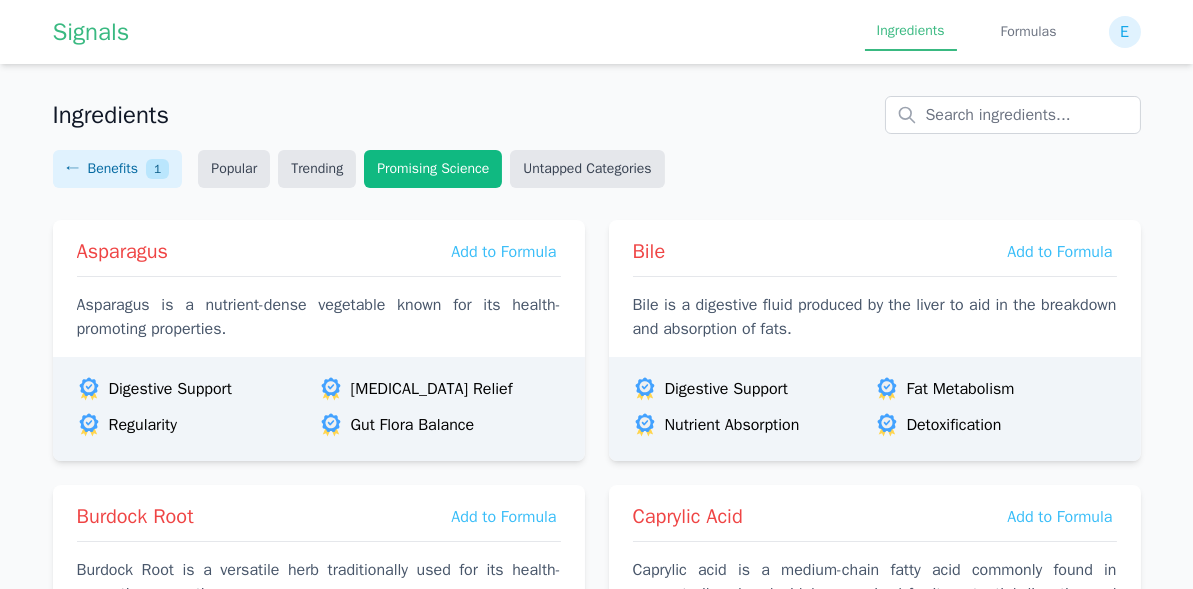click on "Promising Science" at bounding box center (433, 169) 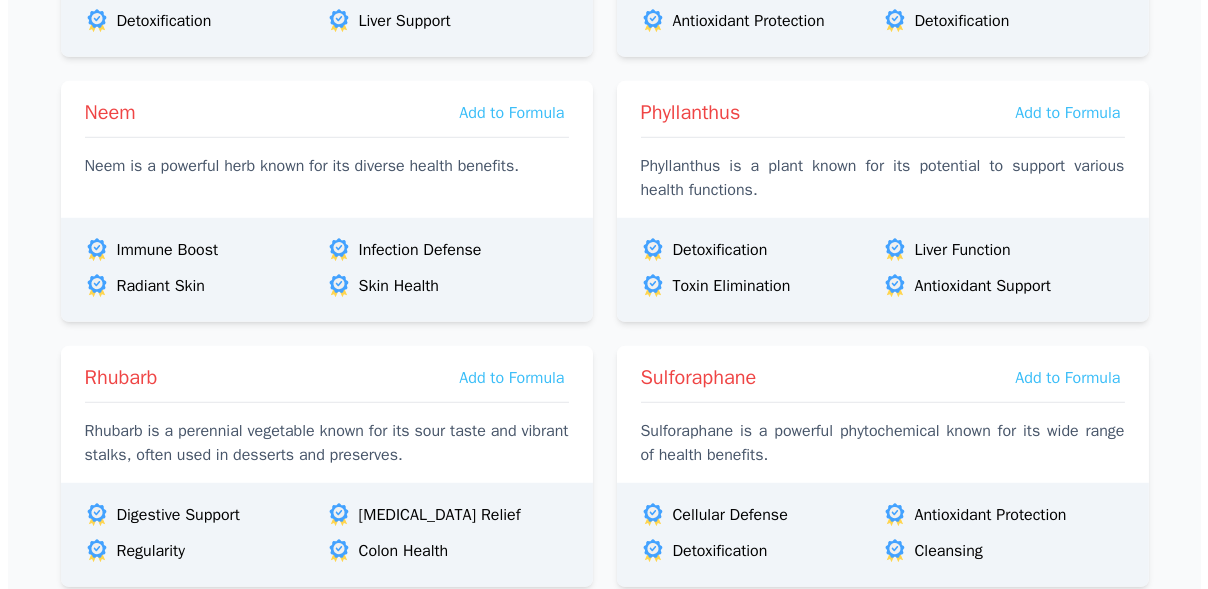 scroll, scrollTop: 3054, scrollLeft: 0, axis: vertical 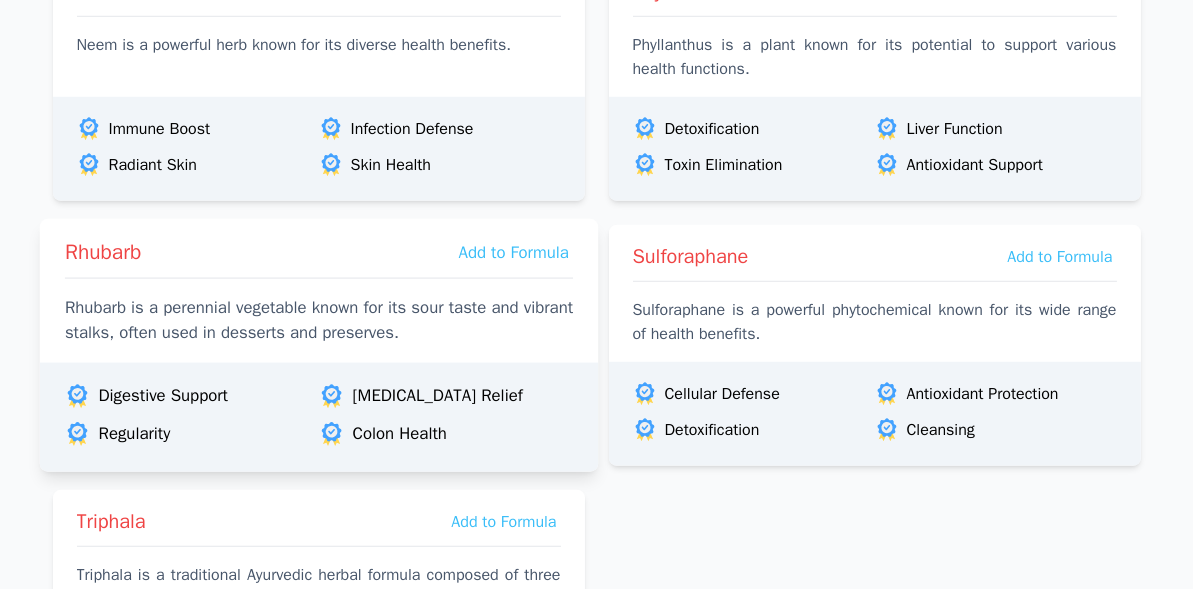 click on "Rhubarb is a perennial vegetable known for its sour taste and vibrant stalks, often used in desserts and preserves." at bounding box center (318, 321) 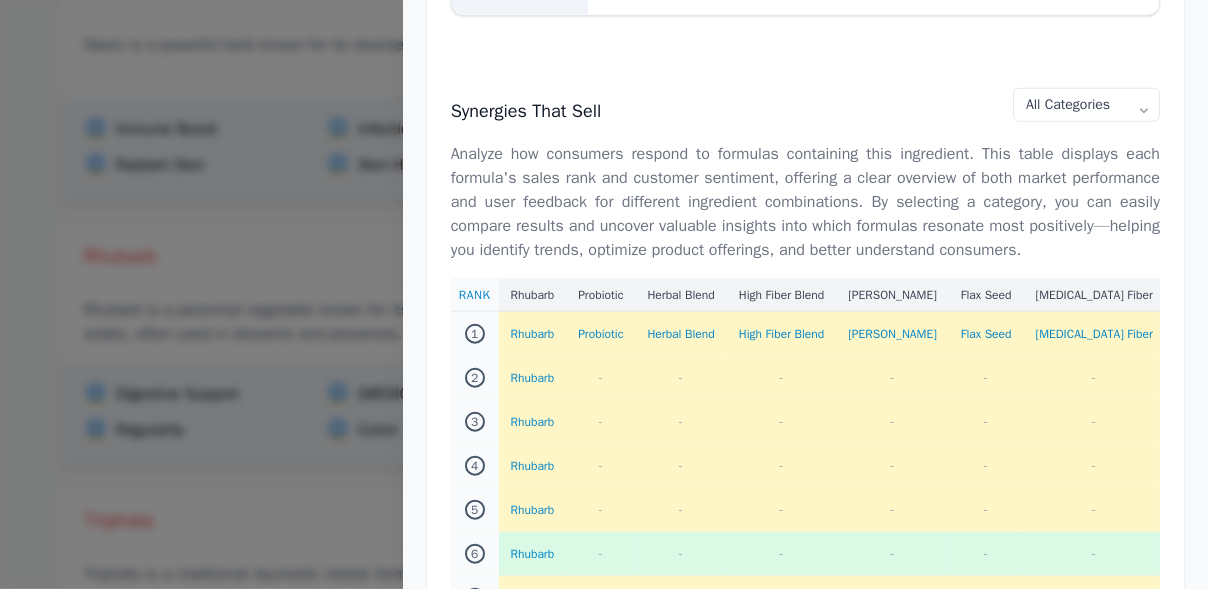 scroll, scrollTop: 1564, scrollLeft: 0, axis: vertical 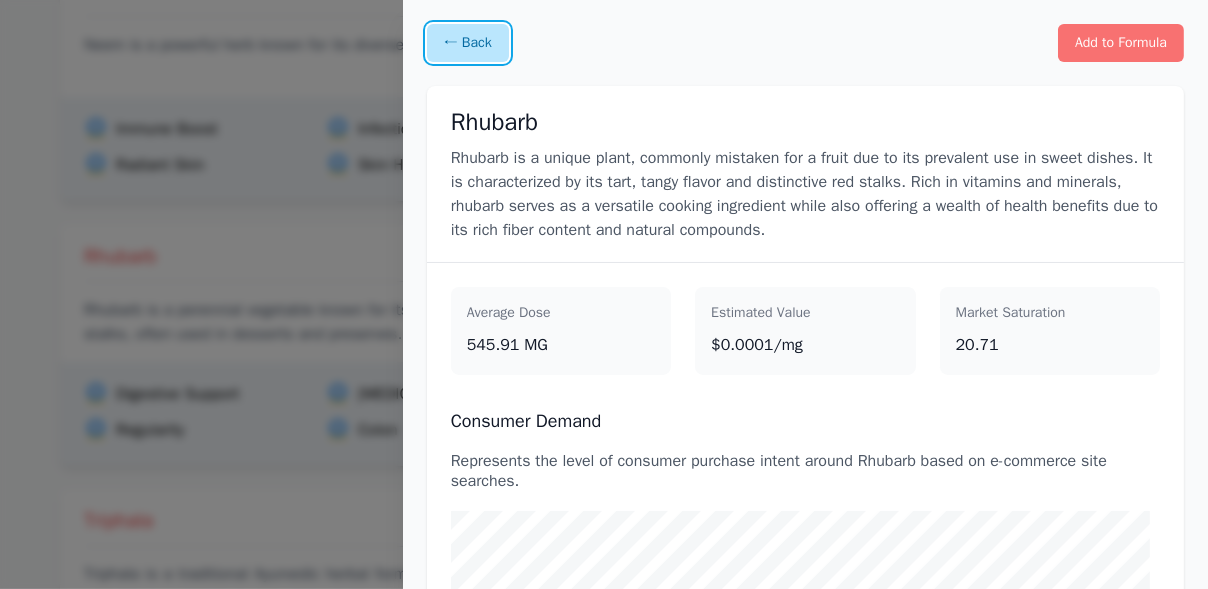 click on "← Back" at bounding box center [468, 43] 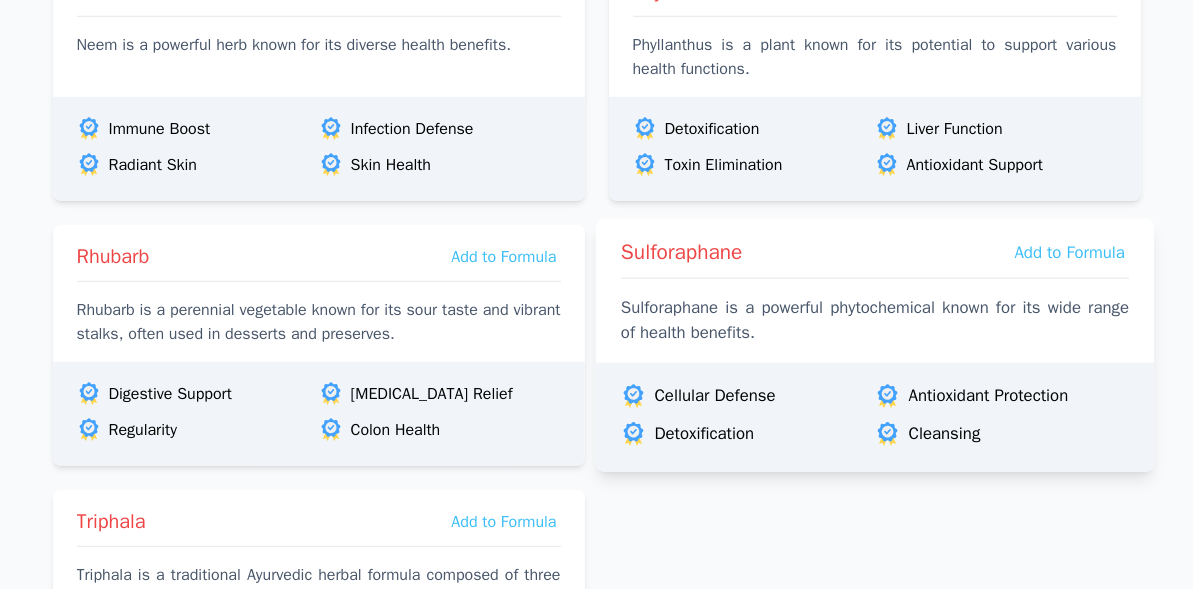 click on "Sulforaphane is a powerful phytochemical known for its wide range of health benefits." at bounding box center [874, 321] 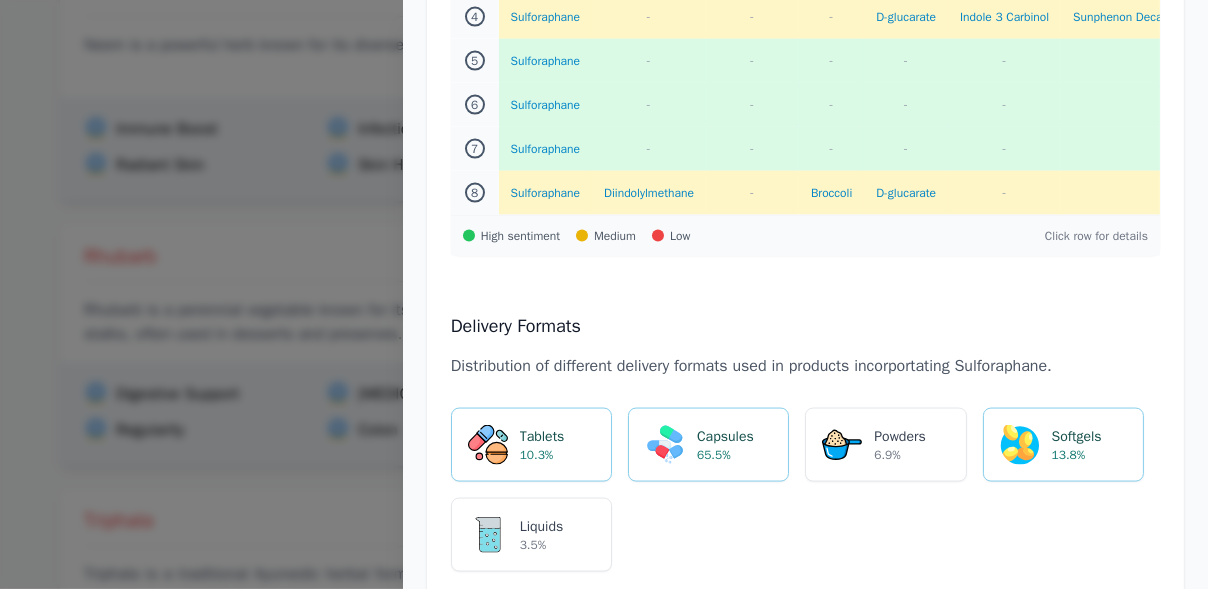 scroll, scrollTop: 2266, scrollLeft: 0, axis: vertical 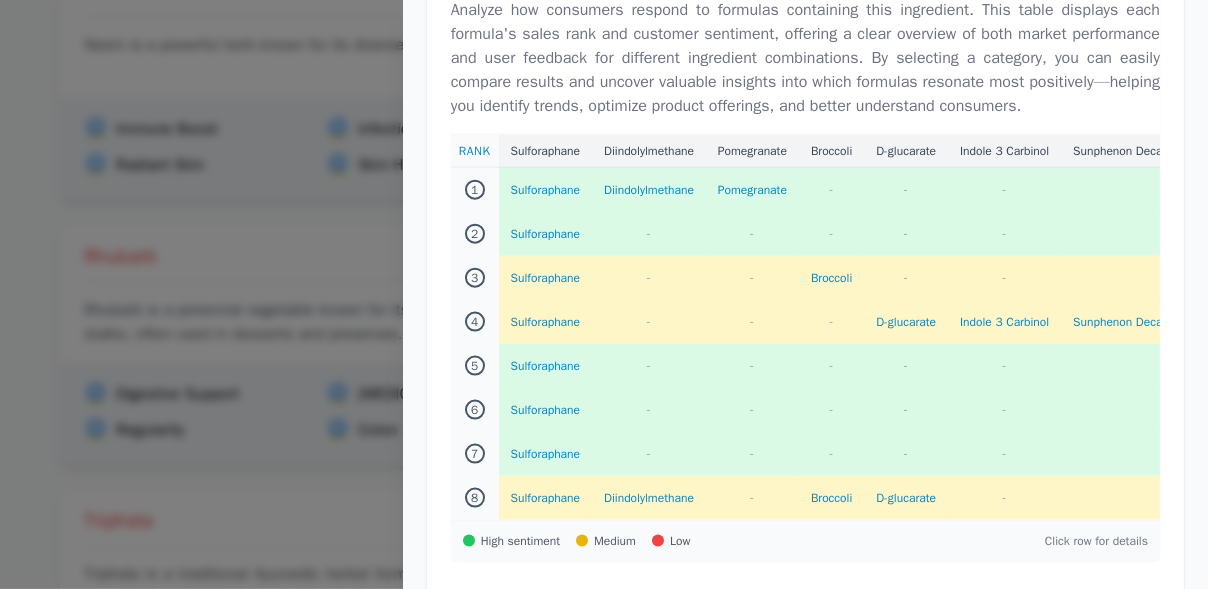 click on "← Back  Add to Formula Sulforaphane Sulforaphane, a sulfur-rich compound found in cruciferous vegetables such as broccoli, Brussels sprouts, and cabbage, is renowned for its potent antioxidant and detoxification properties. This natural compound has been extensively studied for its ability to enhance cellular health and support the body's defense mechanisms against various stressors, making it particularly valuable in dietary supplements and functional food and beverage products.  Average Dose  135.4 MG  Estimated Value  $0.0056/mg  Market Saturation  34.69 Consumer Demand  Represents the level of consumer purchase intent around Sulforaphane based on e-commerce site searches.  Category Use vs Consumer Demand  This chart compares  Frequency  (how often an ingredient is used in products within a category) and  Demand  (how often consumers associate the ingredient with the category, based on social media analysis). A higher  Frequency  than  Demand  may suggest overuse or misalignment. A higher  Demand  than" at bounding box center [805, 294] 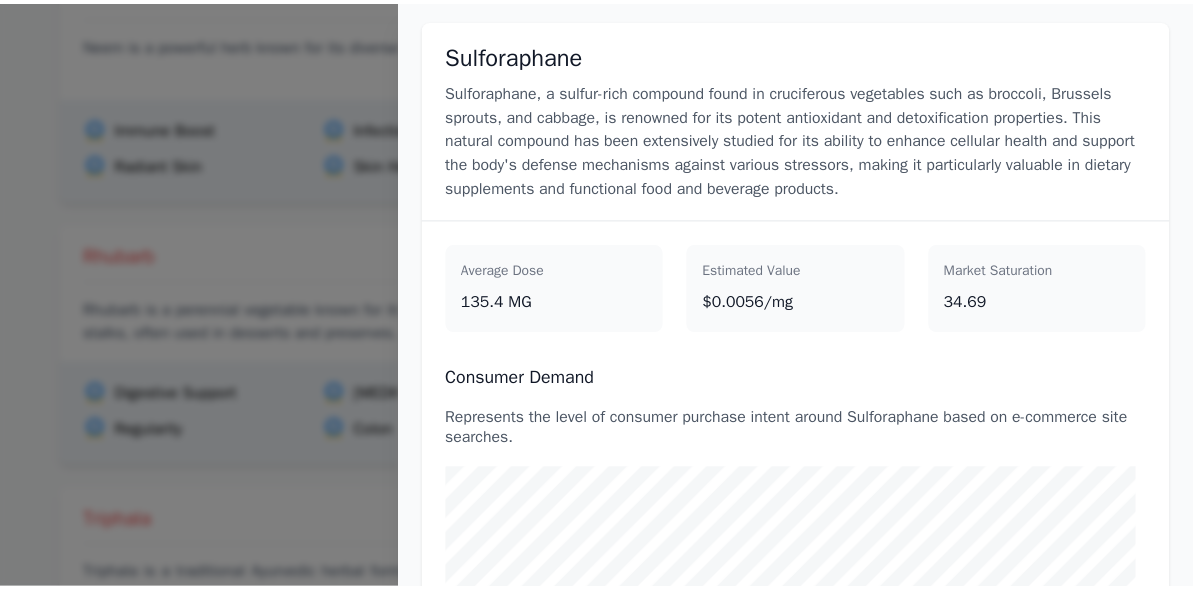 scroll, scrollTop: 0, scrollLeft: 0, axis: both 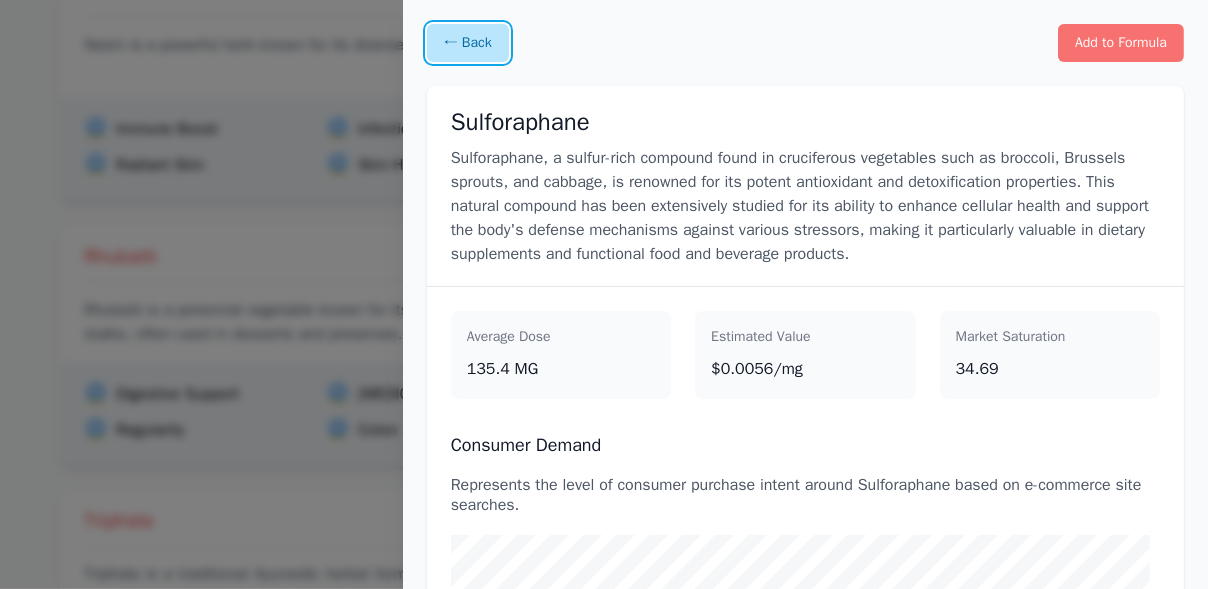 click on "← Back" at bounding box center [468, 43] 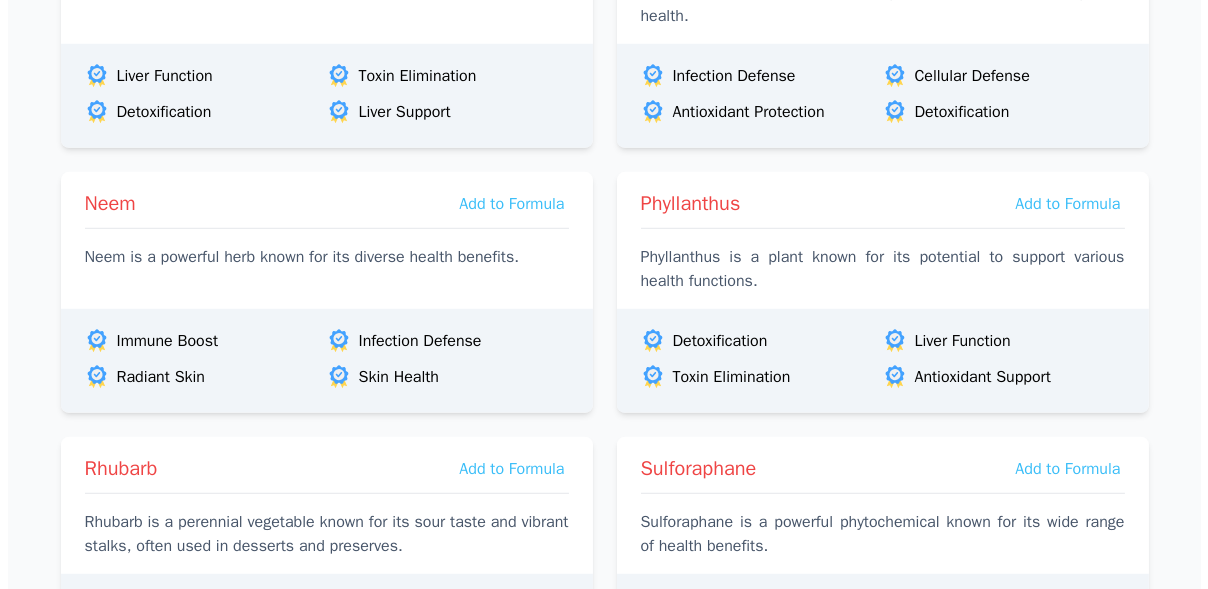 scroll, scrollTop: 2784, scrollLeft: 0, axis: vertical 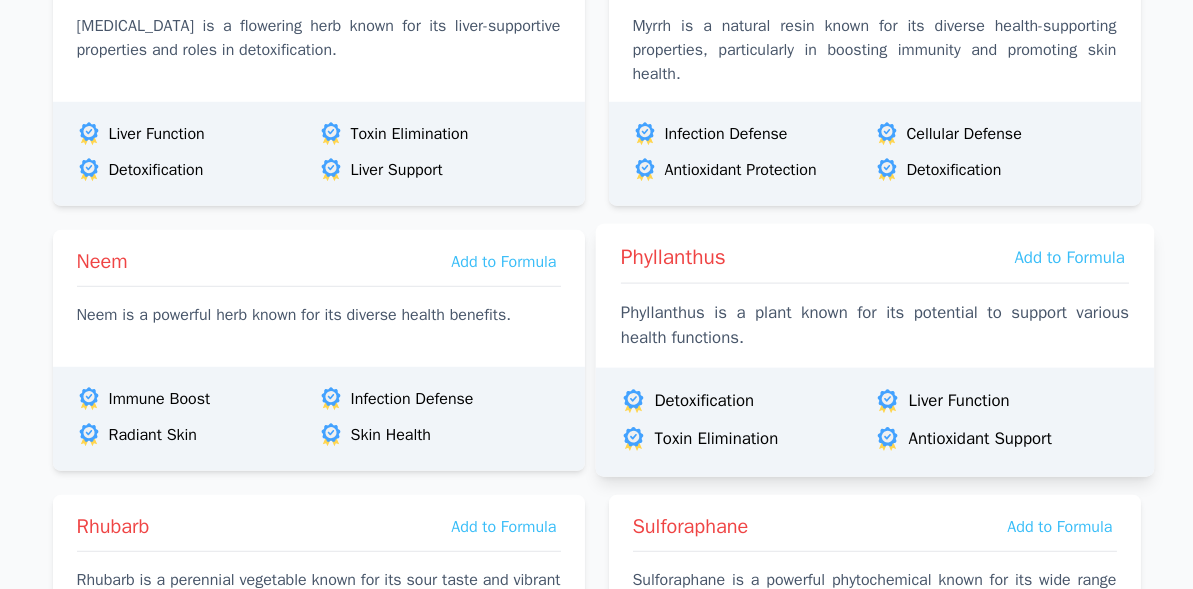 click on "Phyllanthus is a plant known for its potential to support various health functions." at bounding box center (874, 326) 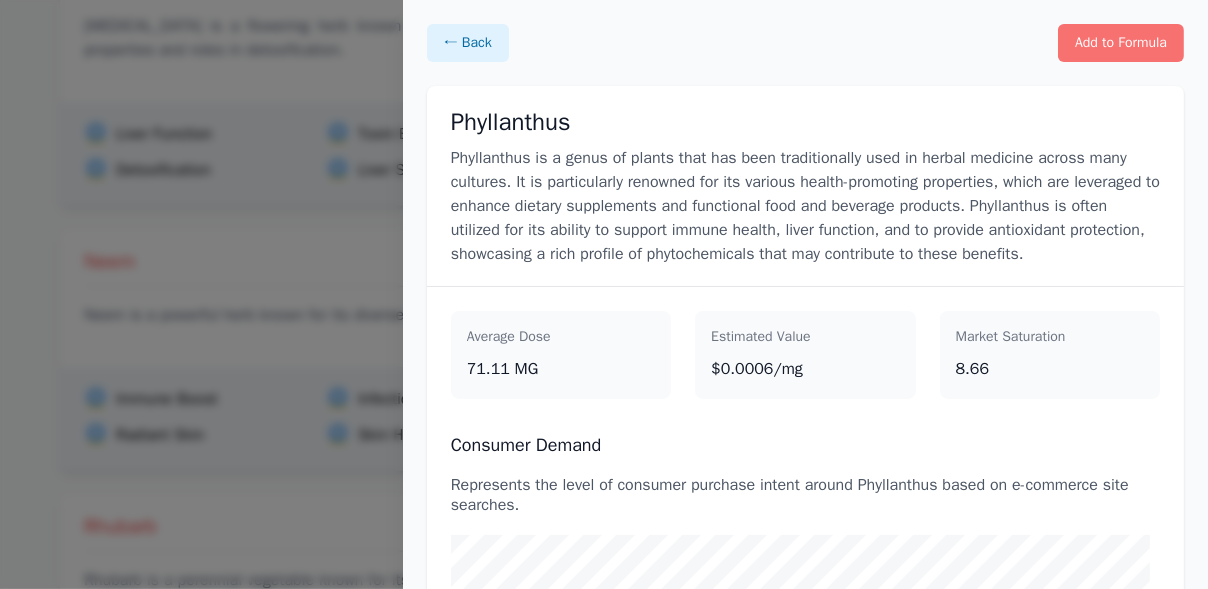 scroll, scrollTop: 706, scrollLeft: 0, axis: vertical 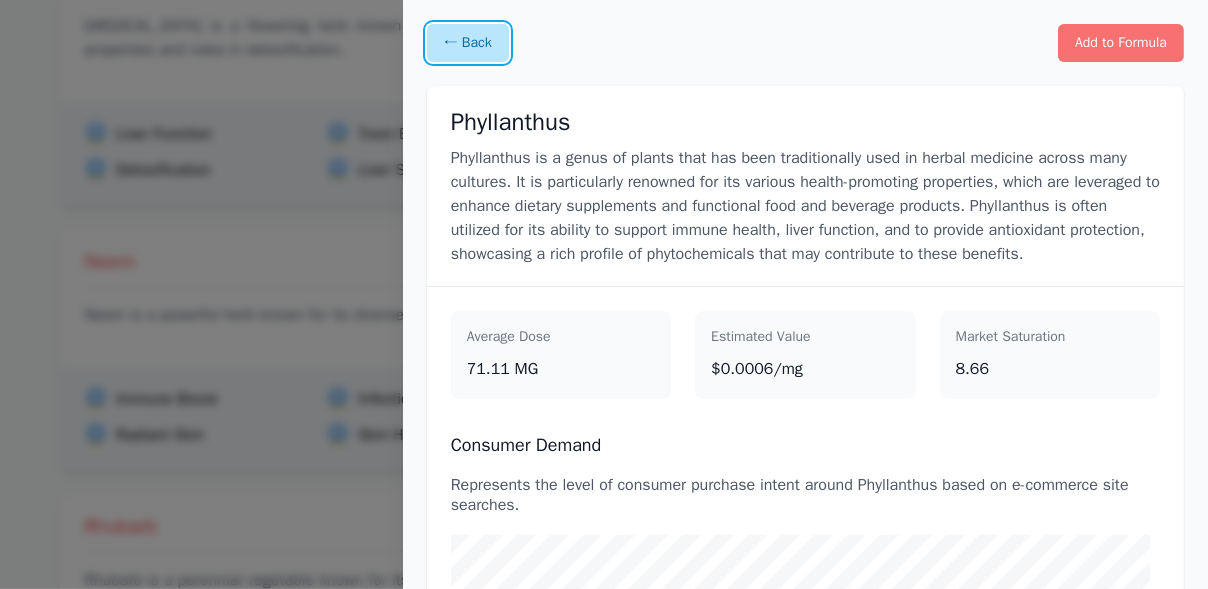 click on "← Back" at bounding box center (468, 43) 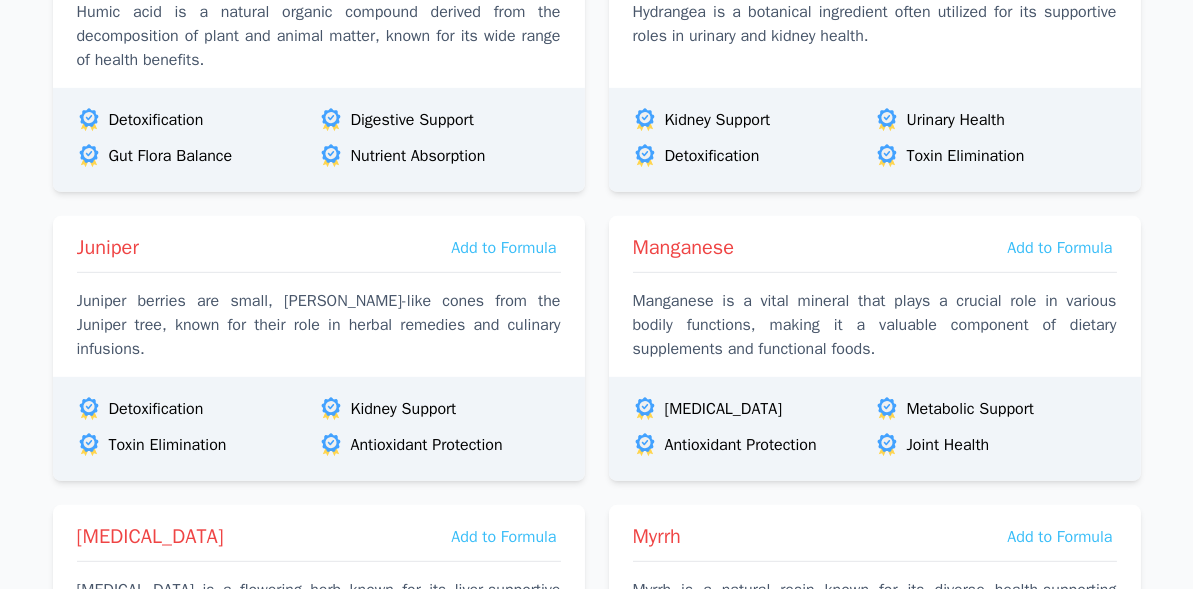 scroll, scrollTop: 2184, scrollLeft: 0, axis: vertical 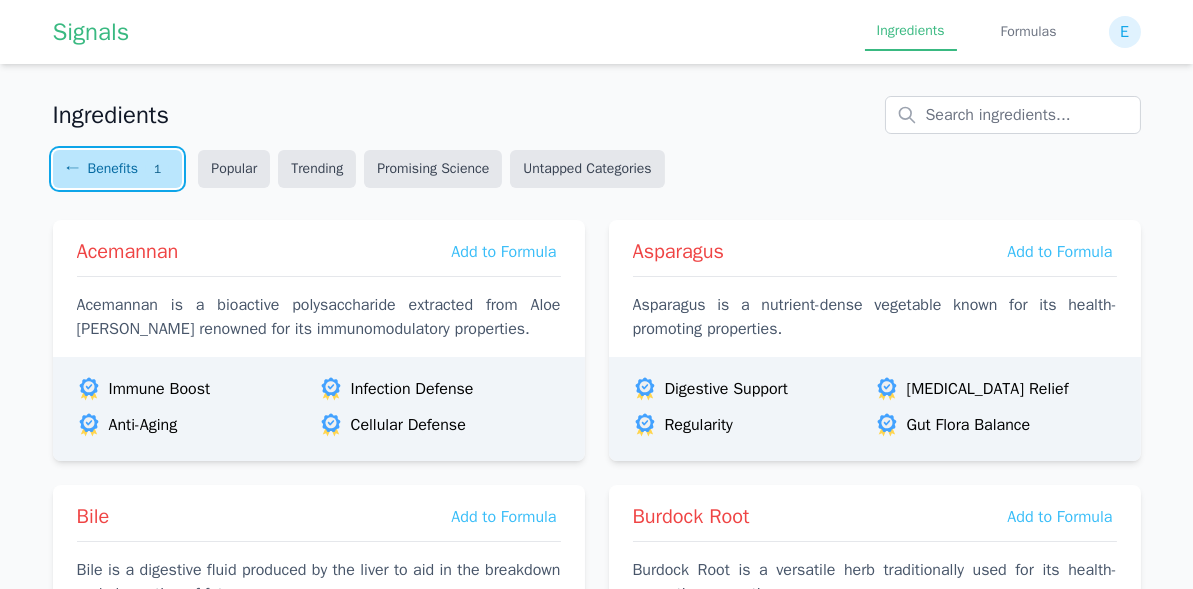 click on "←" at bounding box center (73, 169) 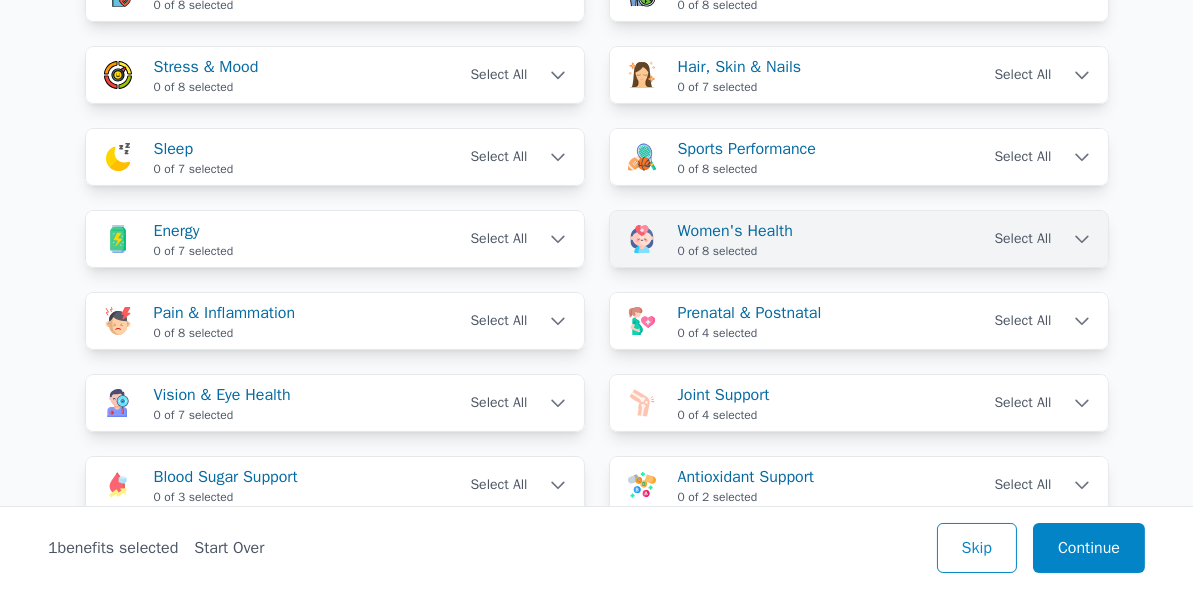 scroll, scrollTop: 600, scrollLeft: 0, axis: vertical 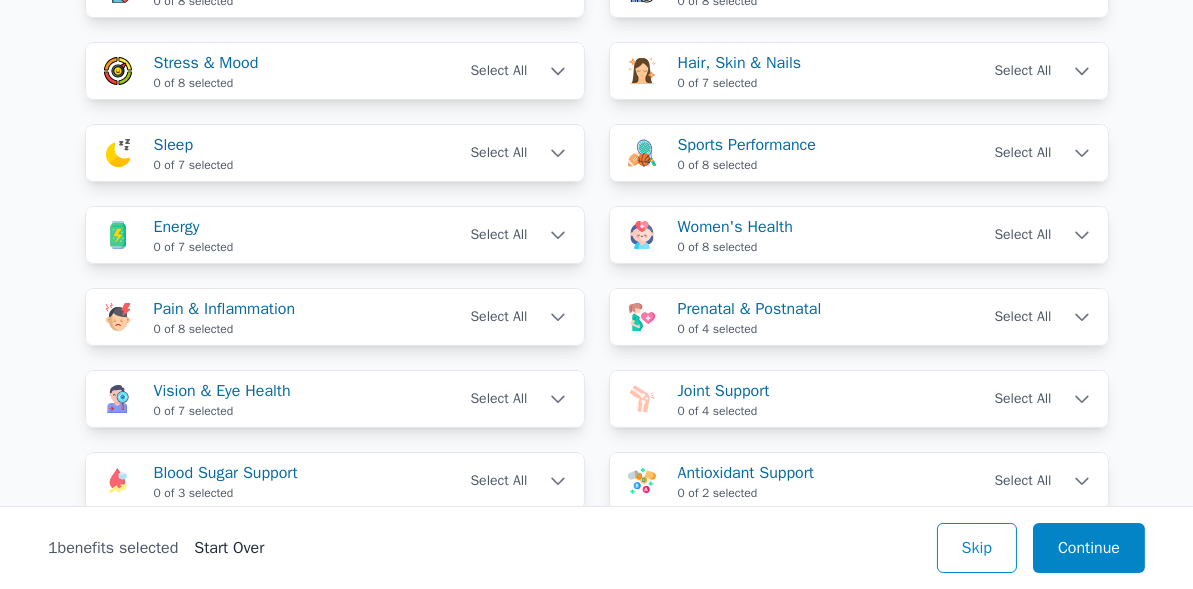 click on "Start Over" at bounding box center (229, 548) 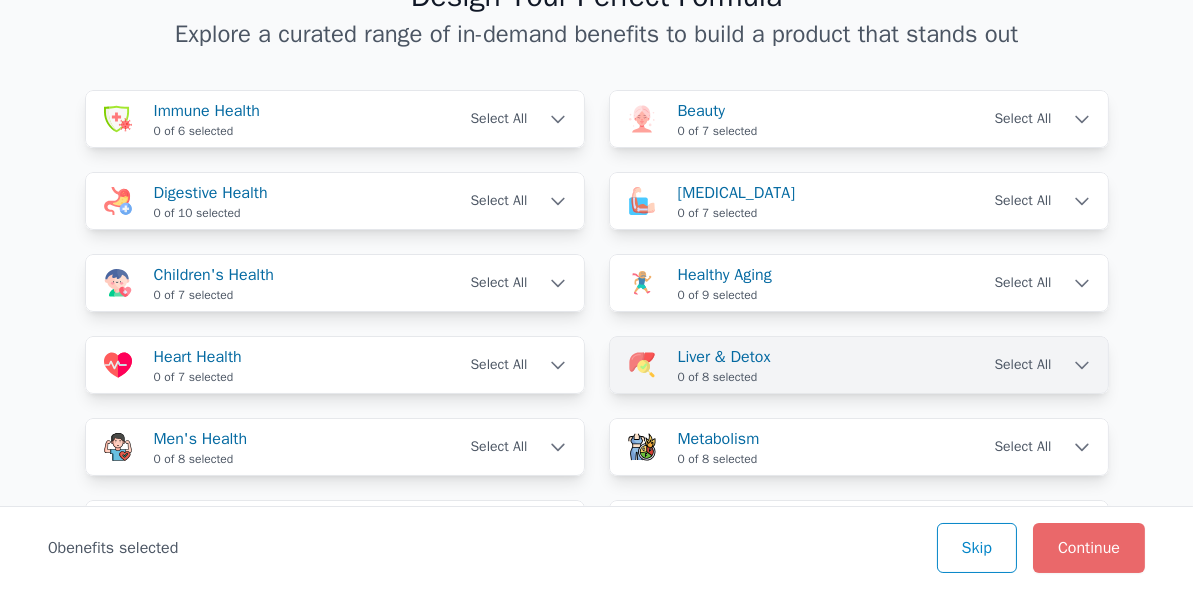 scroll, scrollTop: 103, scrollLeft: 0, axis: vertical 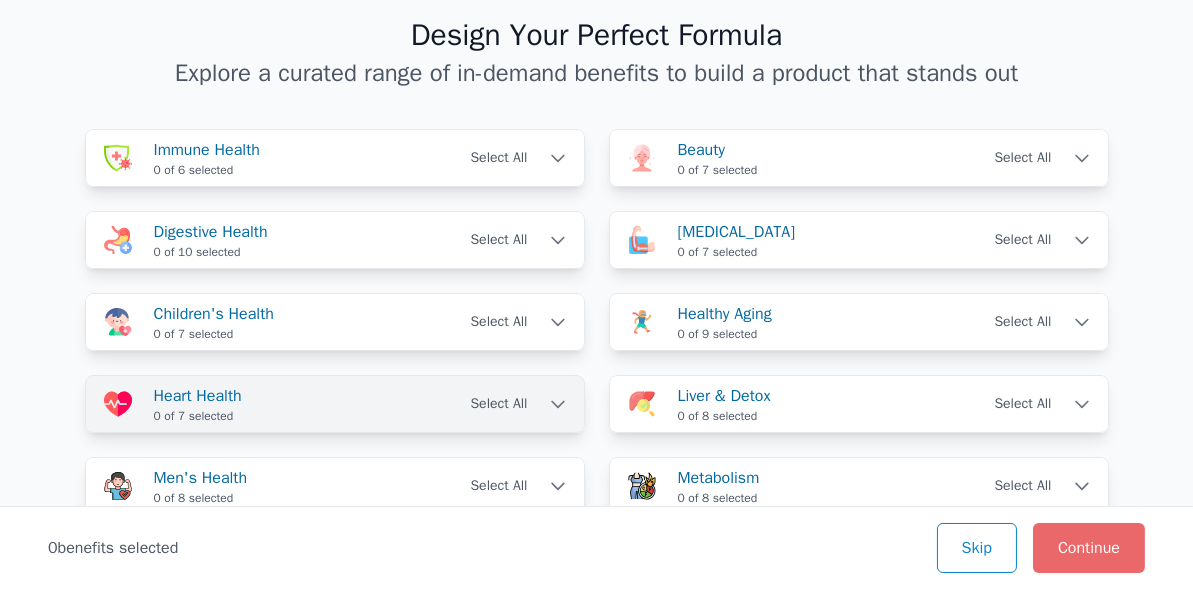 click 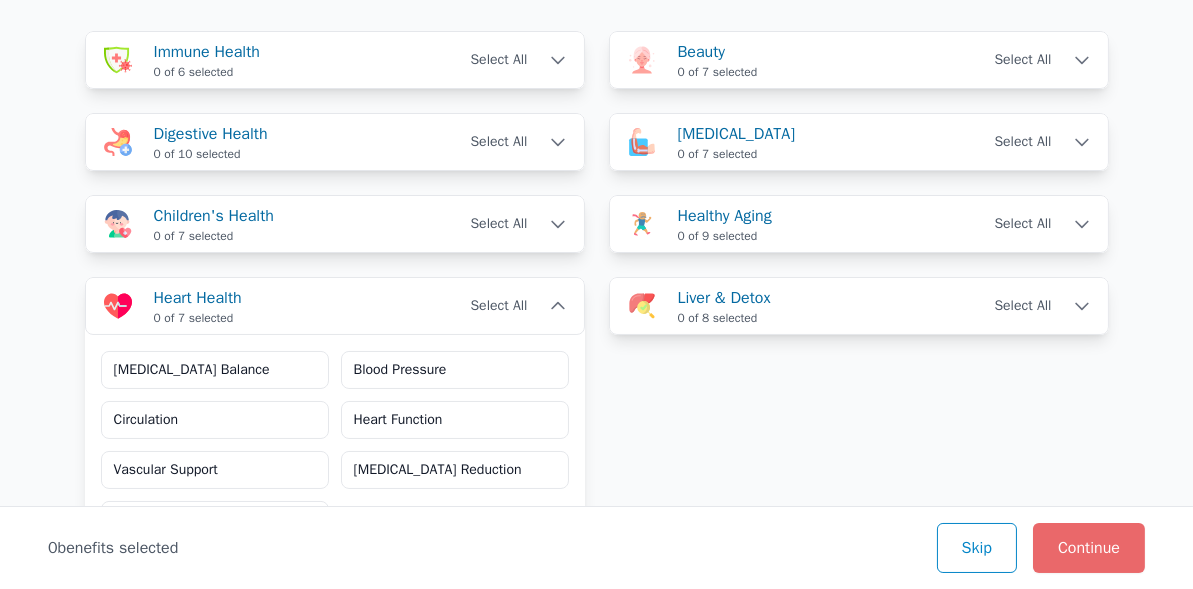 scroll, scrollTop: 303, scrollLeft: 0, axis: vertical 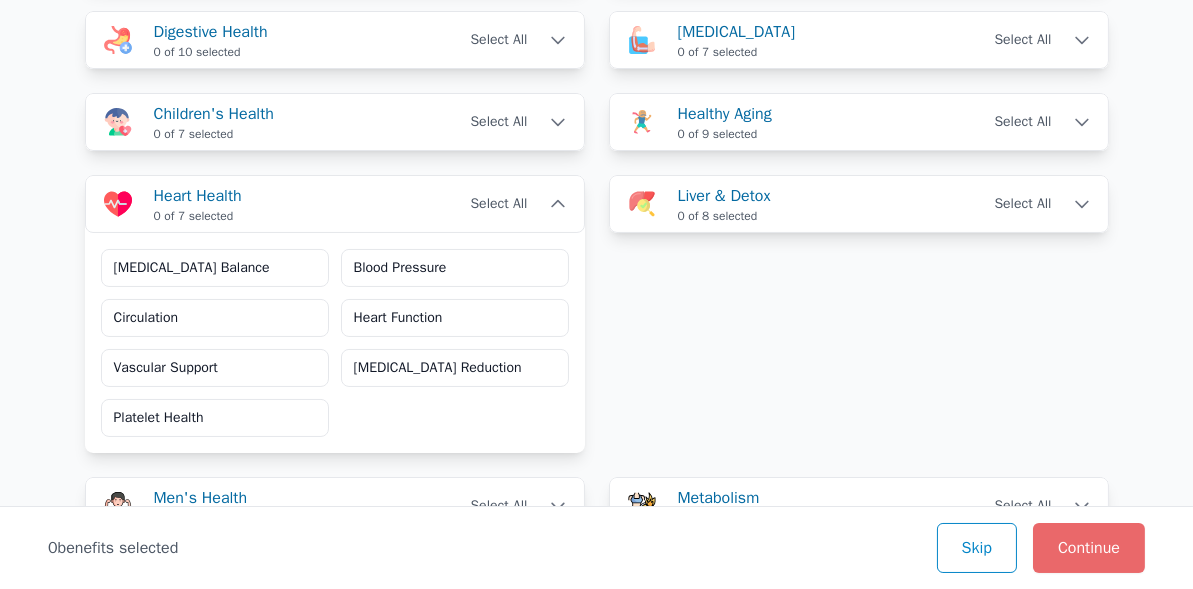 click on "Blood Pressure" at bounding box center (455, 268) 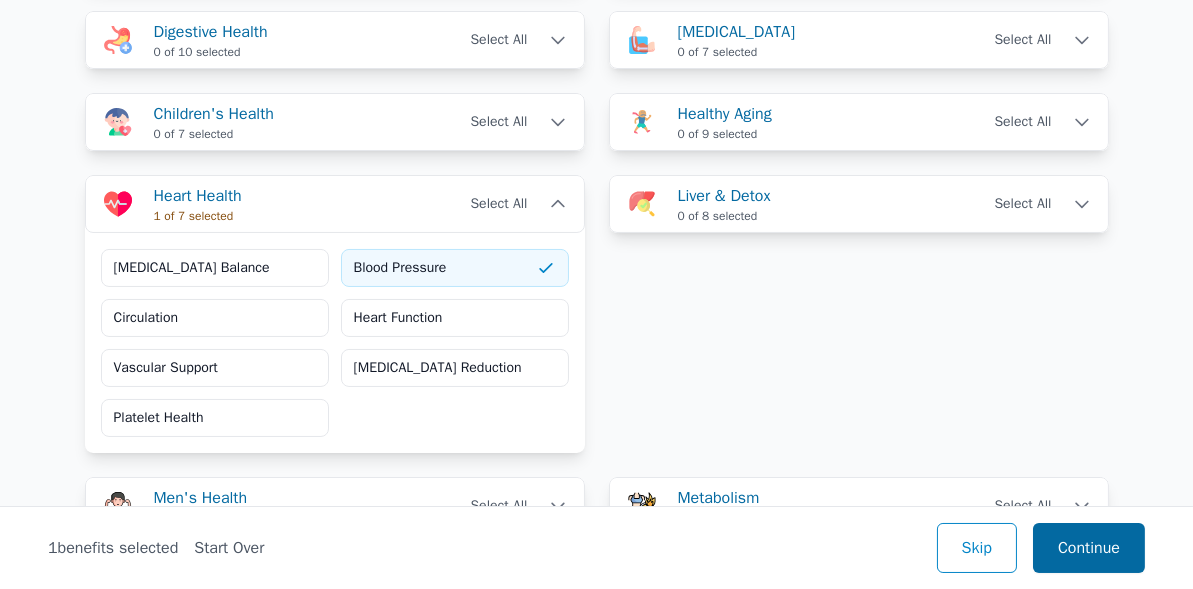 click on "Continue" at bounding box center (1089, 548) 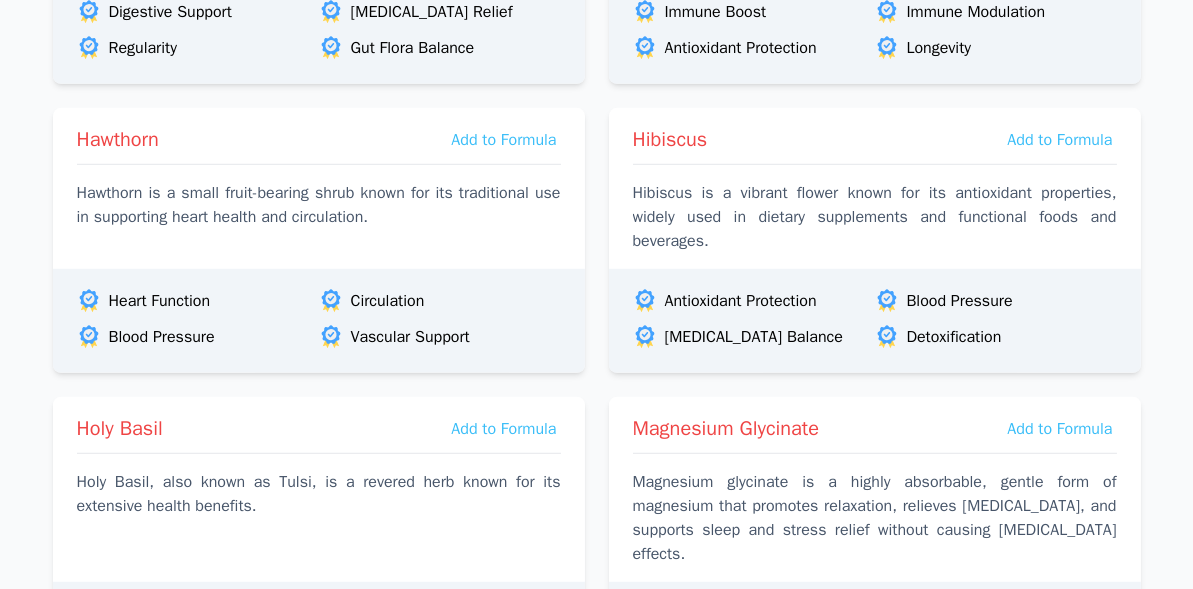scroll, scrollTop: 3266, scrollLeft: 0, axis: vertical 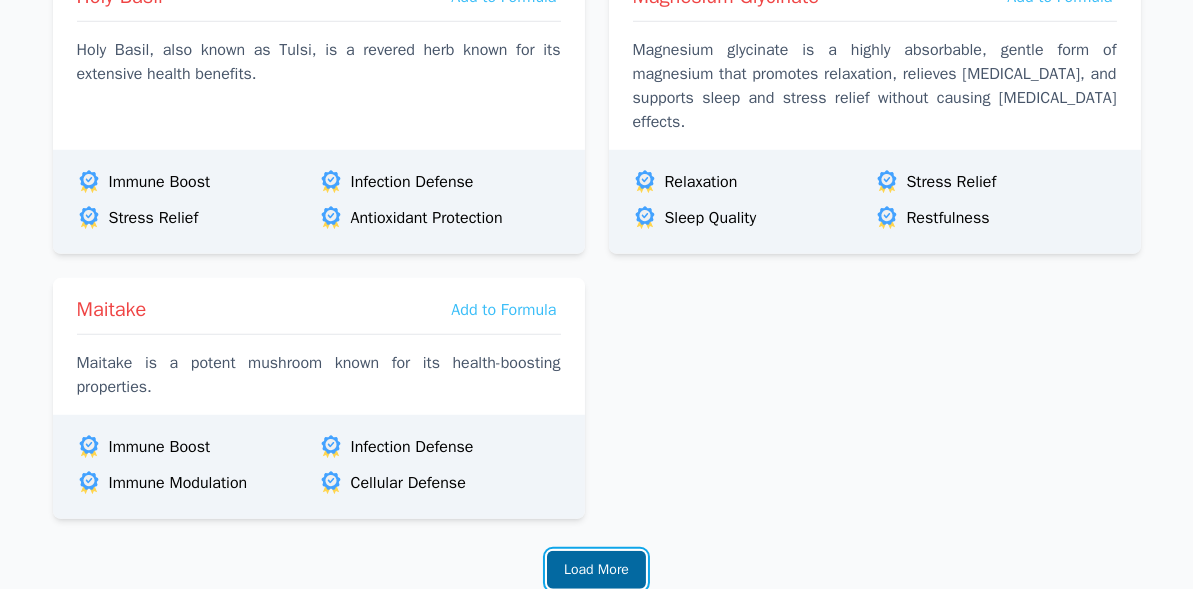 click on "Load More" at bounding box center (596, 570) 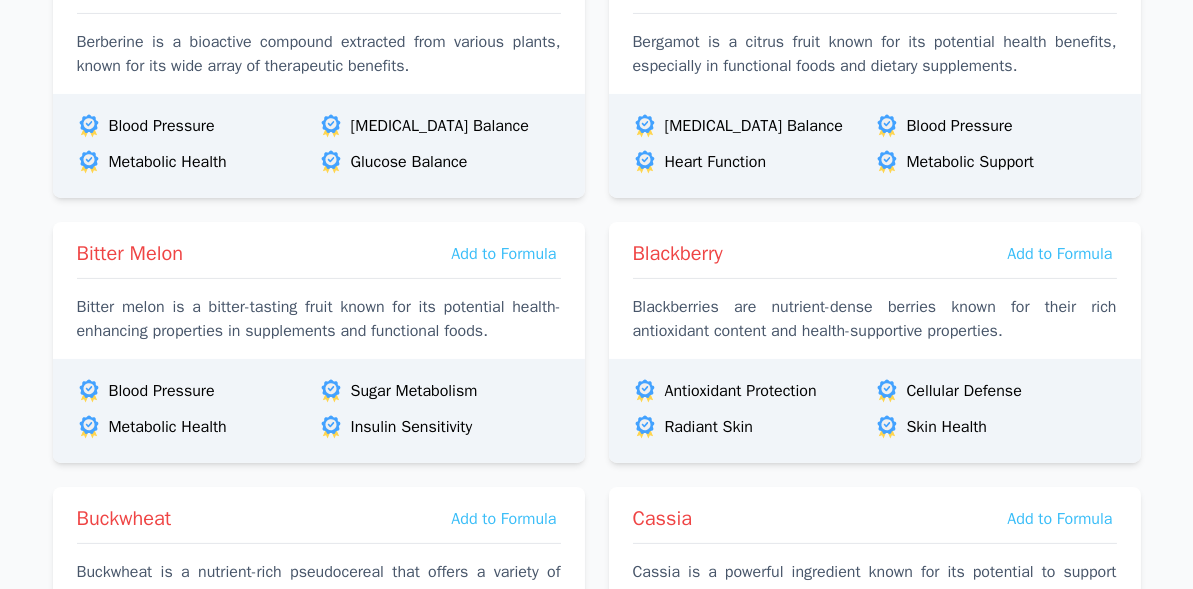 scroll, scrollTop: 0, scrollLeft: 0, axis: both 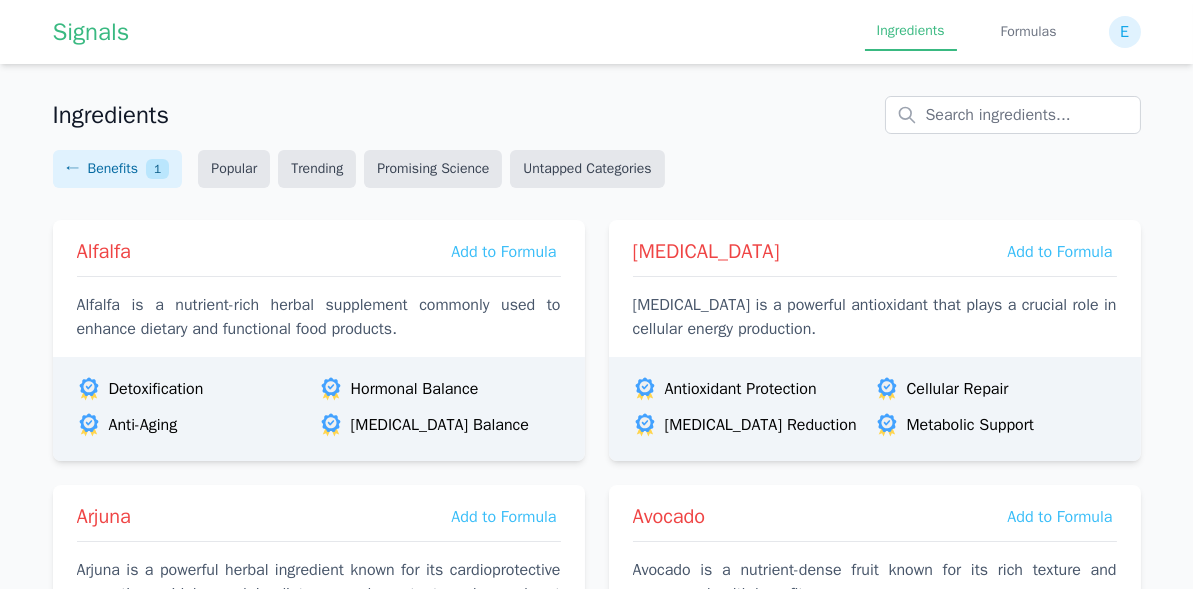 click on "Untapped Categories" at bounding box center (587, 169) 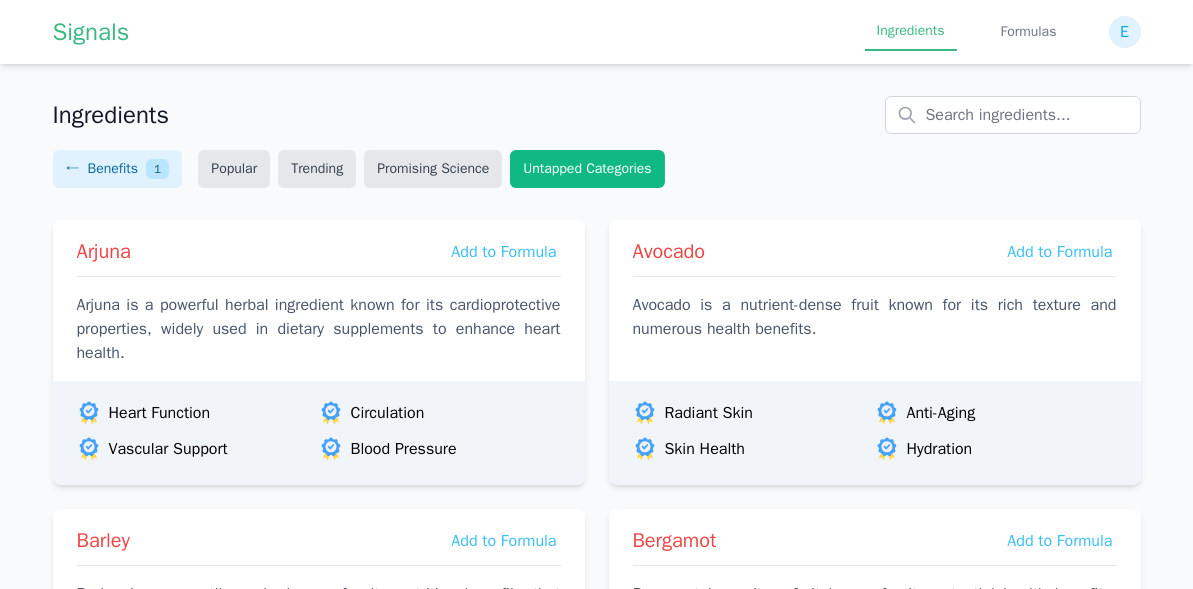 click on "Trending" at bounding box center [317, 169] 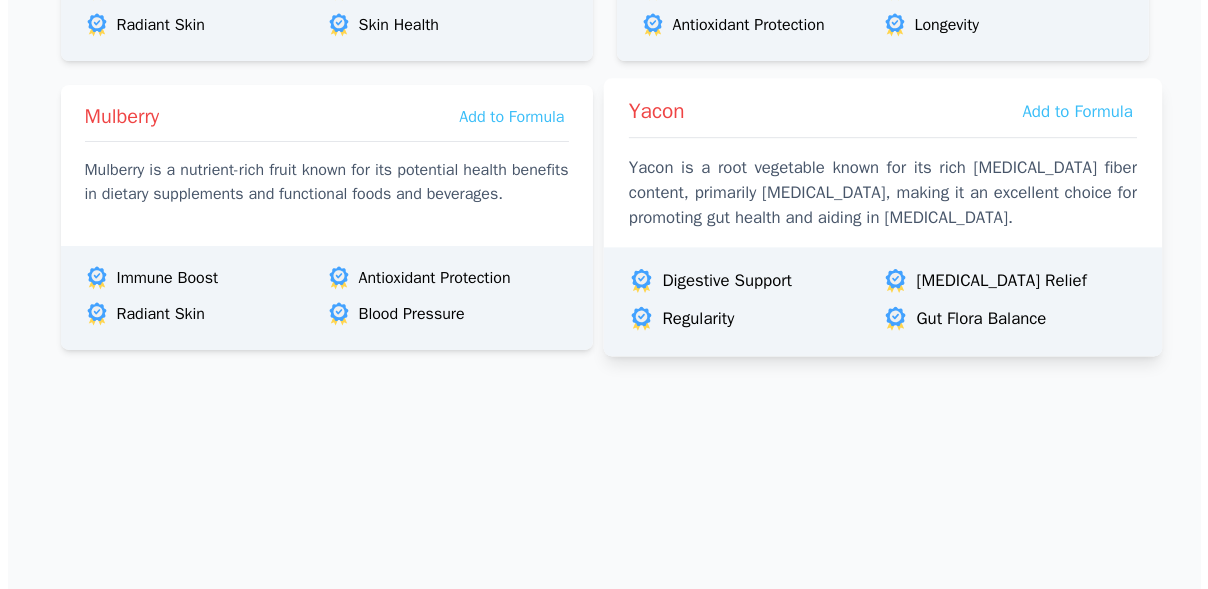 scroll, scrollTop: 300, scrollLeft: 0, axis: vertical 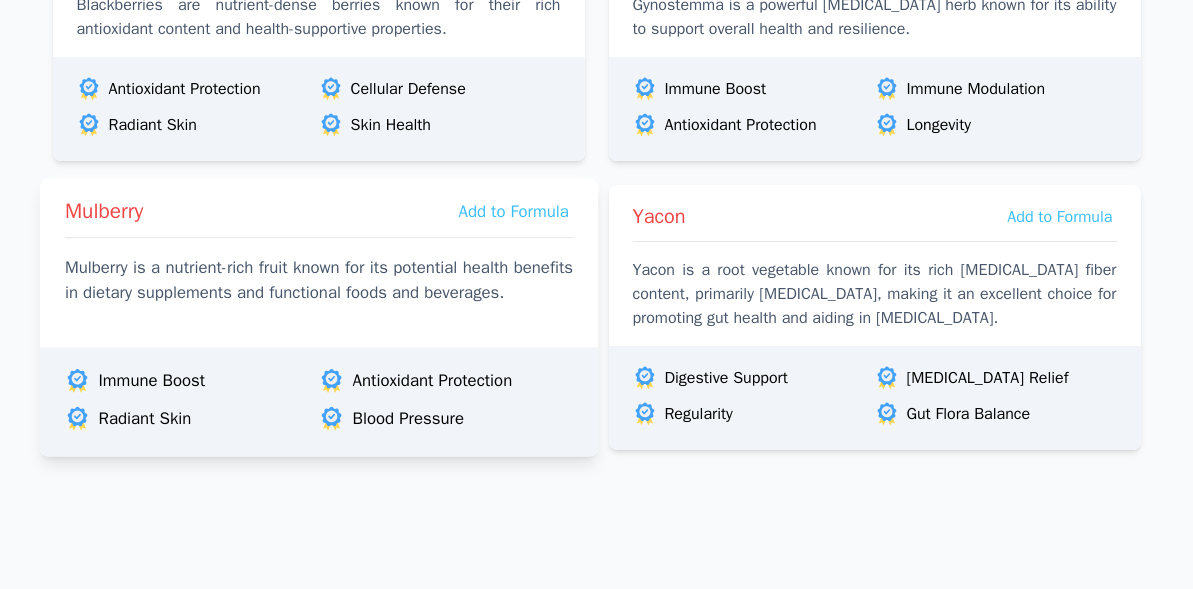 click on "Mulberry is a nutrient-rich fruit known for its potential health benefits in dietary supplements and functional foods and beverages." at bounding box center [318, 280] 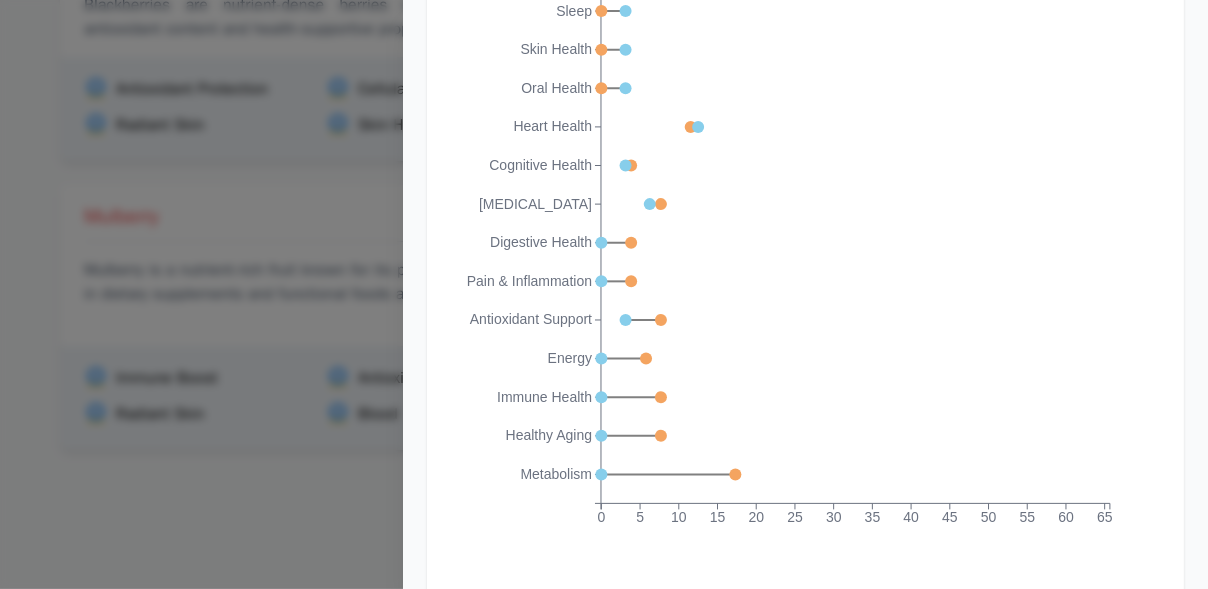 scroll, scrollTop: 3722, scrollLeft: 0, axis: vertical 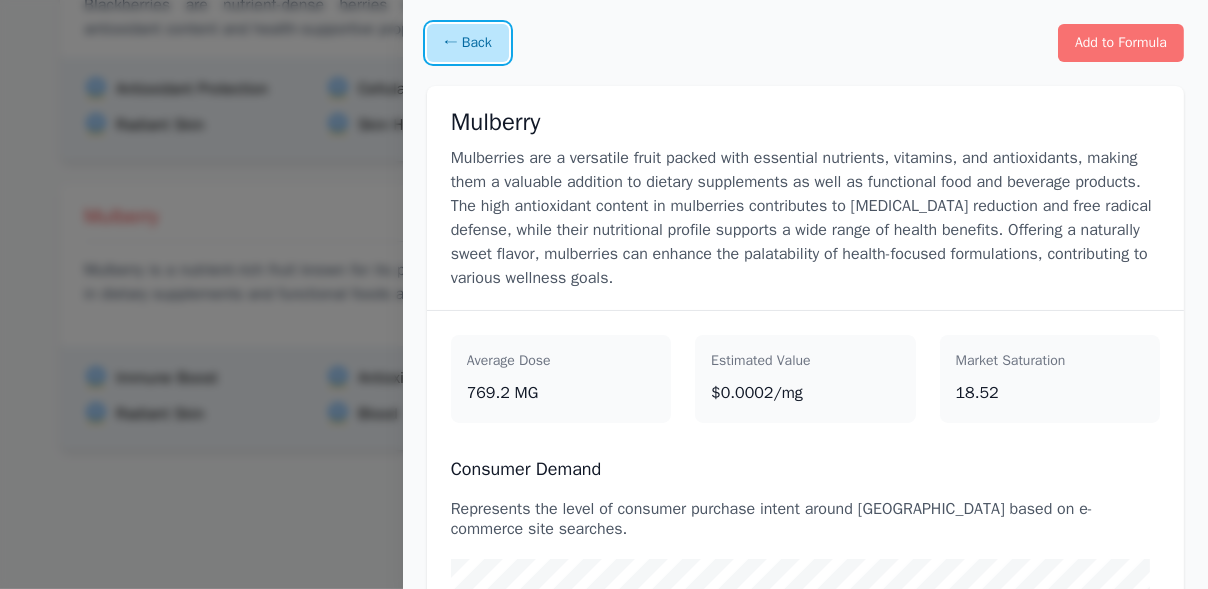 click on "← Back" at bounding box center [468, 43] 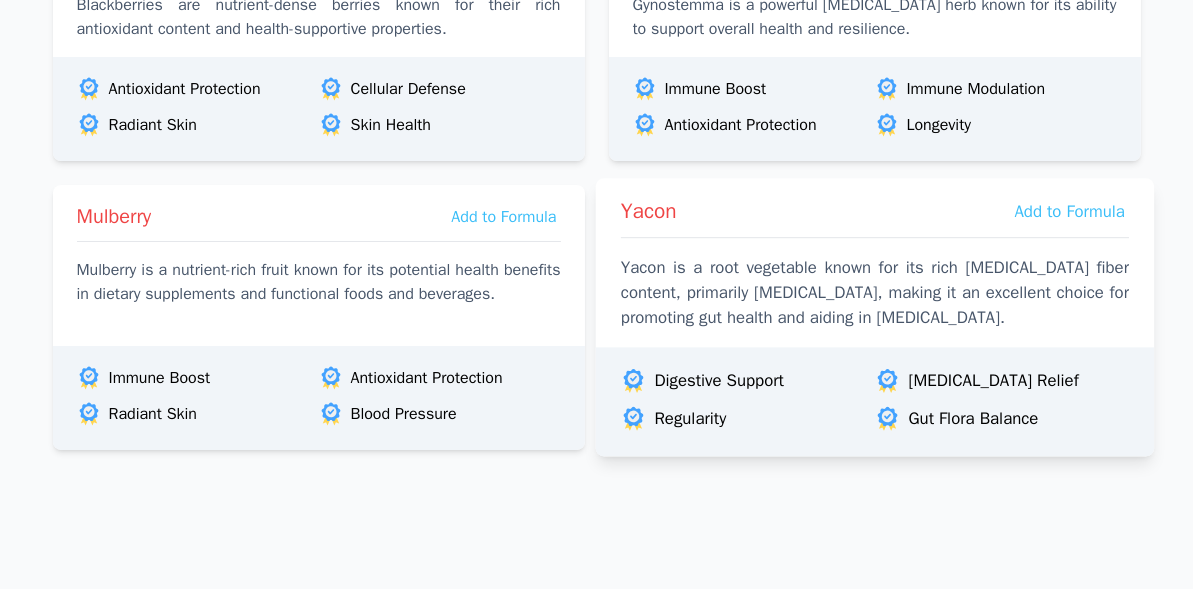 click on "Yacon is a root vegetable known for its rich [MEDICAL_DATA] fiber content, primarily [MEDICAL_DATA], making it an excellent choice for promoting gut health and aiding in [MEDICAL_DATA]." at bounding box center (874, 293) 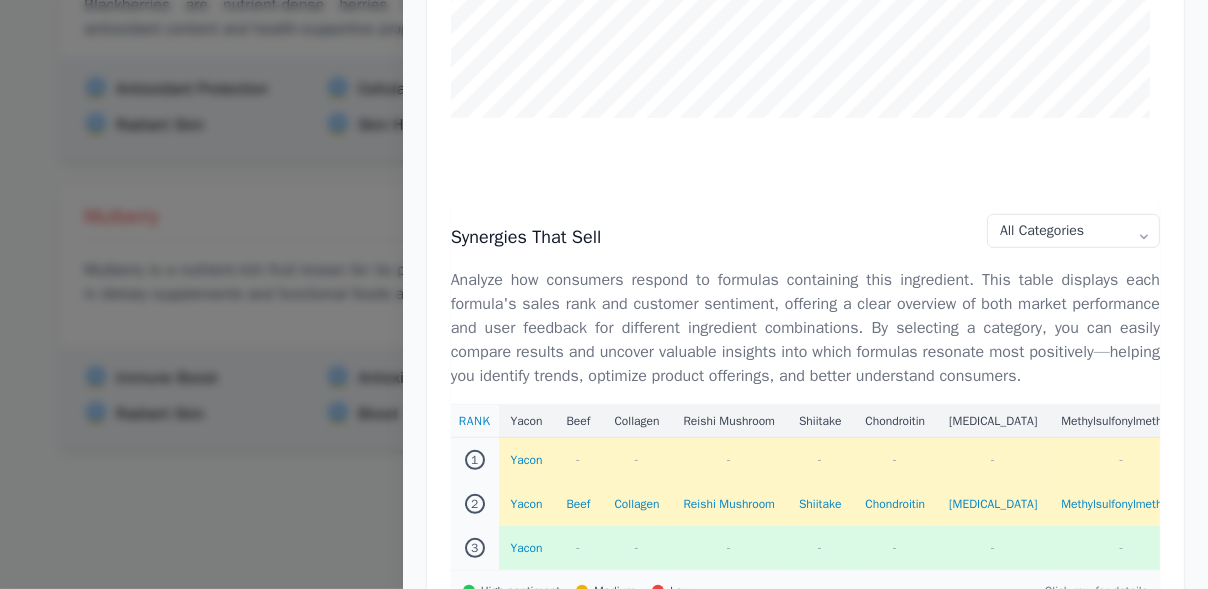 scroll, scrollTop: 677, scrollLeft: 0, axis: vertical 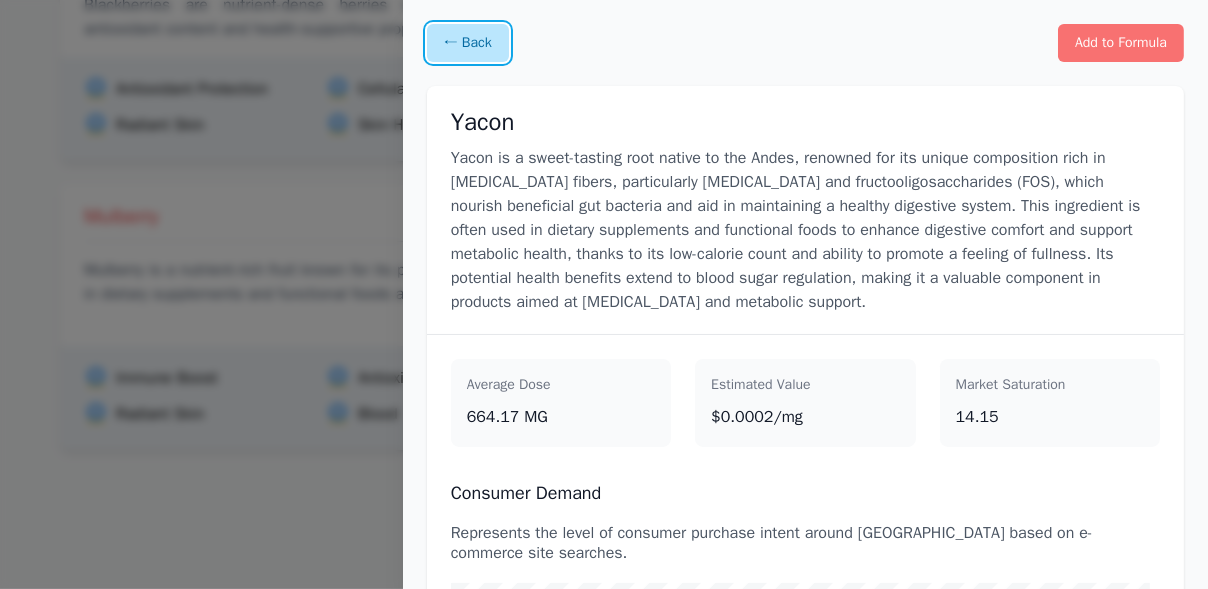 click on "← Back" at bounding box center [468, 43] 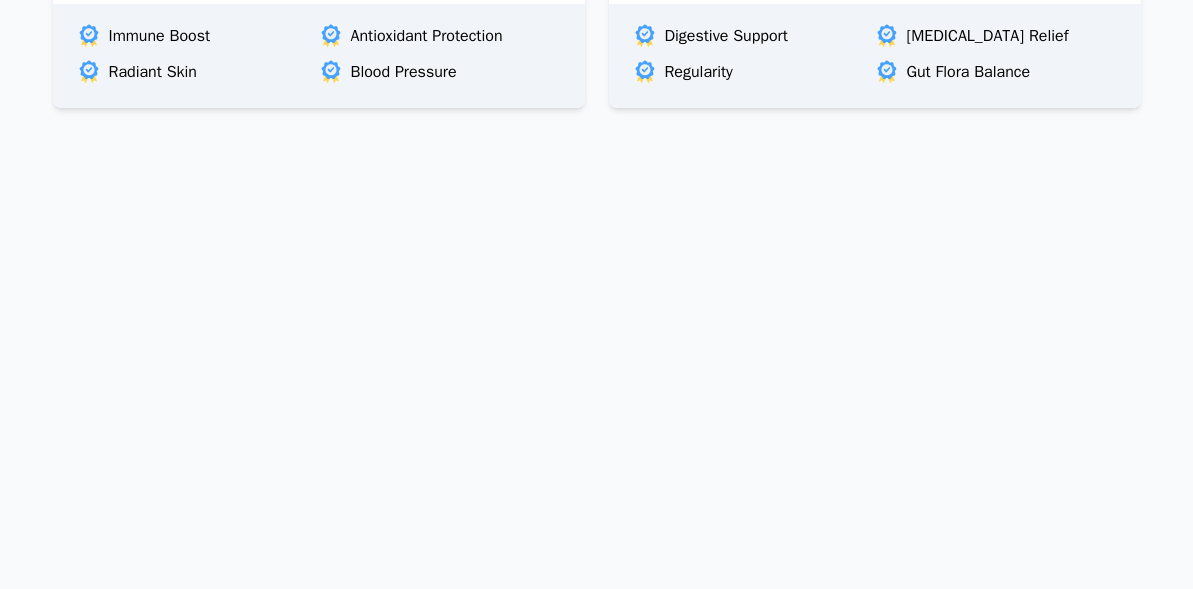 scroll, scrollTop: 0, scrollLeft: 0, axis: both 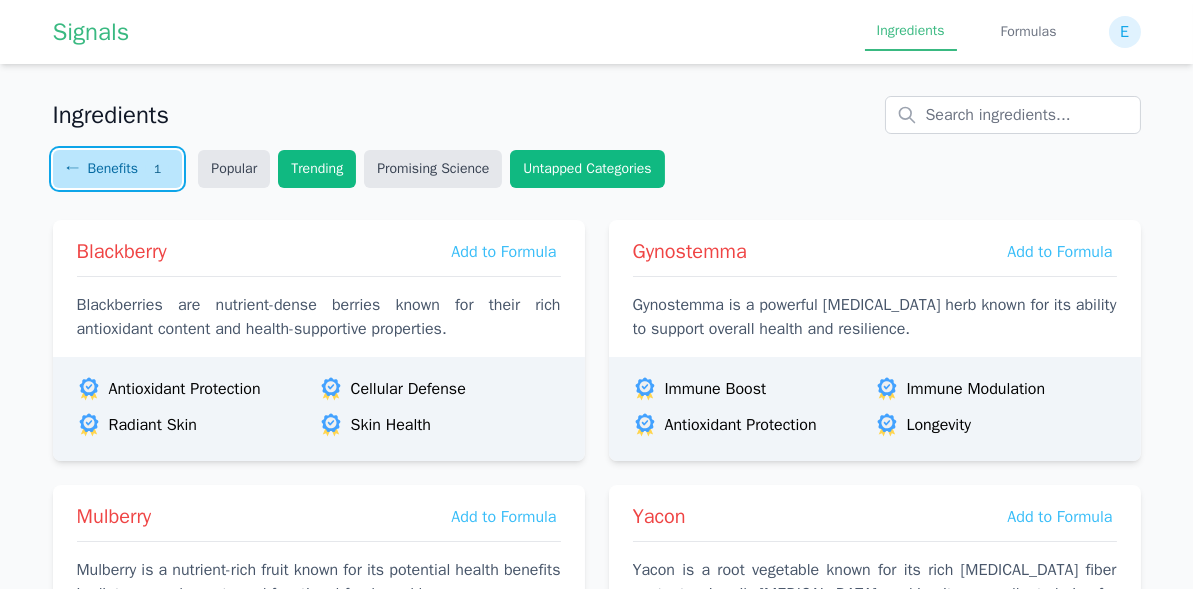 click on "← Benefits 1" at bounding box center (118, 169) 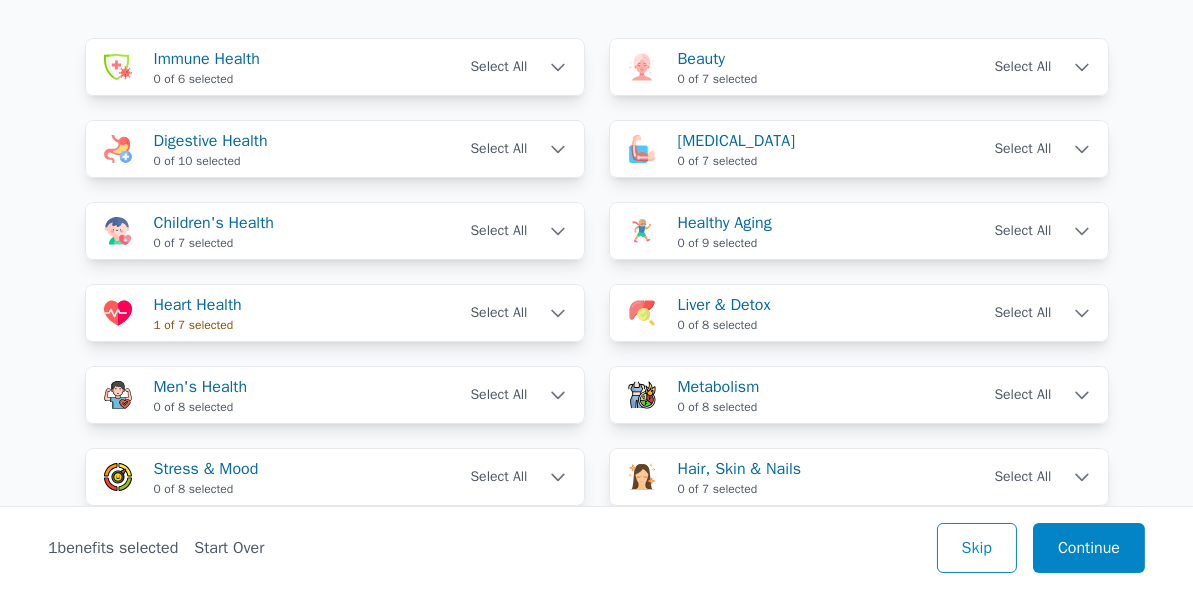scroll, scrollTop: 200, scrollLeft: 0, axis: vertical 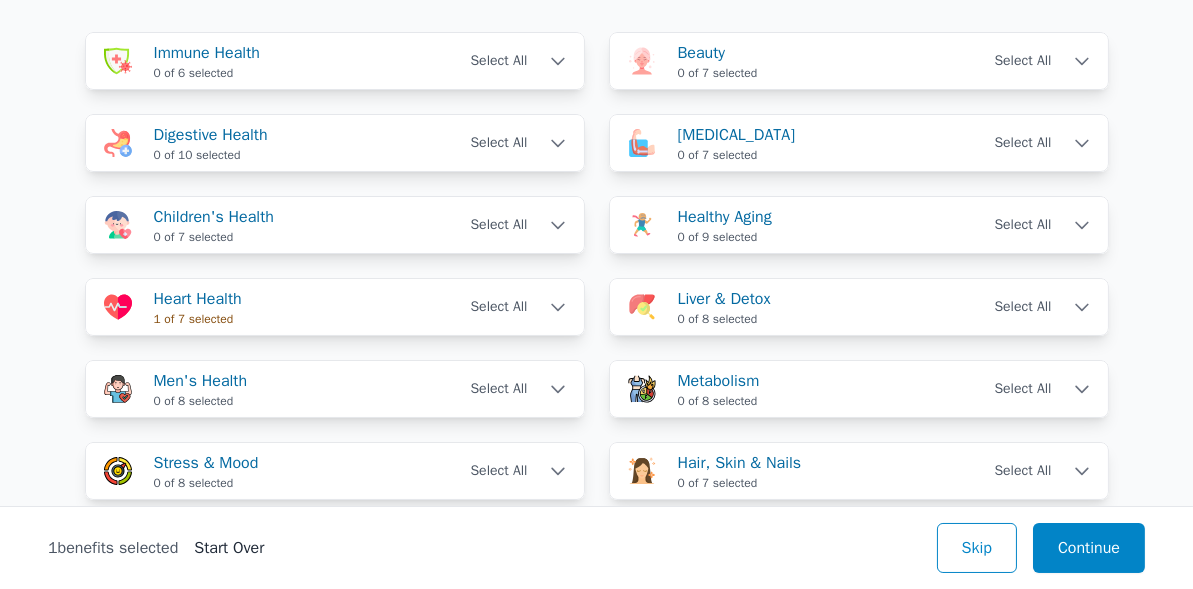 click on "Start Over" at bounding box center [229, 548] 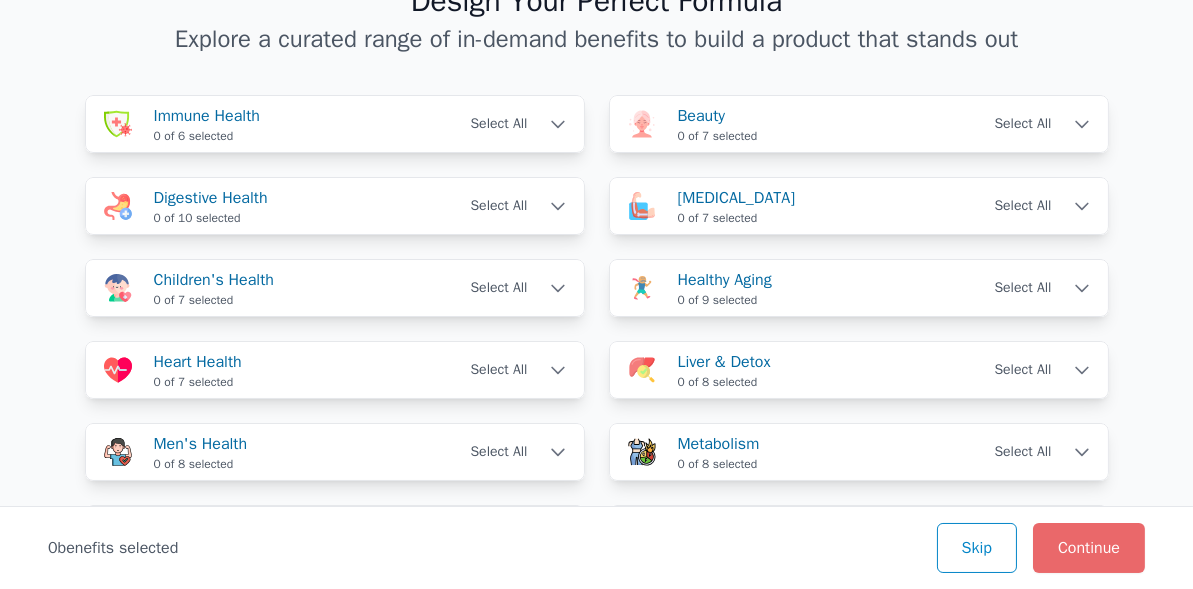 scroll, scrollTop: 0, scrollLeft: 0, axis: both 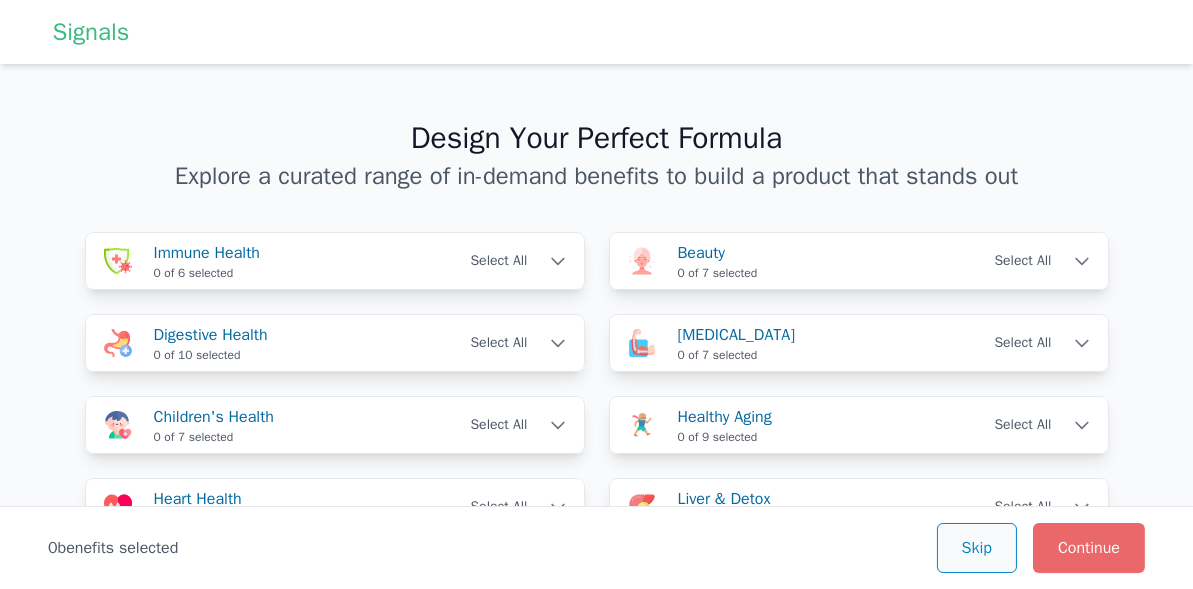 click on "Skip" at bounding box center (977, 548) 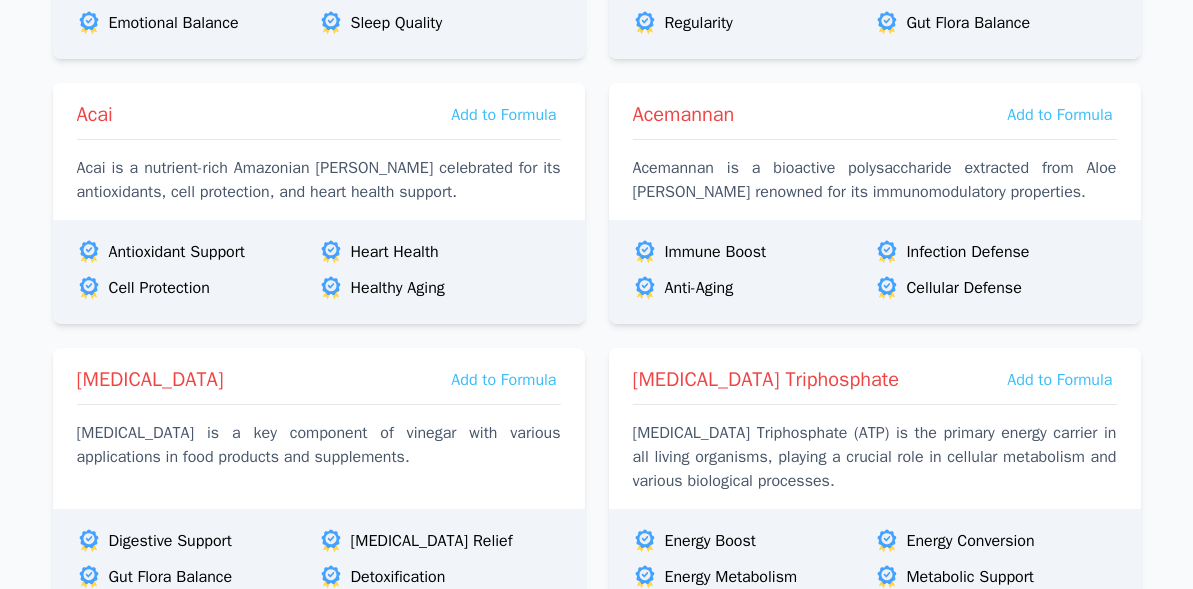 scroll, scrollTop: 0, scrollLeft: 0, axis: both 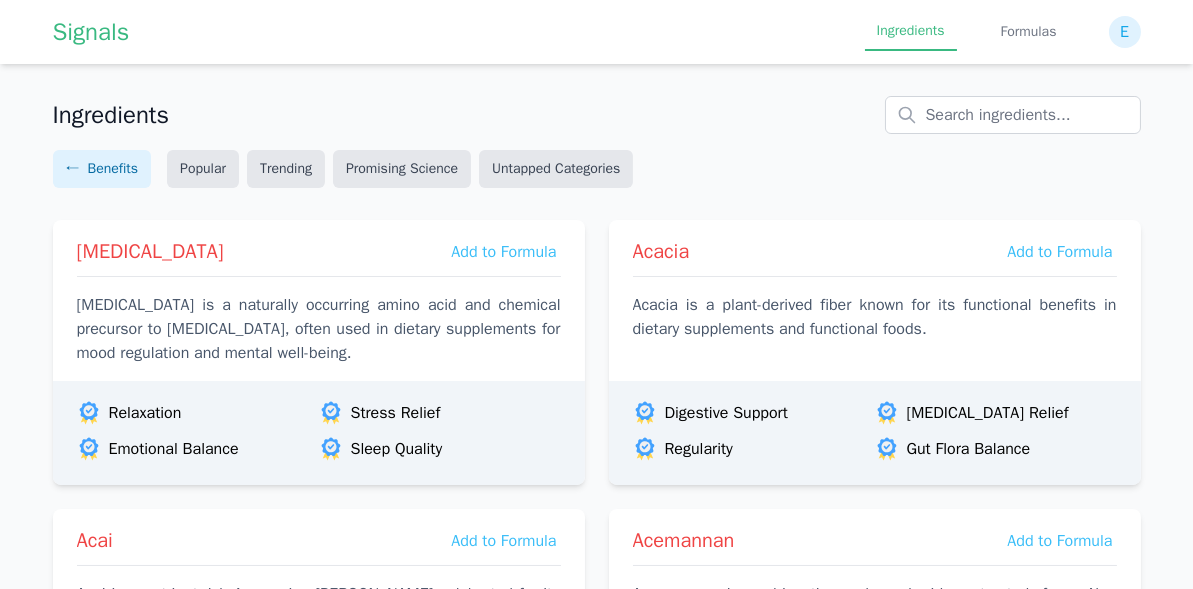 click on "Trending" at bounding box center (286, 169) 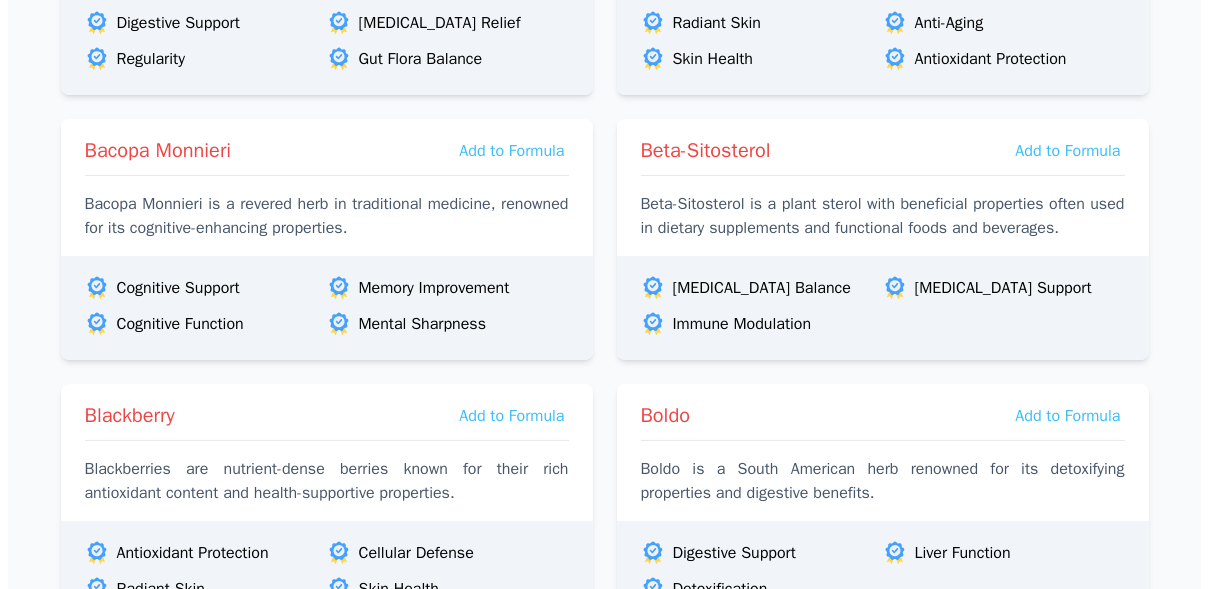 scroll, scrollTop: 0, scrollLeft: 0, axis: both 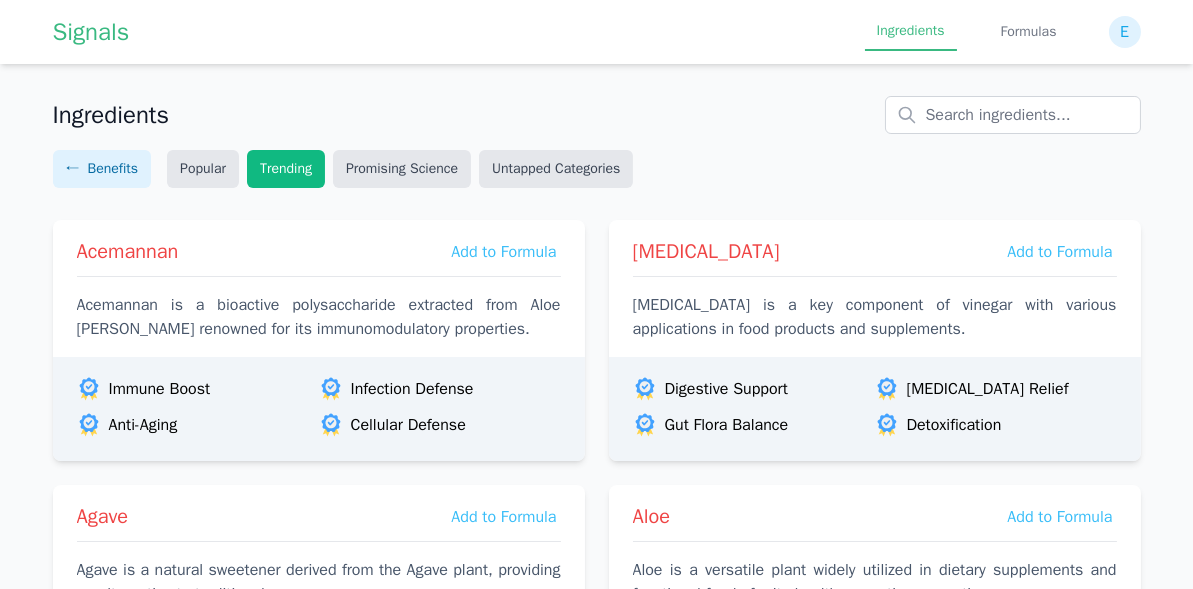 click on "Untapped Categories" at bounding box center [556, 169] 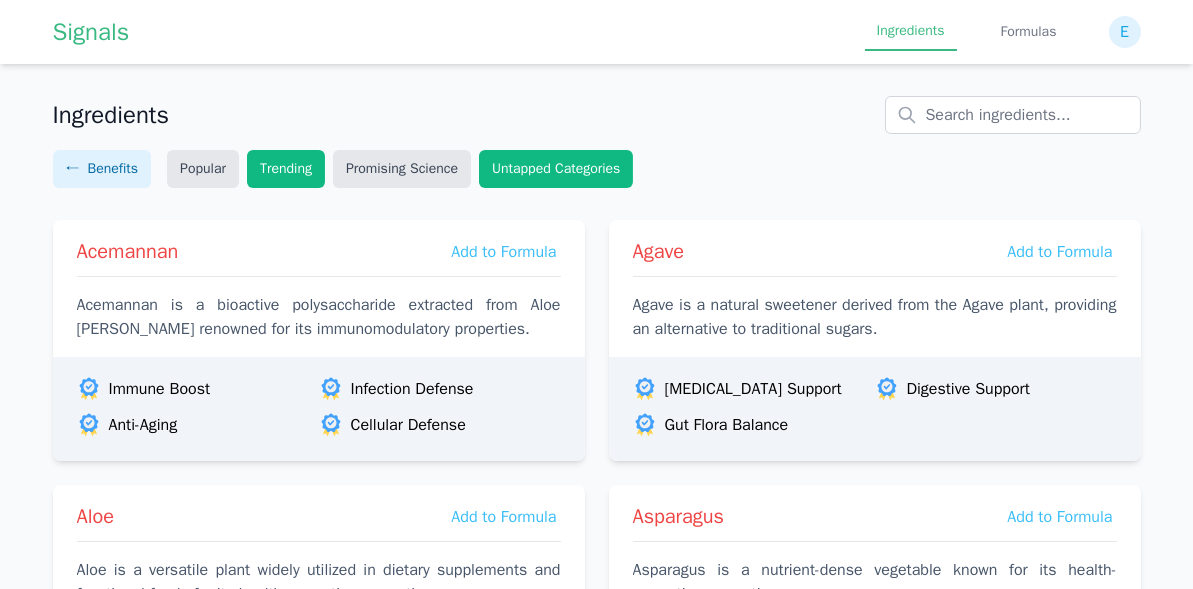 click on "Promising Science" at bounding box center [402, 169] 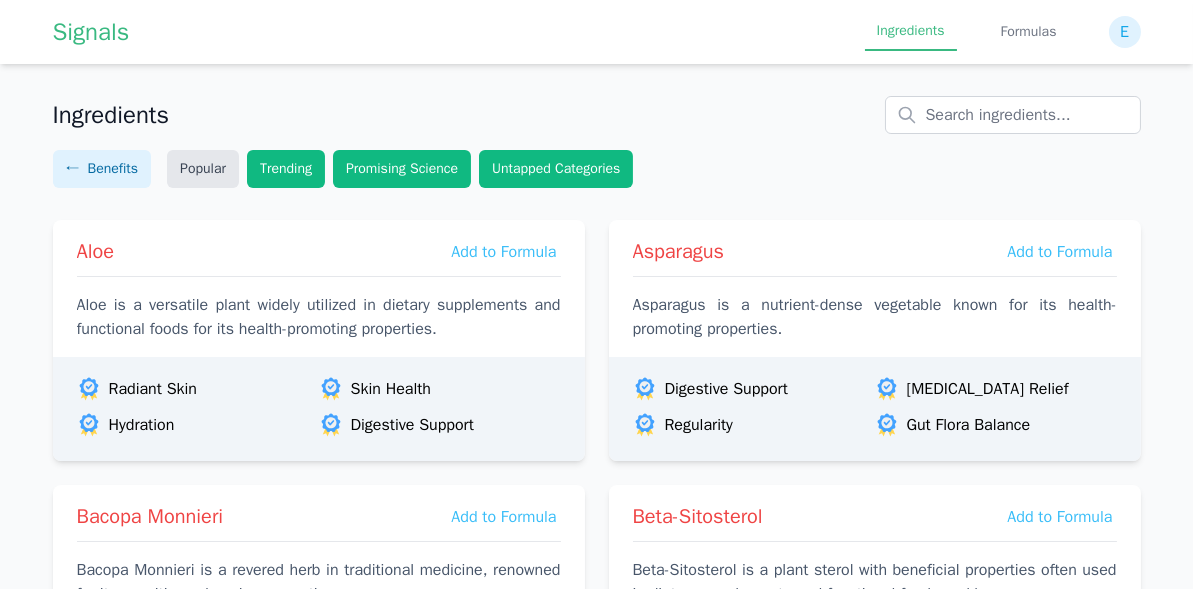 click on "Popular" at bounding box center (203, 169) 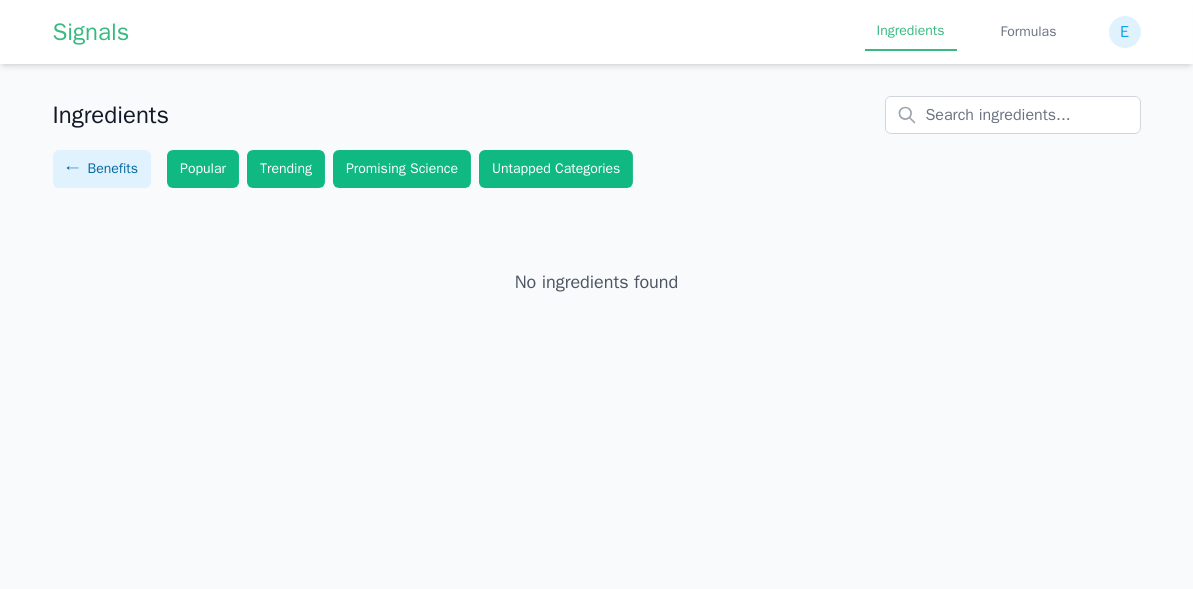 click on "Trending" at bounding box center (286, 169) 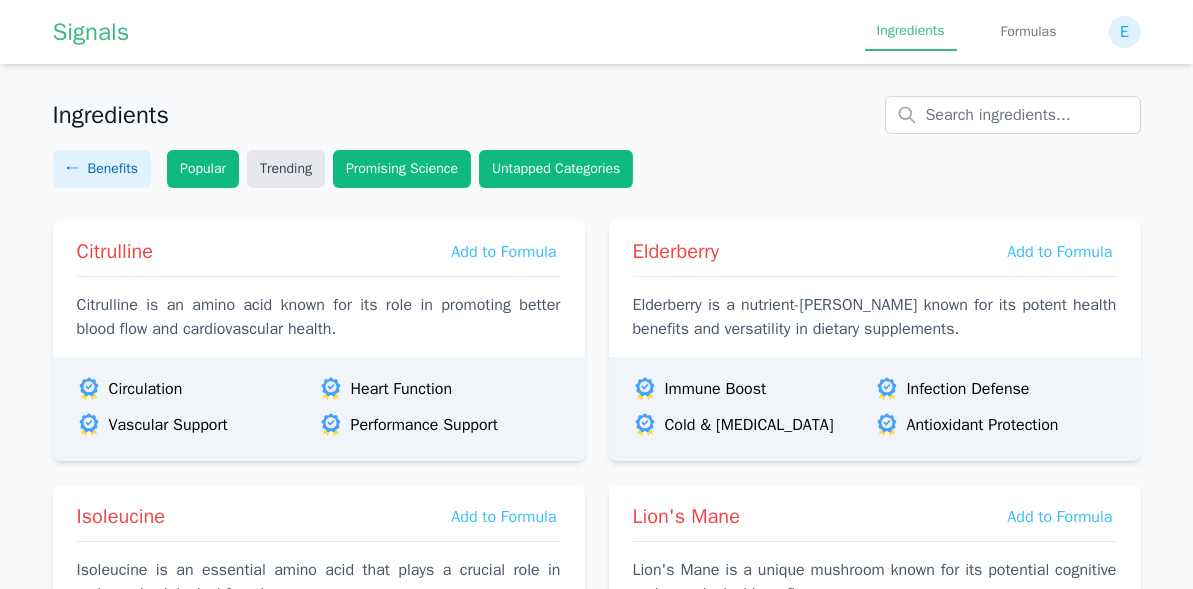 click on "Promising Science" at bounding box center (402, 169) 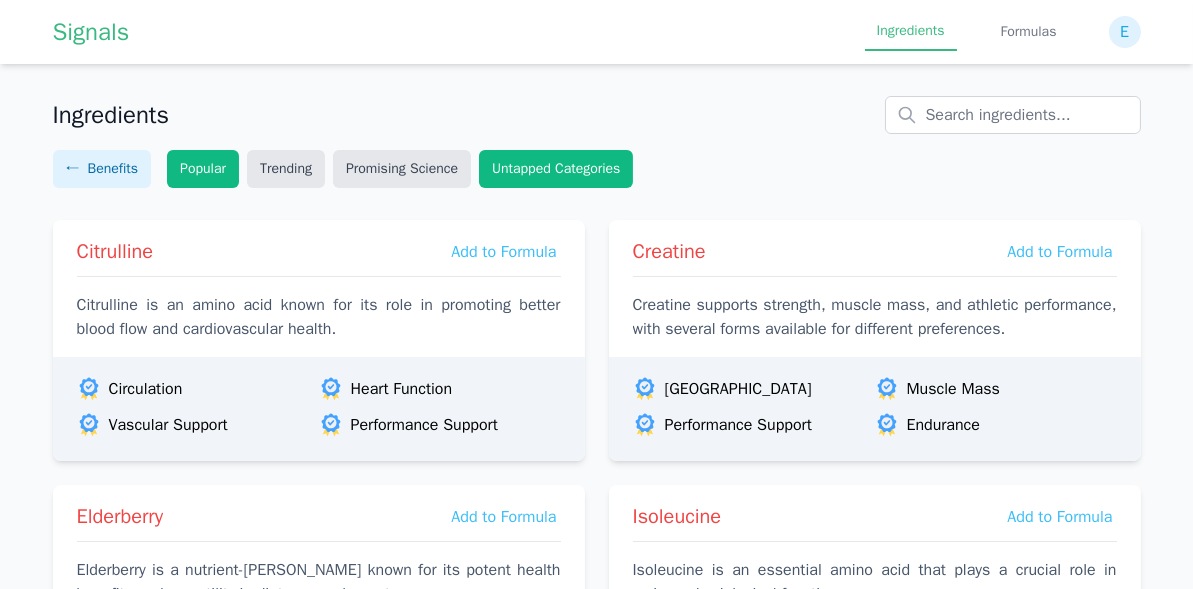 click on "Untapped Categories" at bounding box center (556, 169) 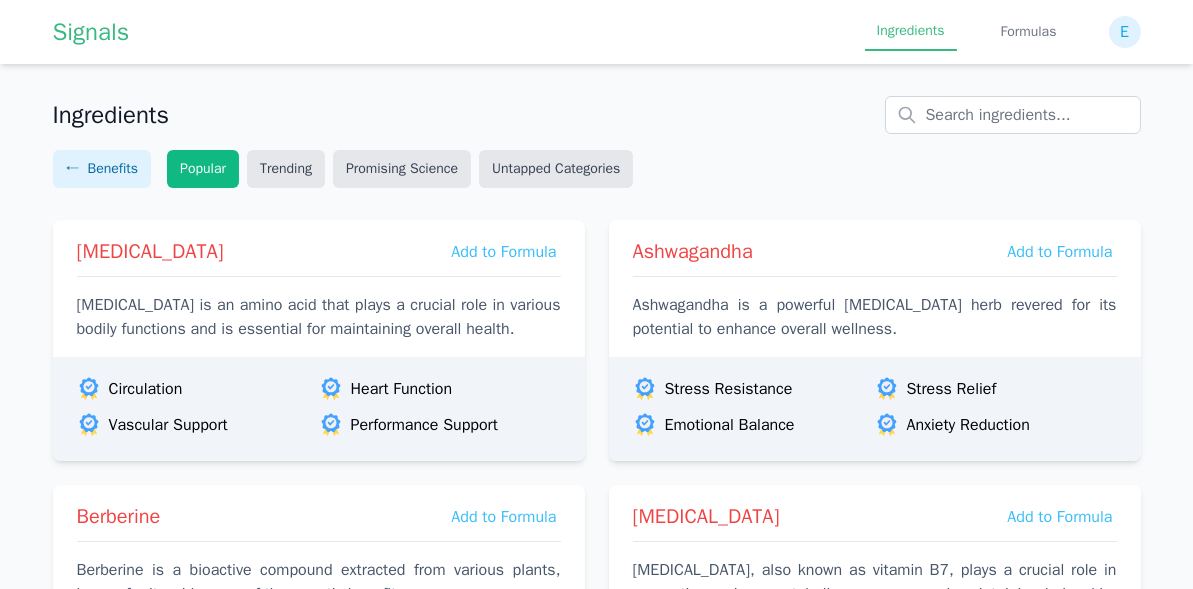click on "Promising Science" at bounding box center (402, 169) 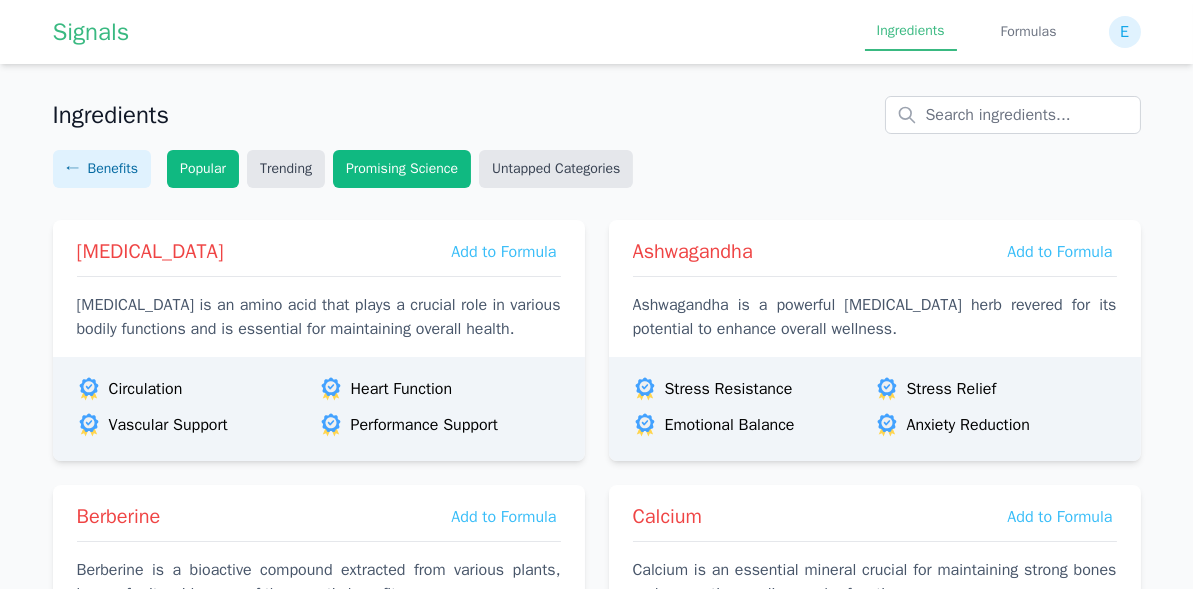 click on "Ingredients ← Benefits  Popular   Trending   Promising Science   Untapped Categories  [MEDICAL_DATA]  Add to Formula  [MEDICAL_DATA] is an amino acid that plays a crucial role in various bodily functions and is essential for maintaining overall health. Circulation Heart Function Vascular Support Performance Support Ashwagandha  Add to Formula  Ashwagandha is a powerful [MEDICAL_DATA] herb revered for its potential to enhance overall wellness. Stress Resistance Stress Relief Emotional Balance Anxiety Reduction Berberine  Add to Formula  Berberine is a bioactive compound extracted from various plants, known for its wide array of therapeutic benefits. Blood Pressure [MEDICAL_DATA] Balance Metabolic Health Glucose Balance Calcium  Add to Formula  Calcium is an essential mineral crucial for maintaining strong bones and supporting cardiovascular function. Strength Density [MEDICAL_DATA] Prevention Calcium Absorption Chloride  Add to Formula  Electrolyte Balance Chromium  Add to Formula  Metabolic Support Blood Sugar Balance Collagen" at bounding box center [597, 1915] 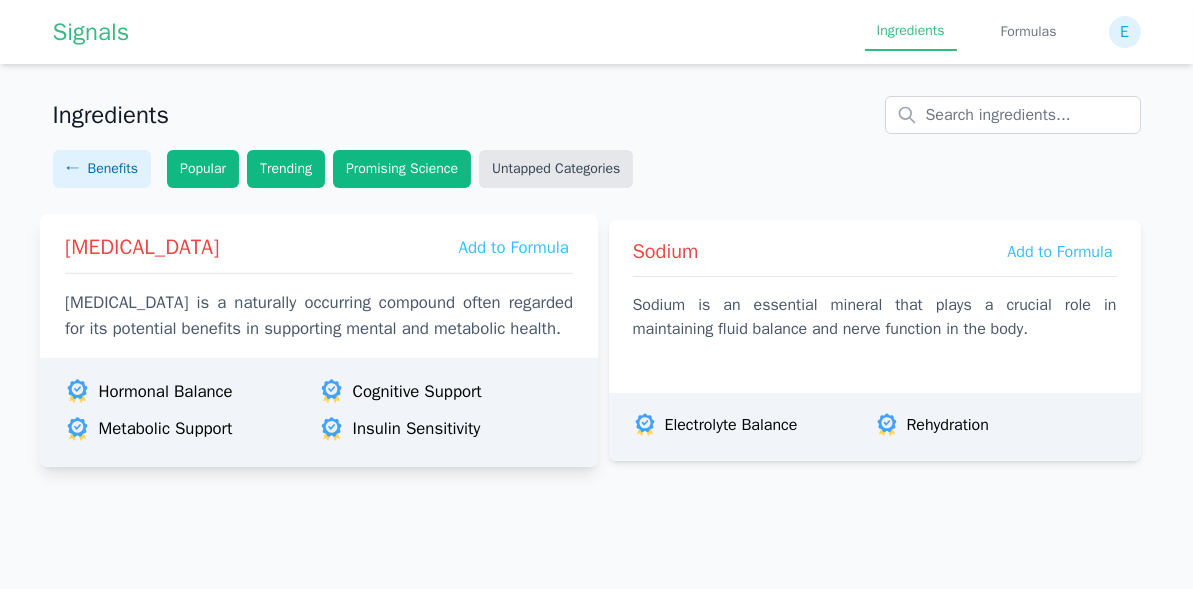 click on "[MEDICAL_DATA] is a naturally occurring compound often regarded for its potential benefits in supporting mental and metabolic health." at bounding box center (318, 316) 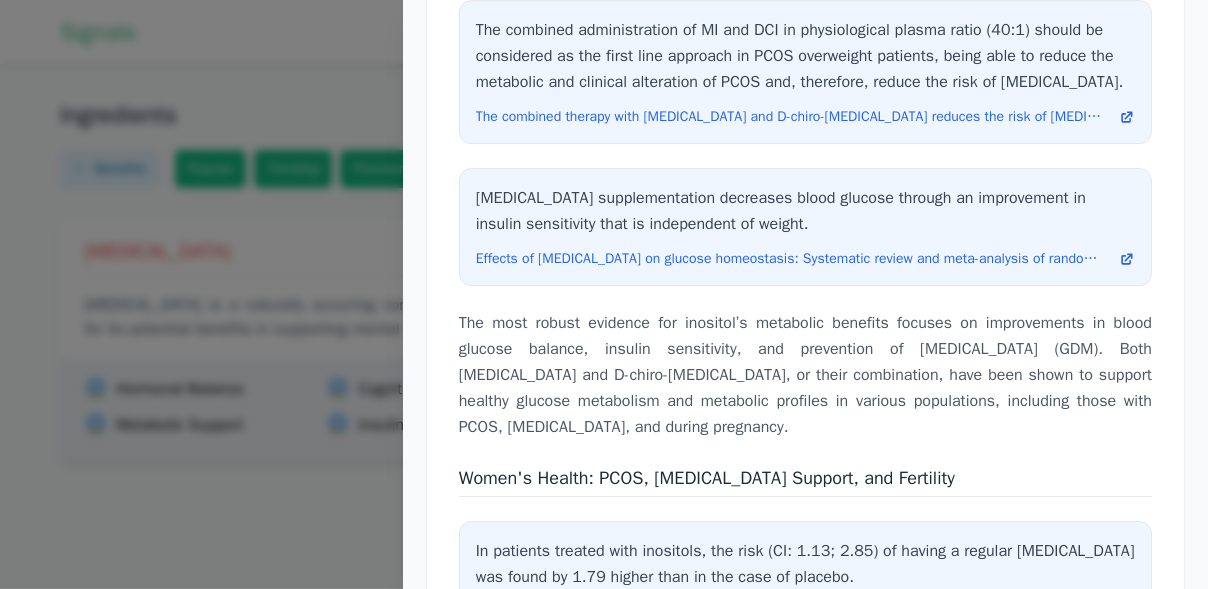 scroll, scrollTop: 6025, scrollLeft: 0, axis: vertical 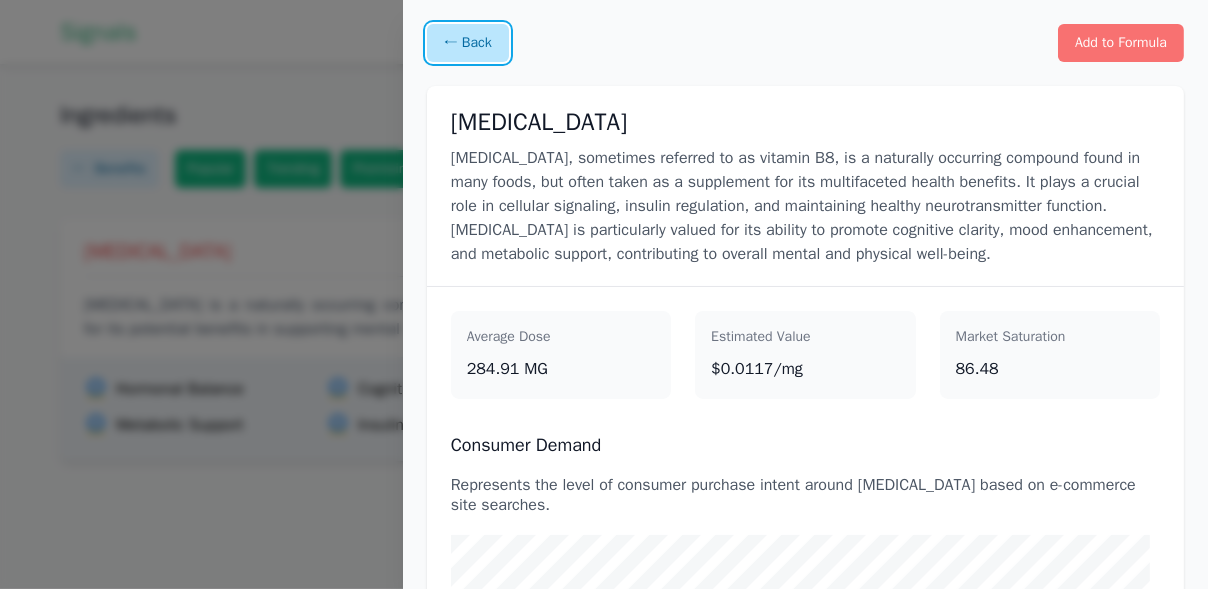 click on "← Back" at bounding box center [468, 43] 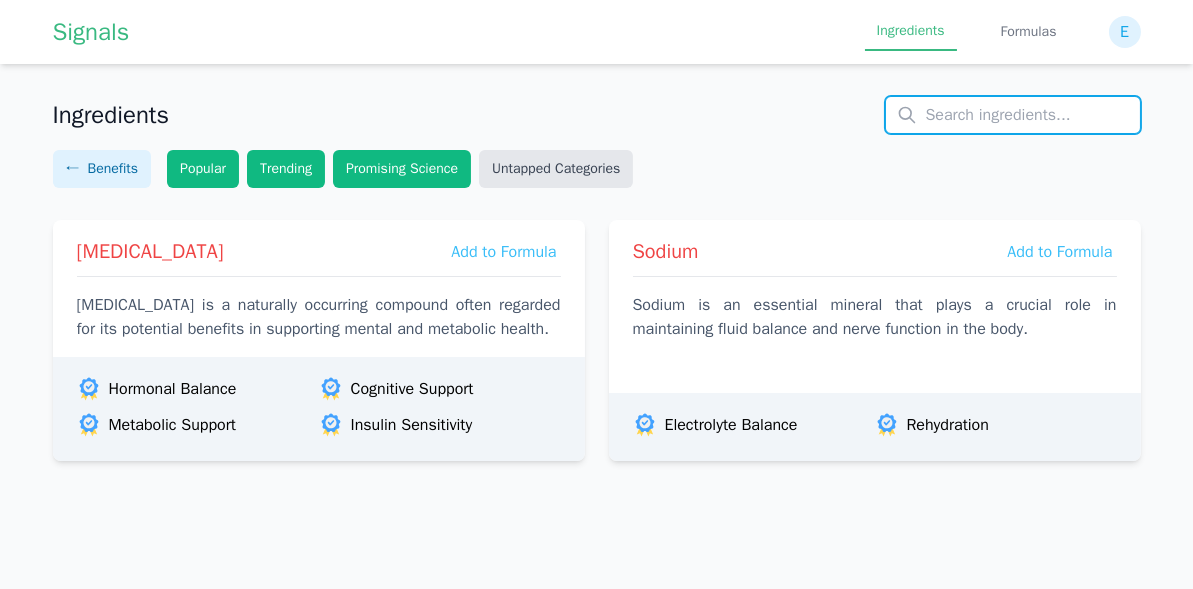 click at bounding box center [1013, 115] 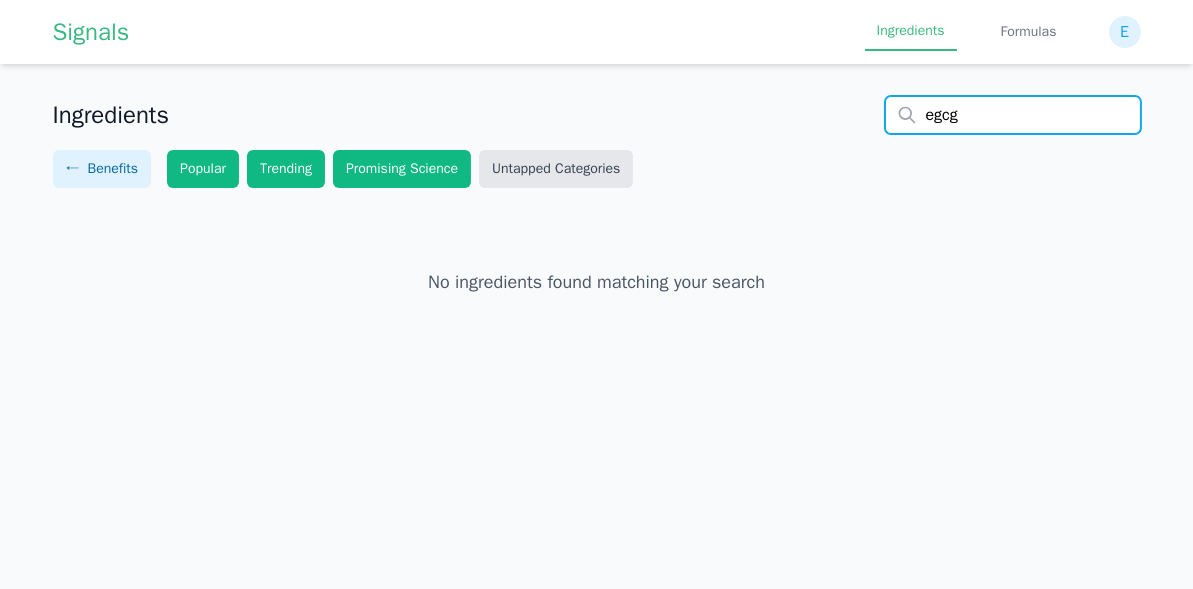 drag, startPoint x: 1015, startPoint y: 119, endPoint x: 923, endPoint y: 114, distance: 92.13577 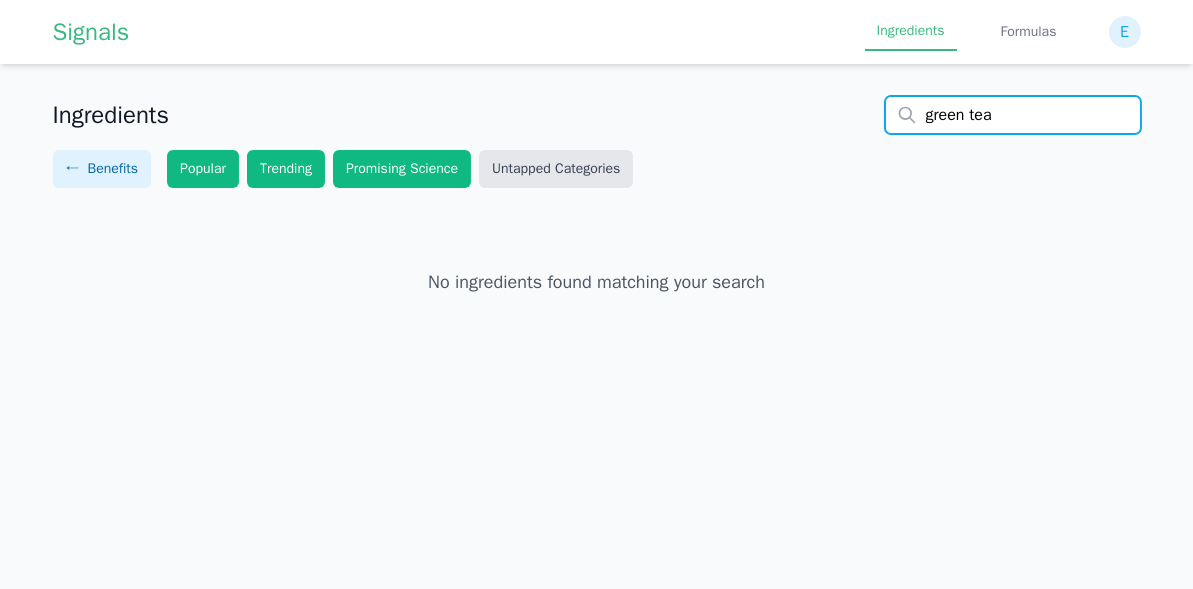 drag, startPoint x: 867, startPoint y: 112, endPoint x: 830, endPoint y: 112, distance: 37 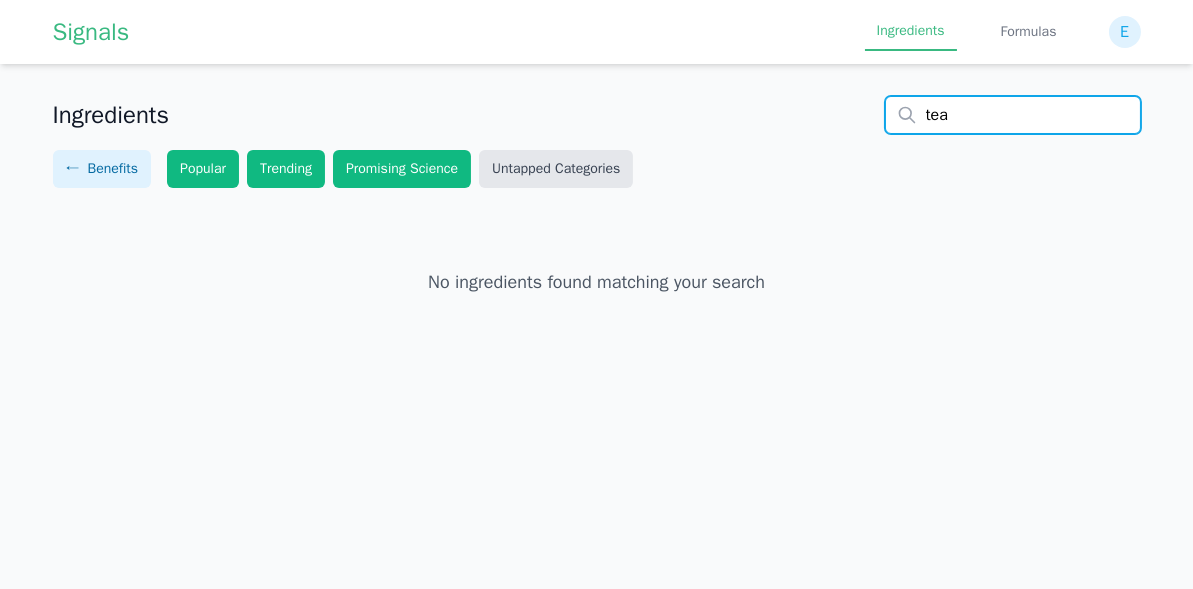 type on "tea" 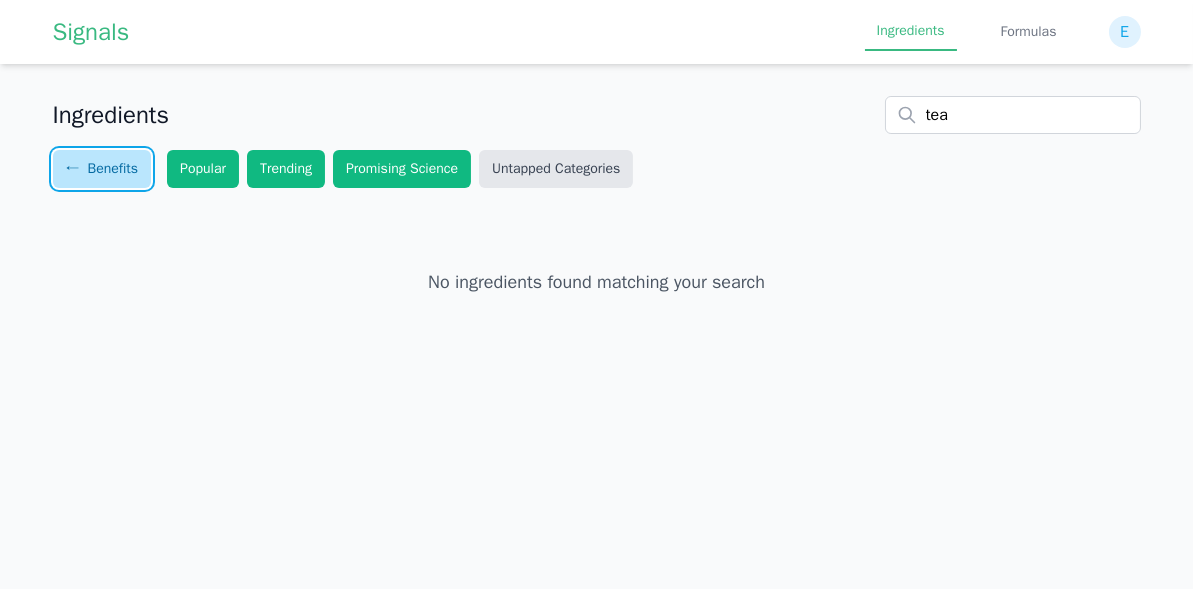click on "← Benefits" at bounding box center [102, 169] 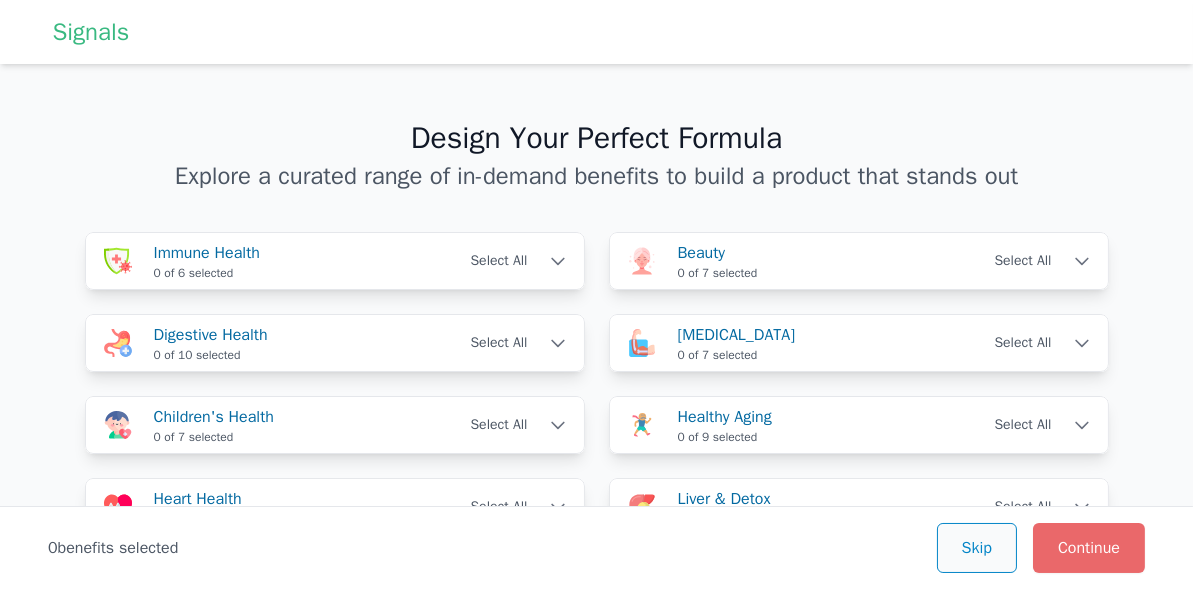 click on "Skip" at bounding box center (977, 548) 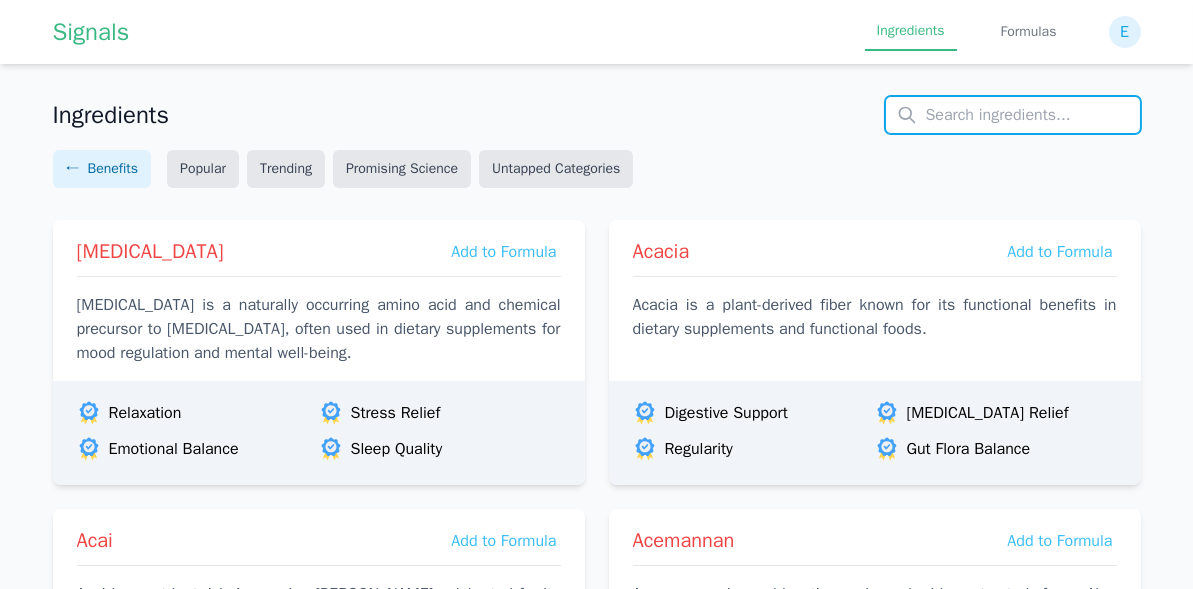 click at bounding box center (1013, 115) 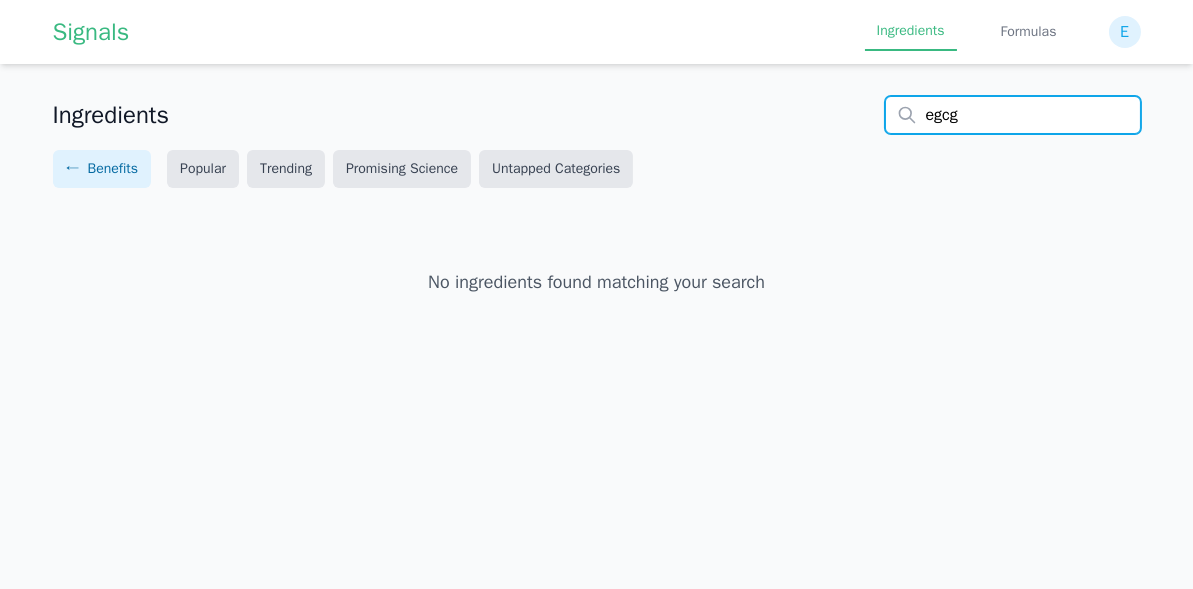 drag, startPoint x: 981, startPoint y: 112, endPoint x: 923, endPoint y: 121, distance: 58.694122 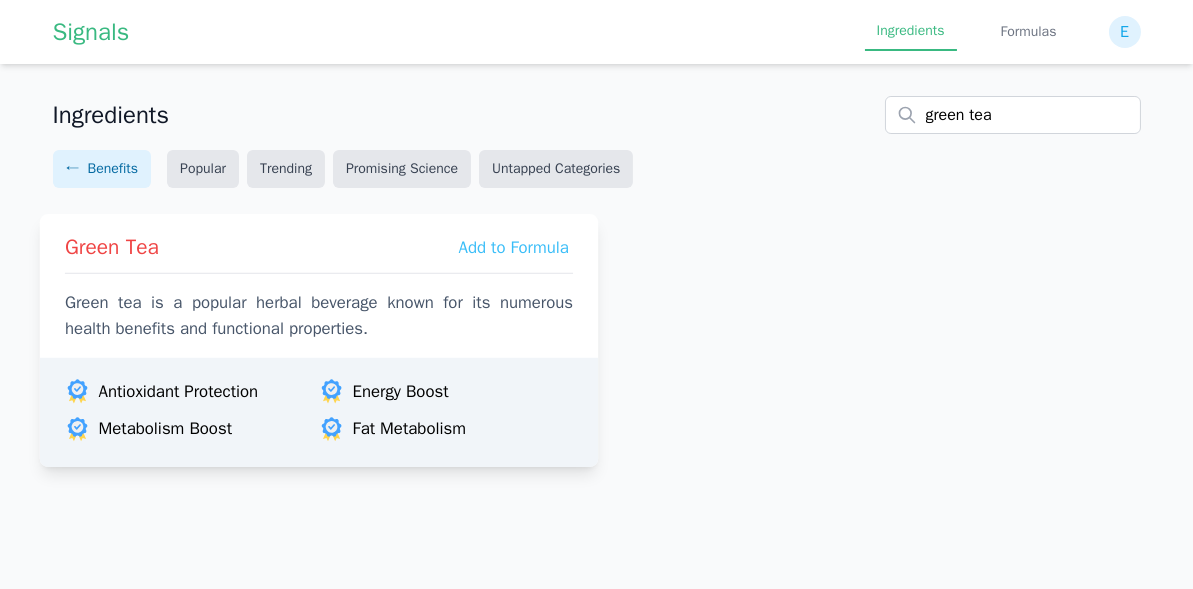 click on "Green tea is a popular herbal beverage known for its numerous health benefits and functional properties." at bounding box center [318, 316] 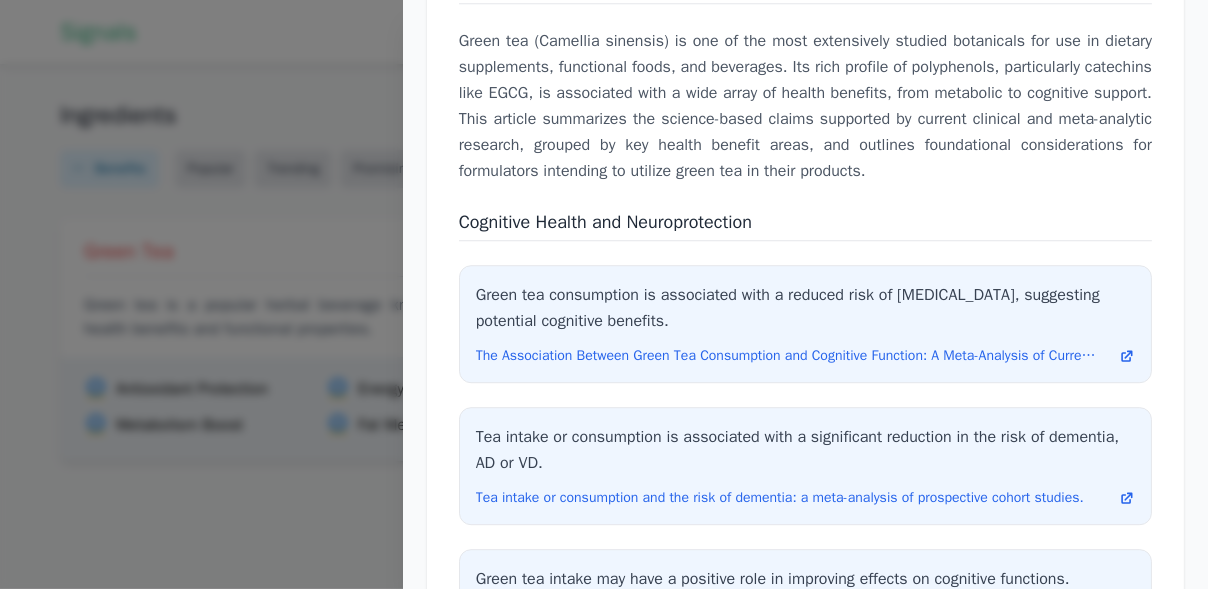 scroll, scrollTop: 4949, scrollLeft: 0, axis: vertical 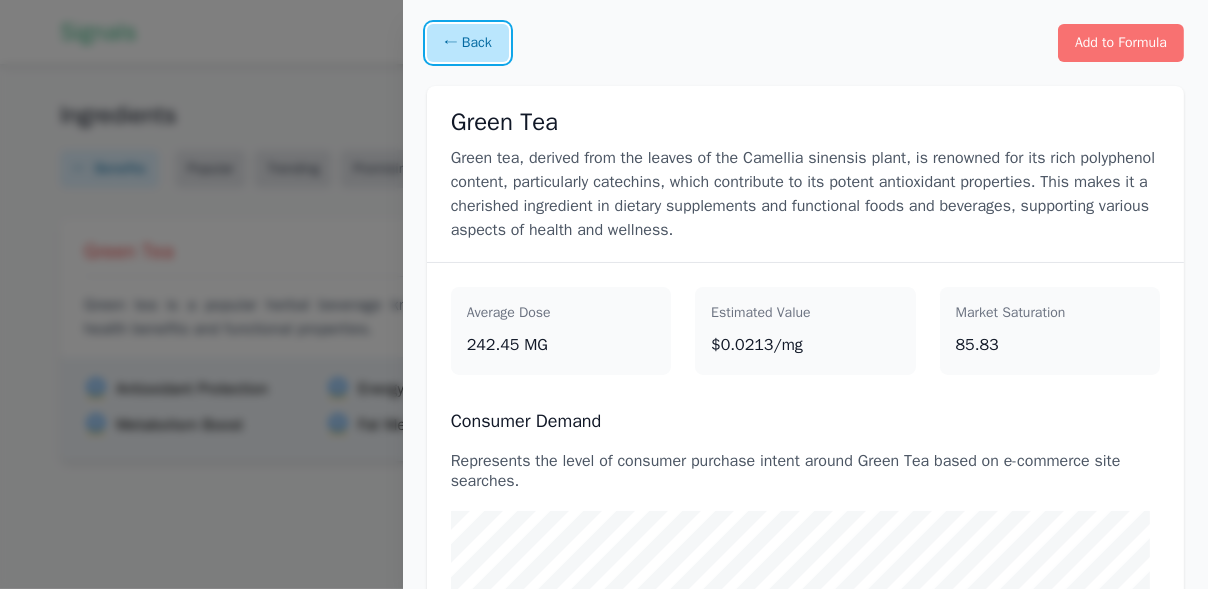 click on "← Back" at bounding box center (468, 43) 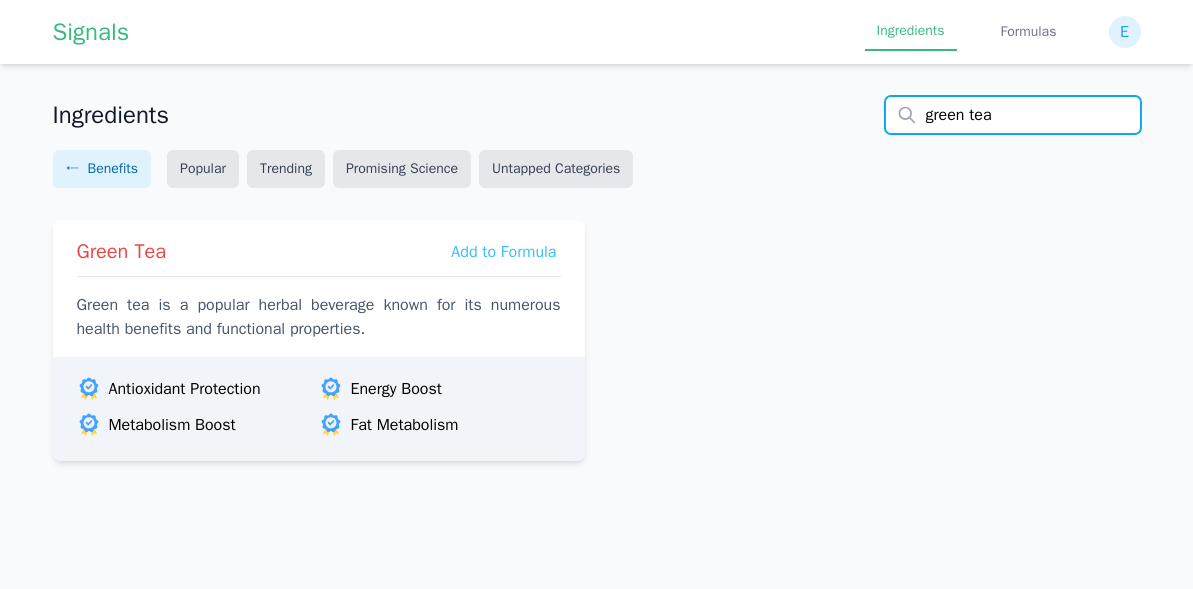 drag, startPoint x: 1003, startPoint y: 121, endPoint x: 913, endPoint y: 121, distance: 90 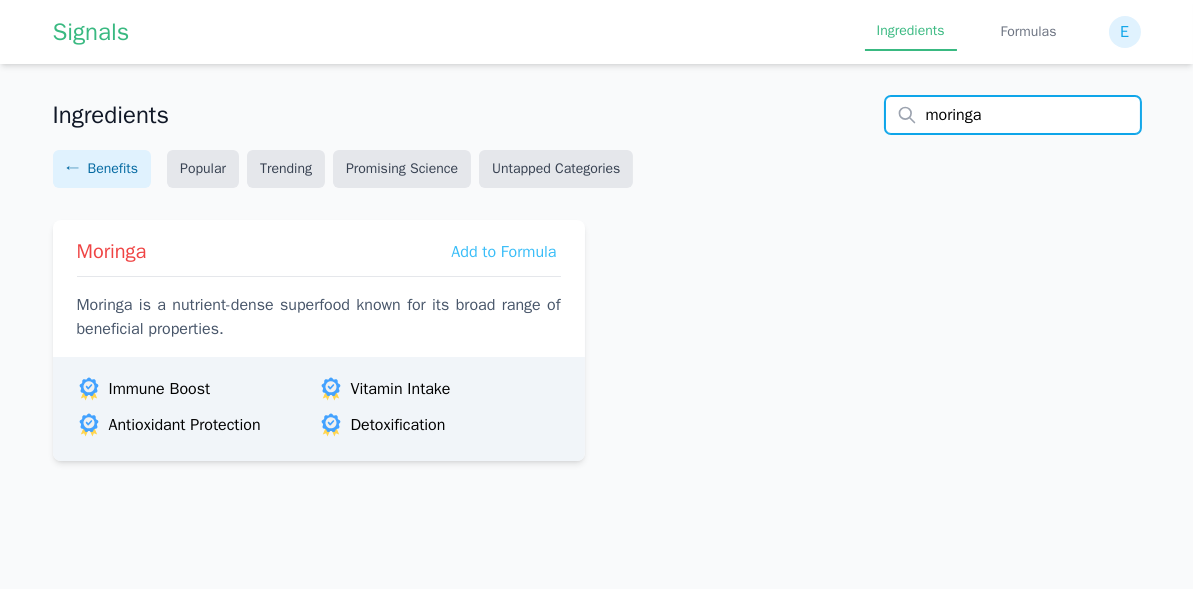 type on "moringa" 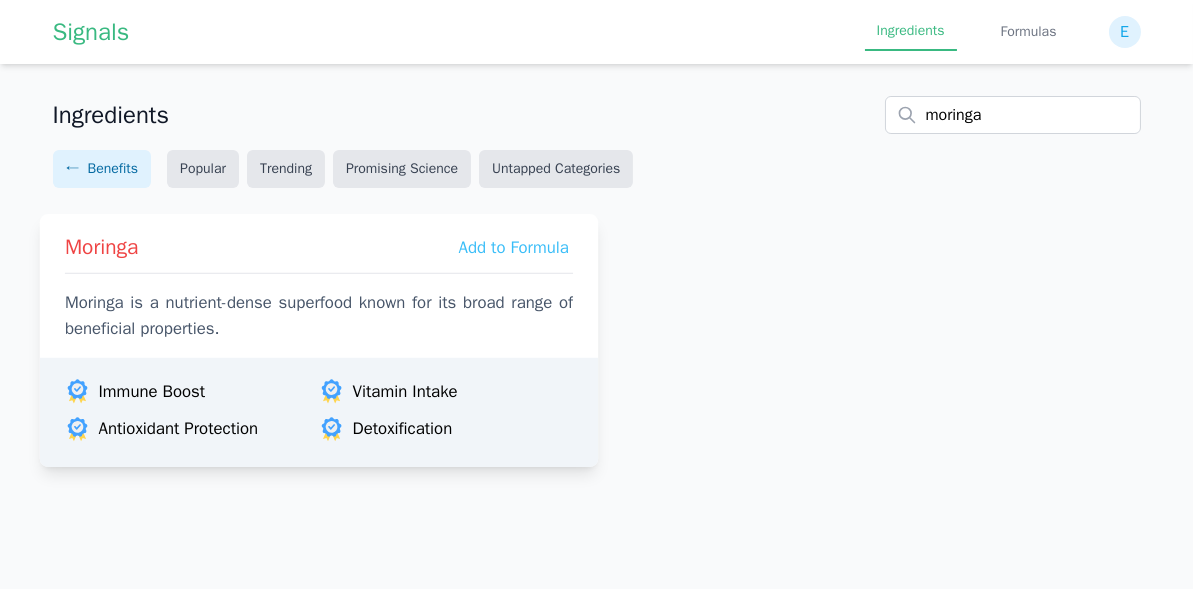 click on "Moringa is a nutrient-dense superfood known for its broad range of beneficial properties." at bounding box center (318, 316) 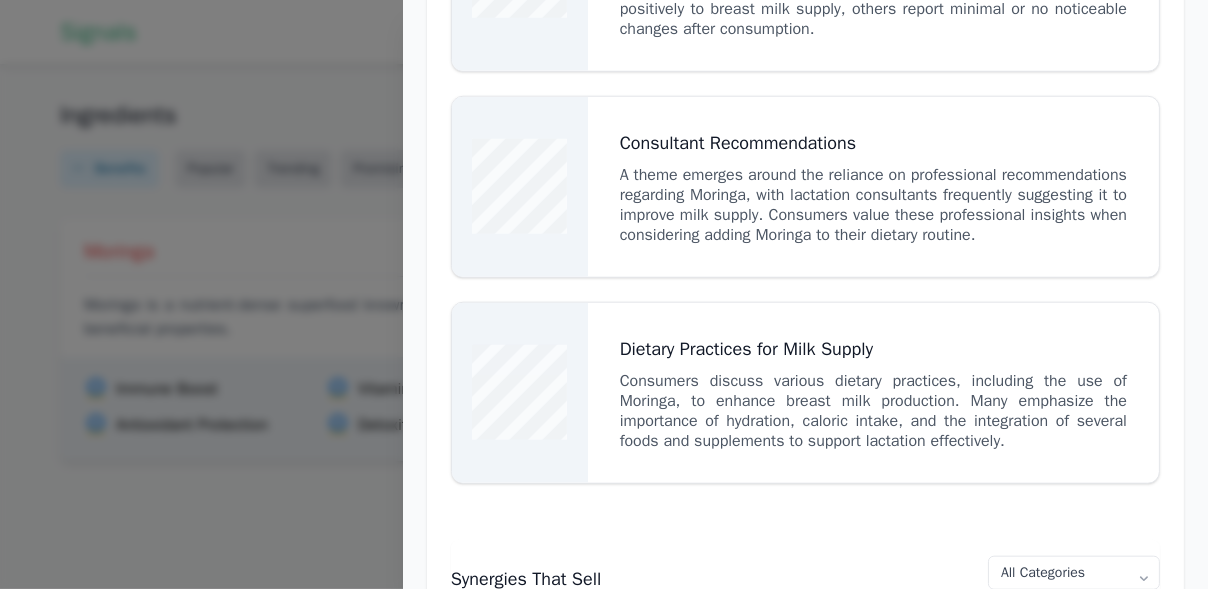 scroll, scrollTop: 0, scrollLeft: 0, axis: both 